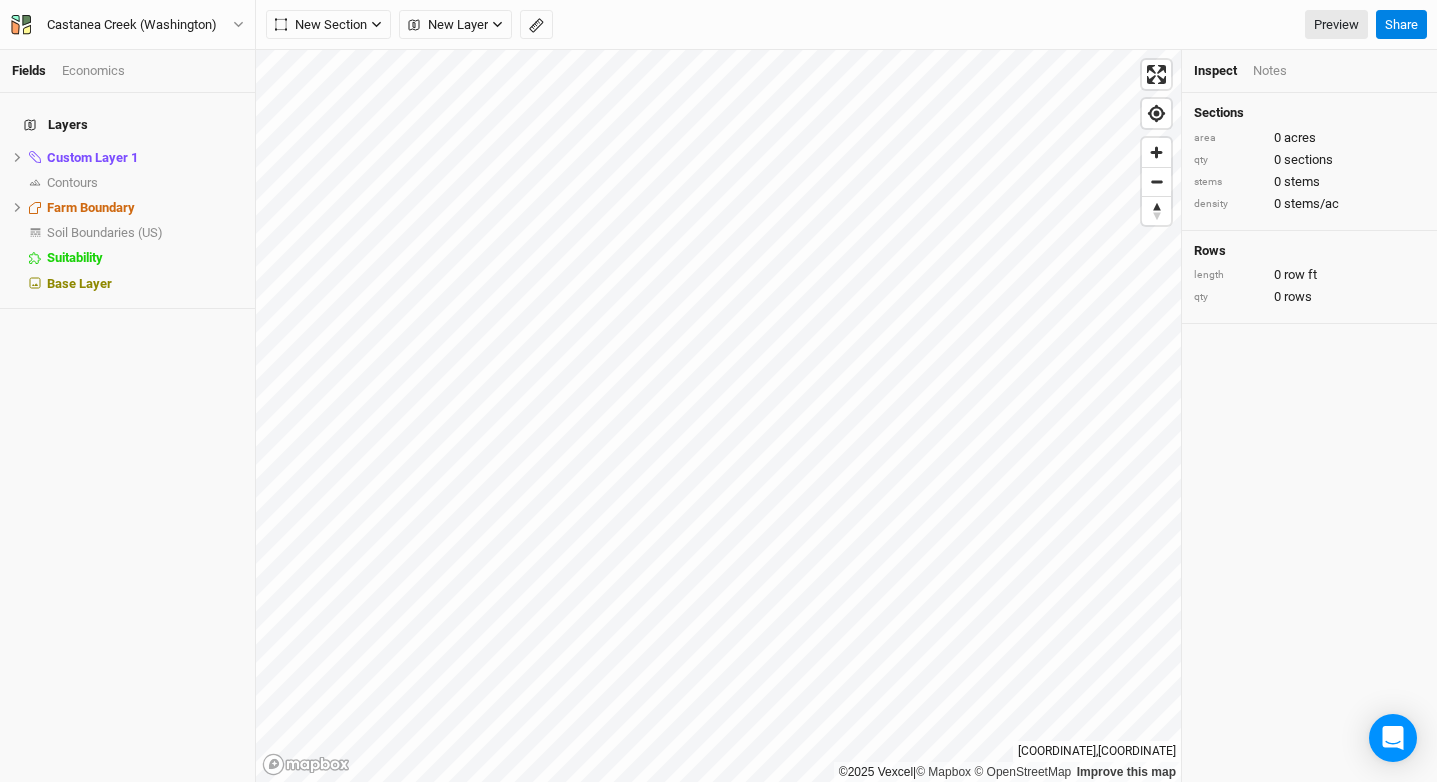 scroll, scrollTop: 0, scrollLeft: 0, axis: both 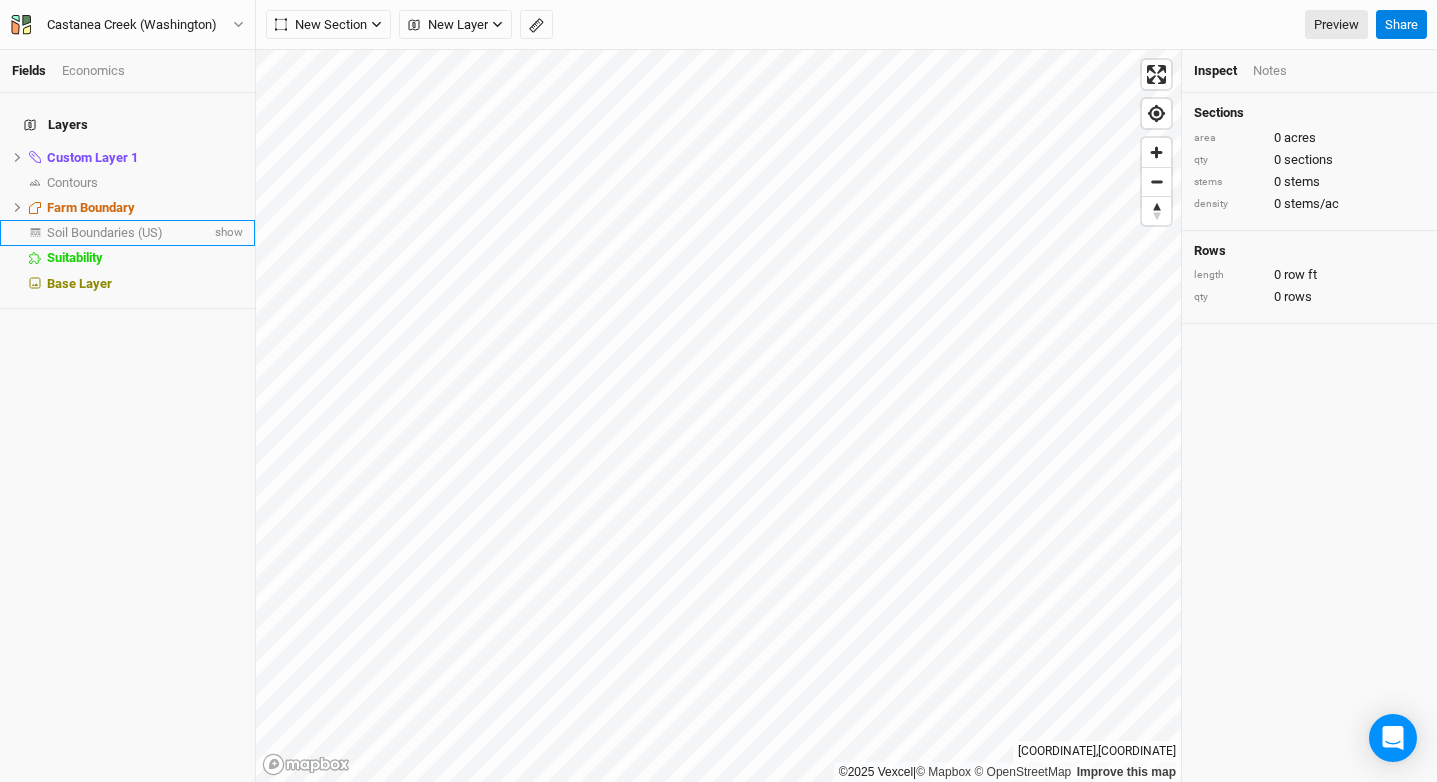 click on "Soil Boundaries (US) show" at bounding box center (127, 232) 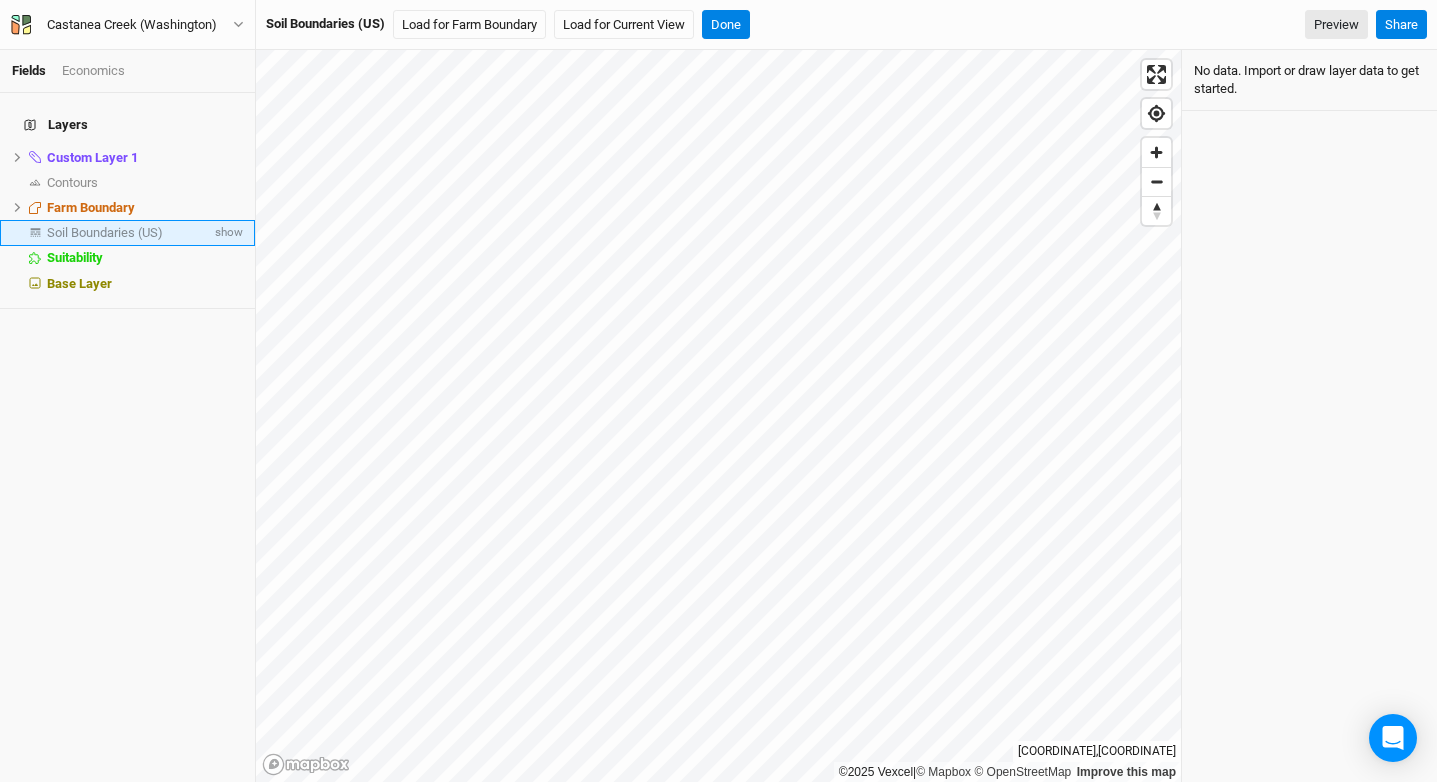click at bounding box center (35, 233) 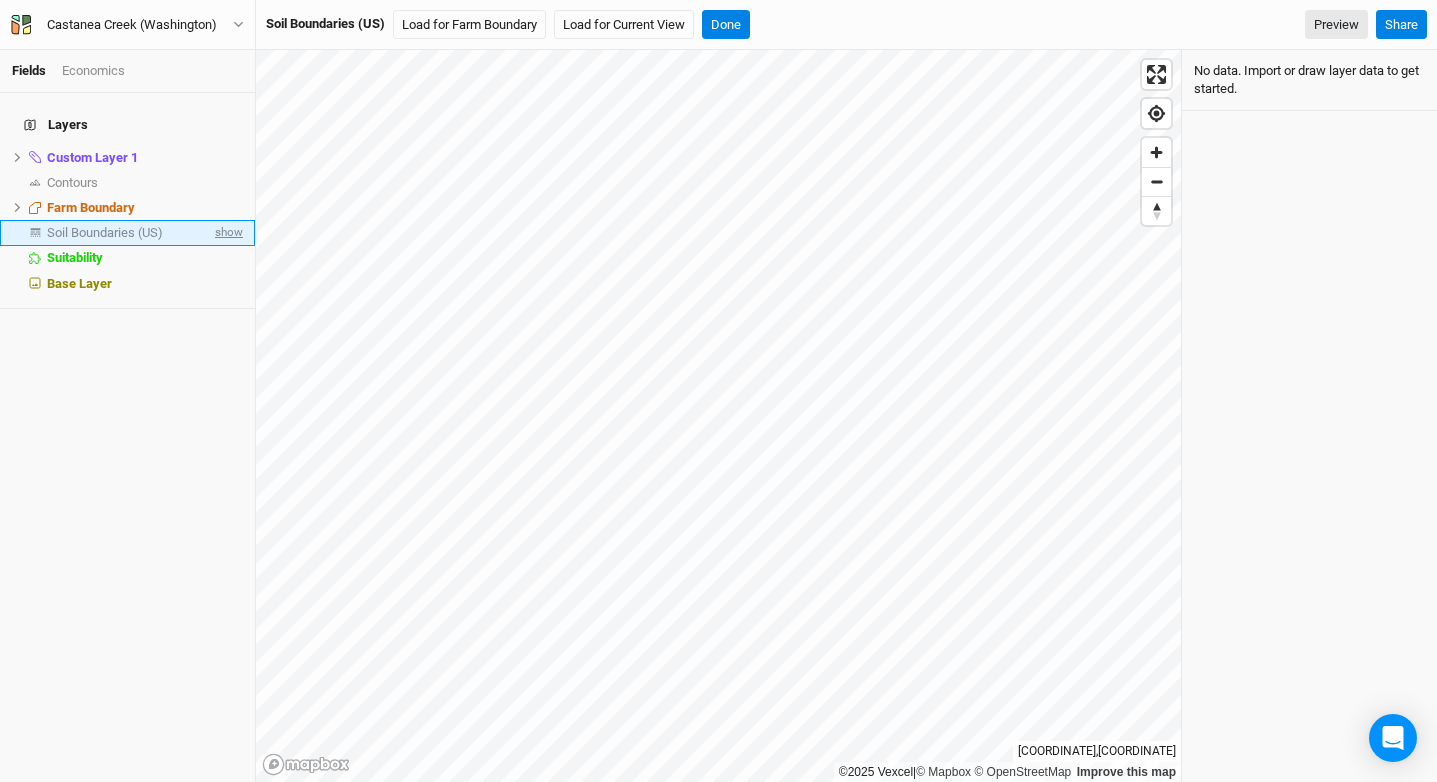 click on "show" at bounding box center [227, 232] 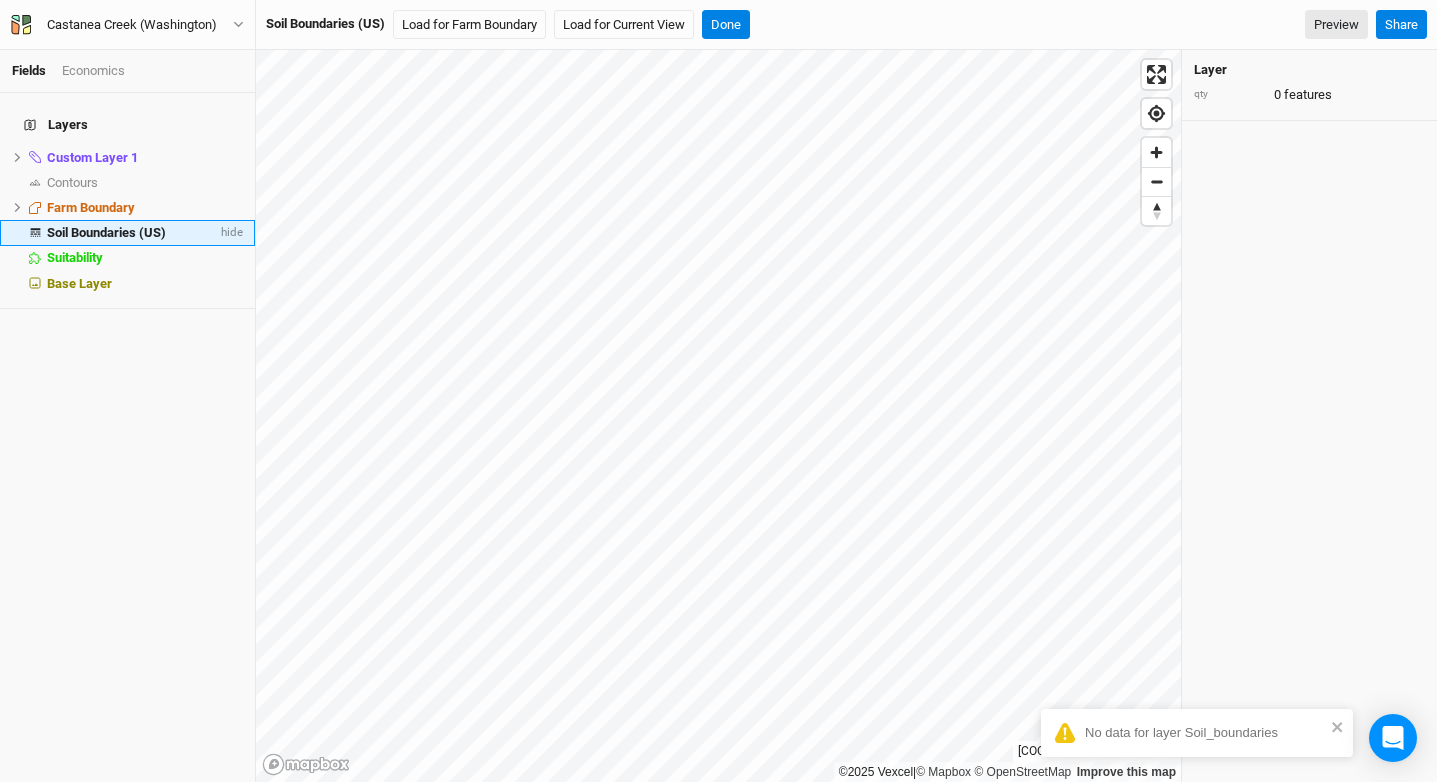 click on "Soil Boundaries (US)" at bounding box center [106, 232] 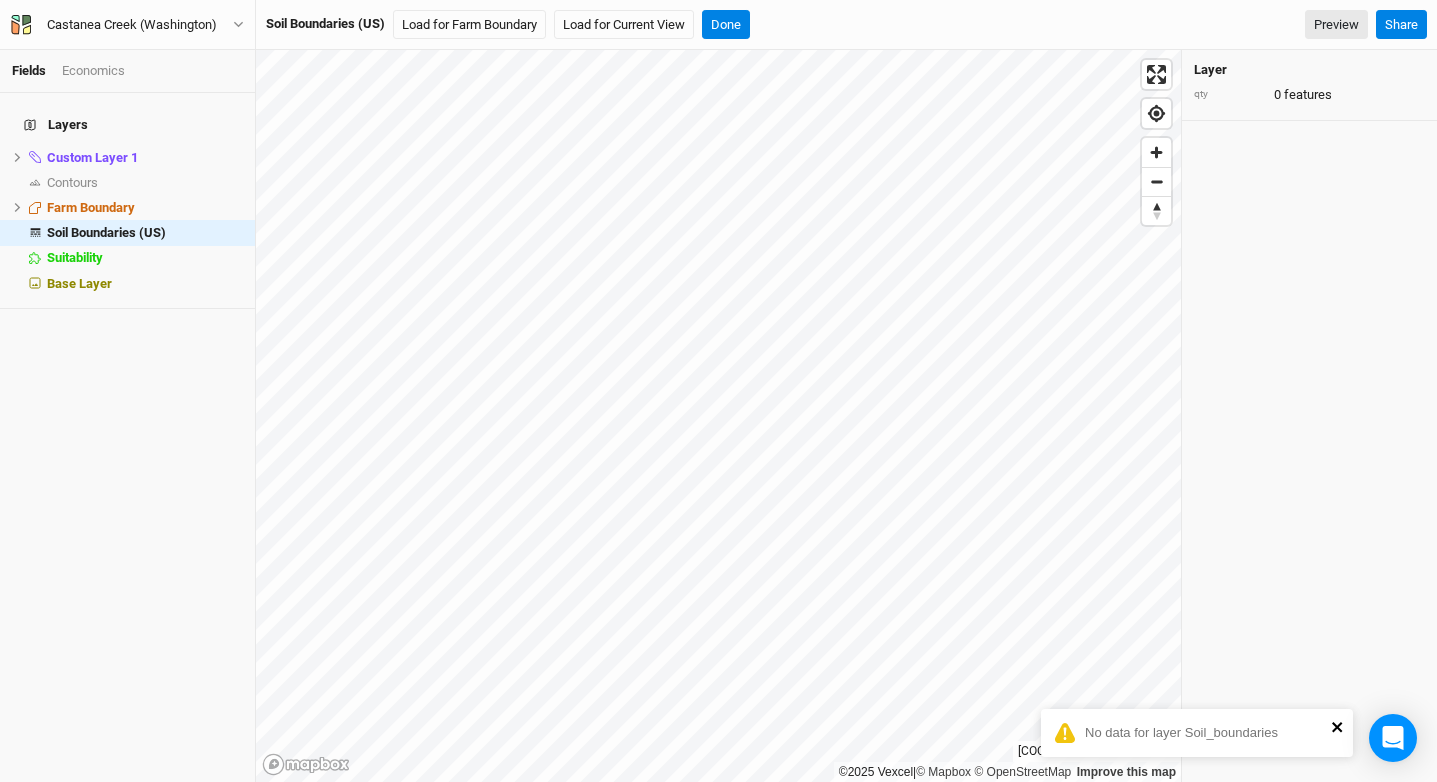 click at bounding box center [1338, 727] 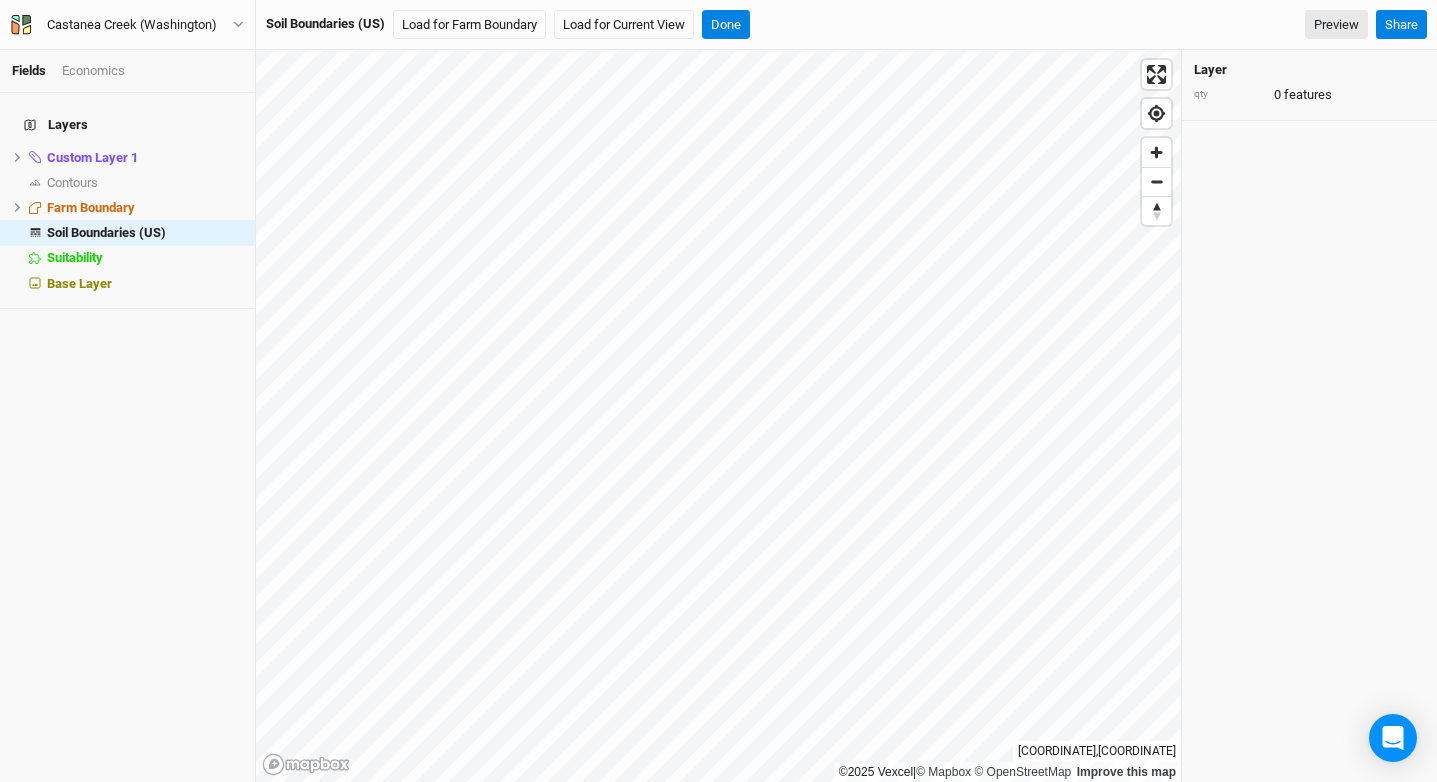 click on "Soil Boundaries (US) Load for Farm Boundary Load for Current View Done Preview Share" at bounding box center (846, 25) 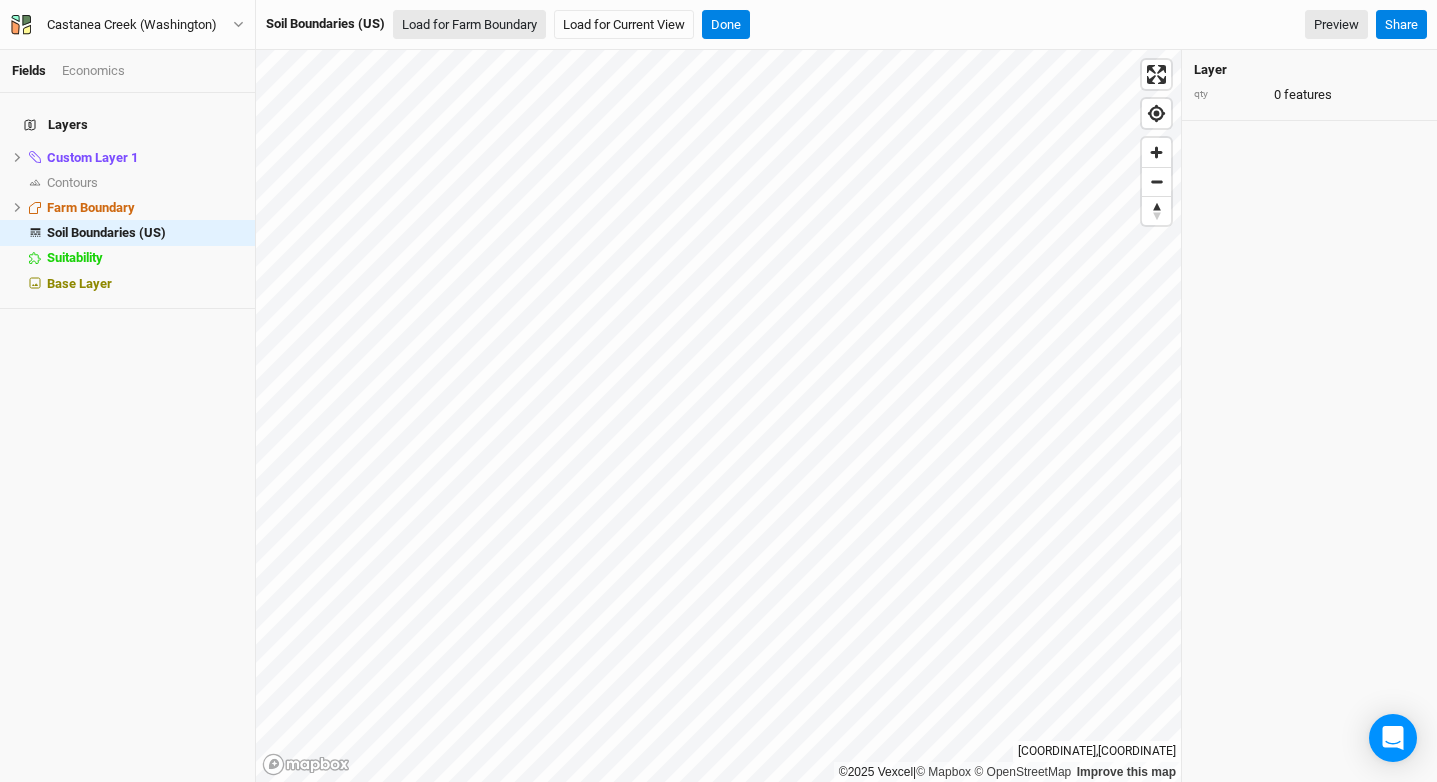 click on "Load for Farm Boundary" at bounding box center (469, 25) 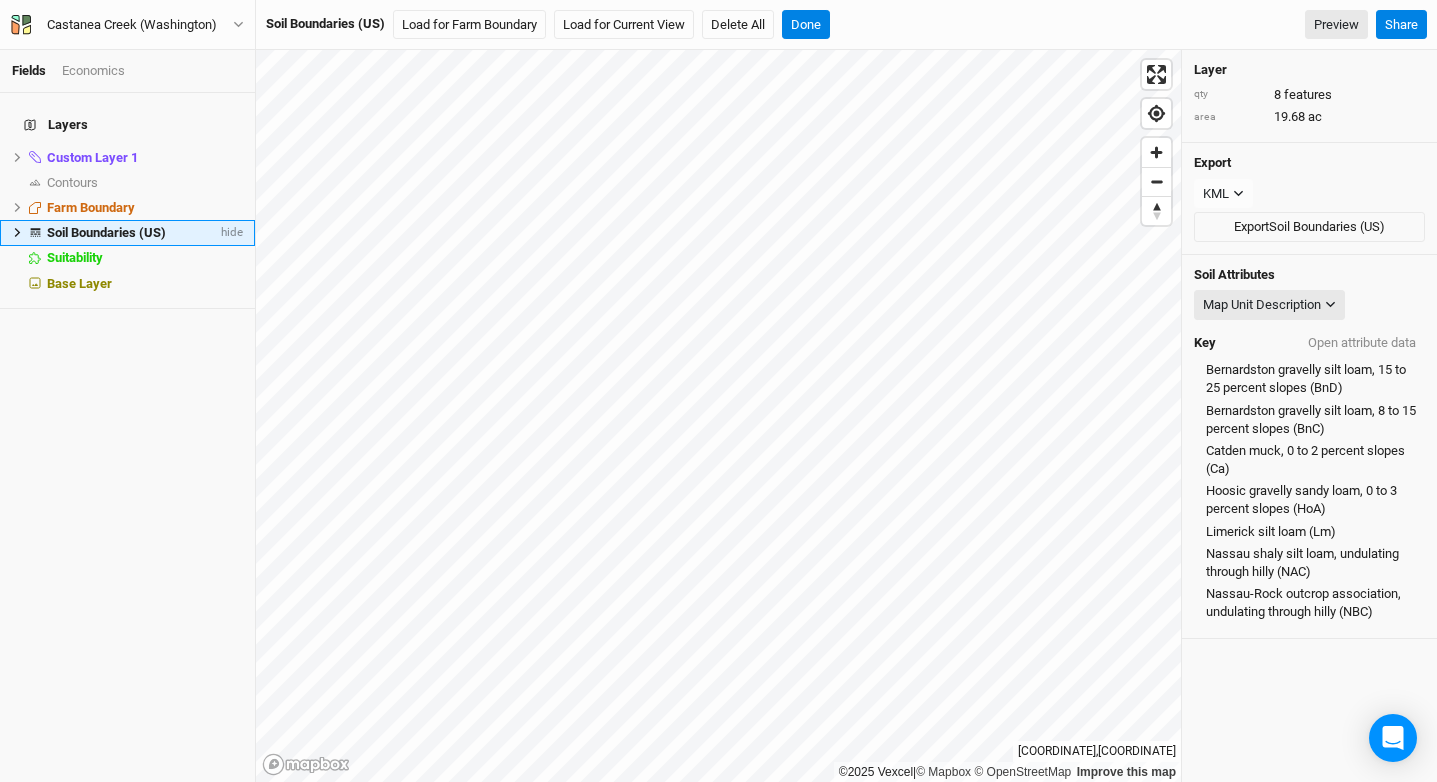 click at bounding box center (17, 232) 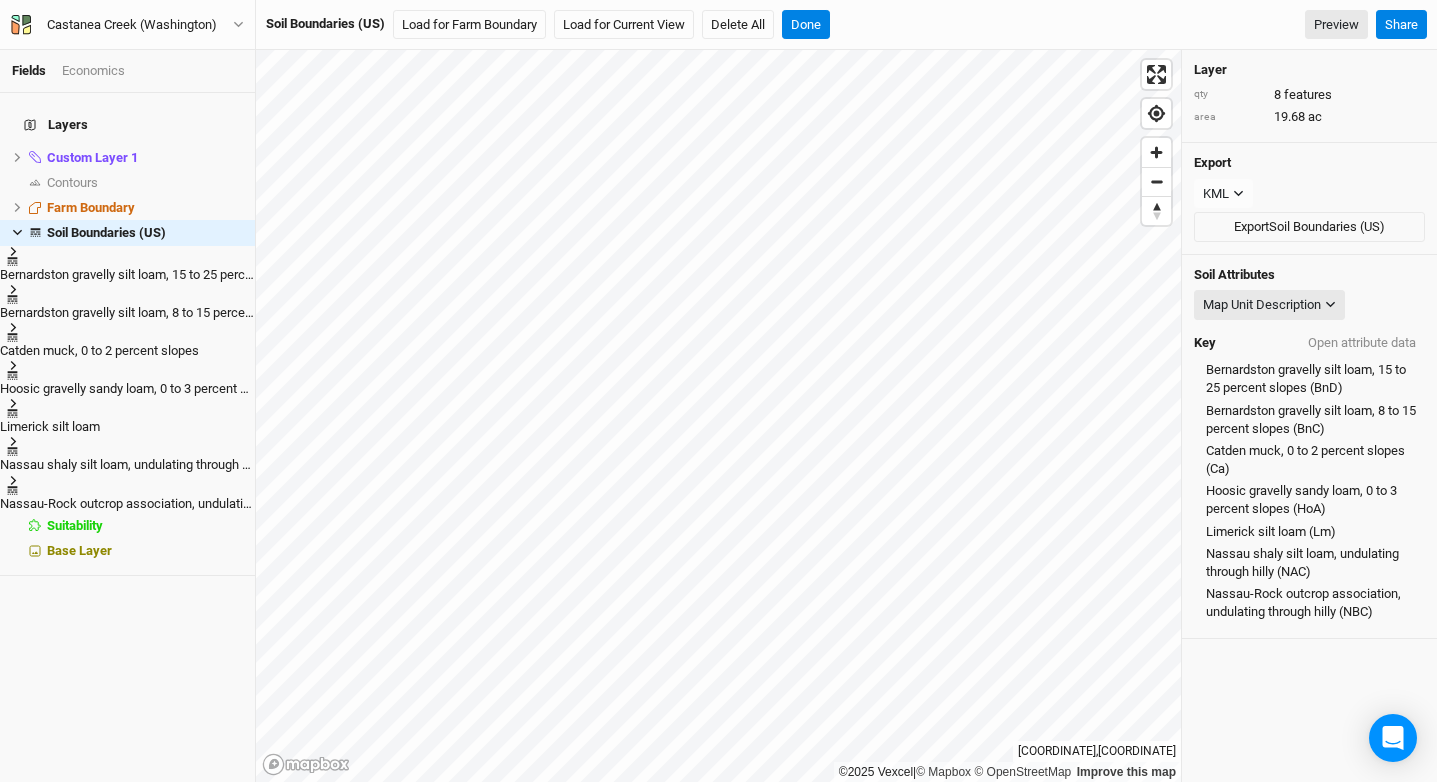 click on "Bernardston gravelly silt loam, 15 to 25 percent slopes" at bounding box center [152, 274] 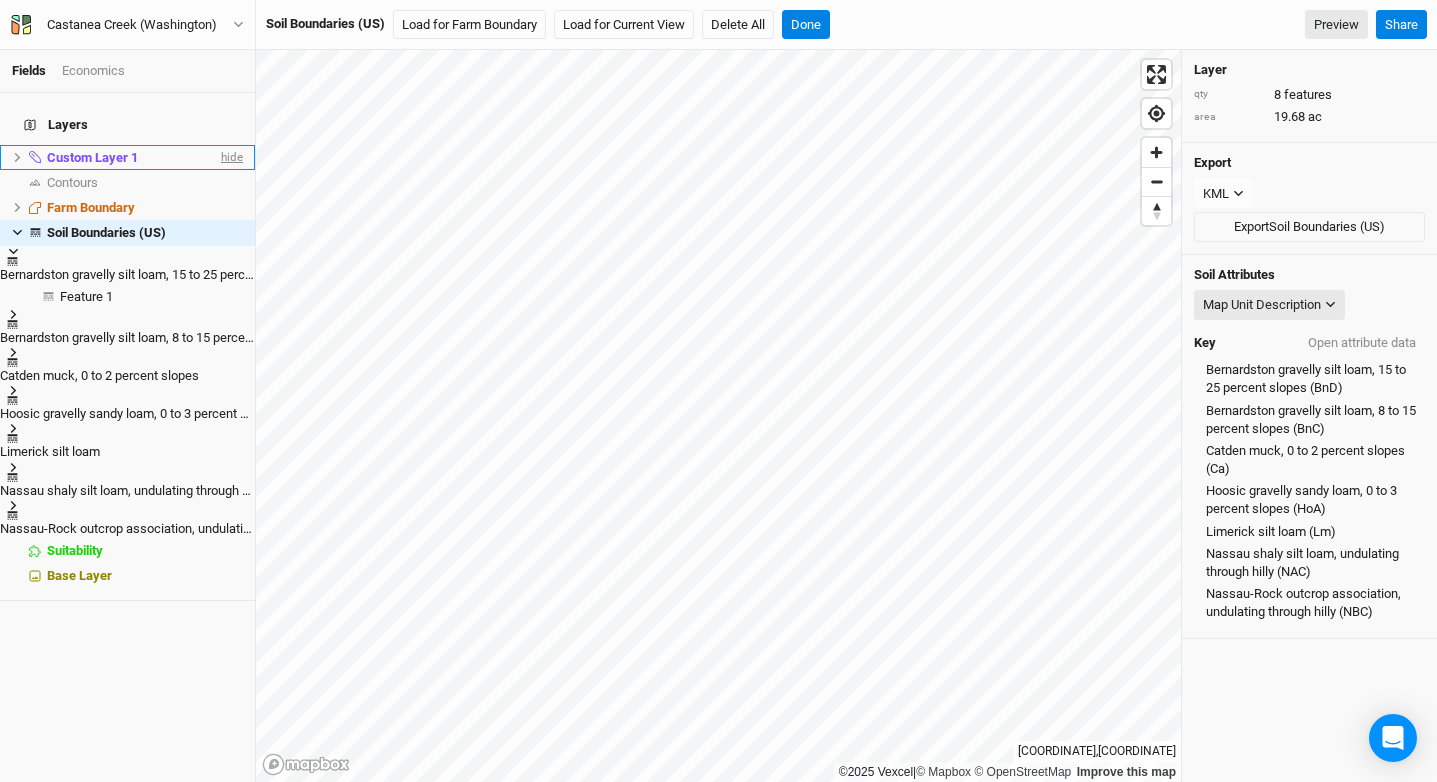 click on "hide" at bounding box center [230, 157] 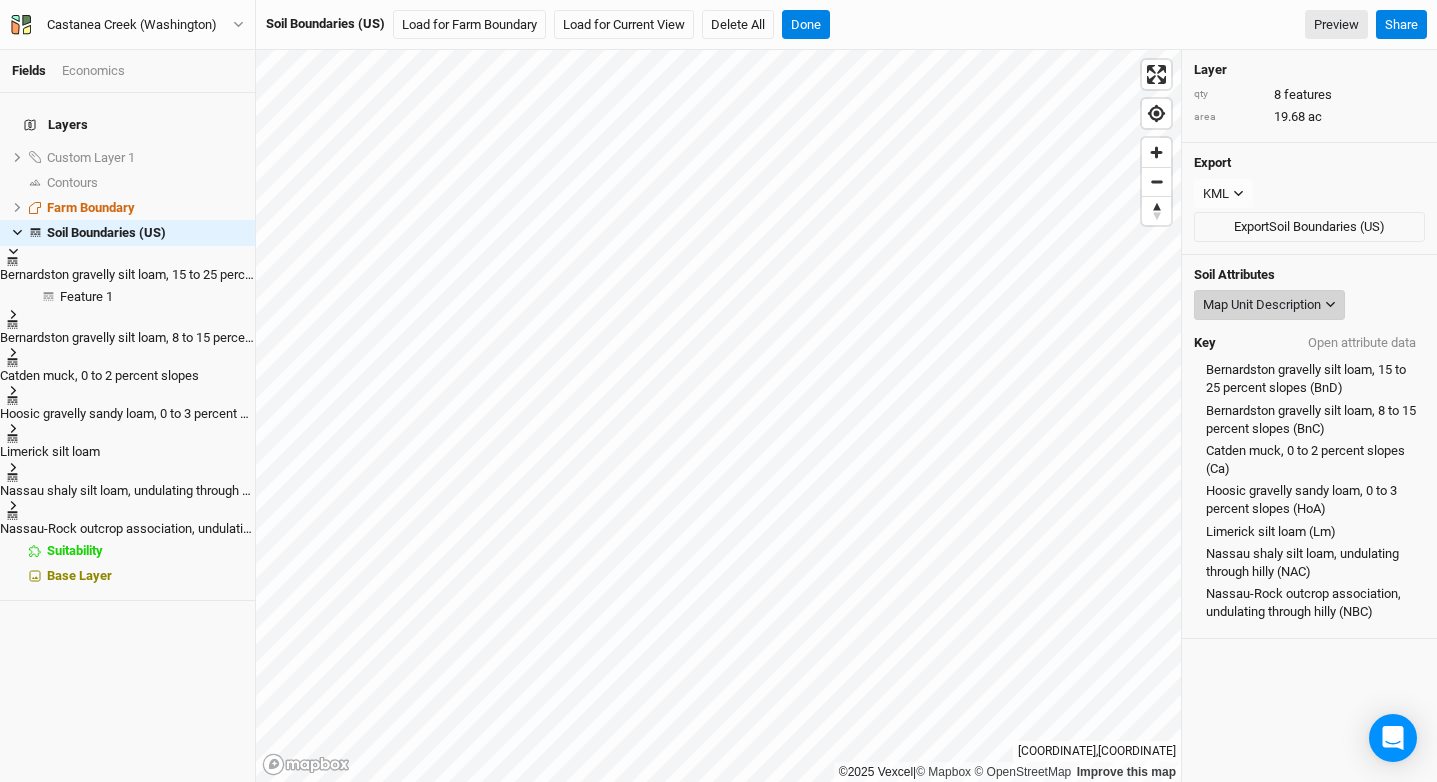 click on "Map Unit Description" at bounding box center (1262, 305) 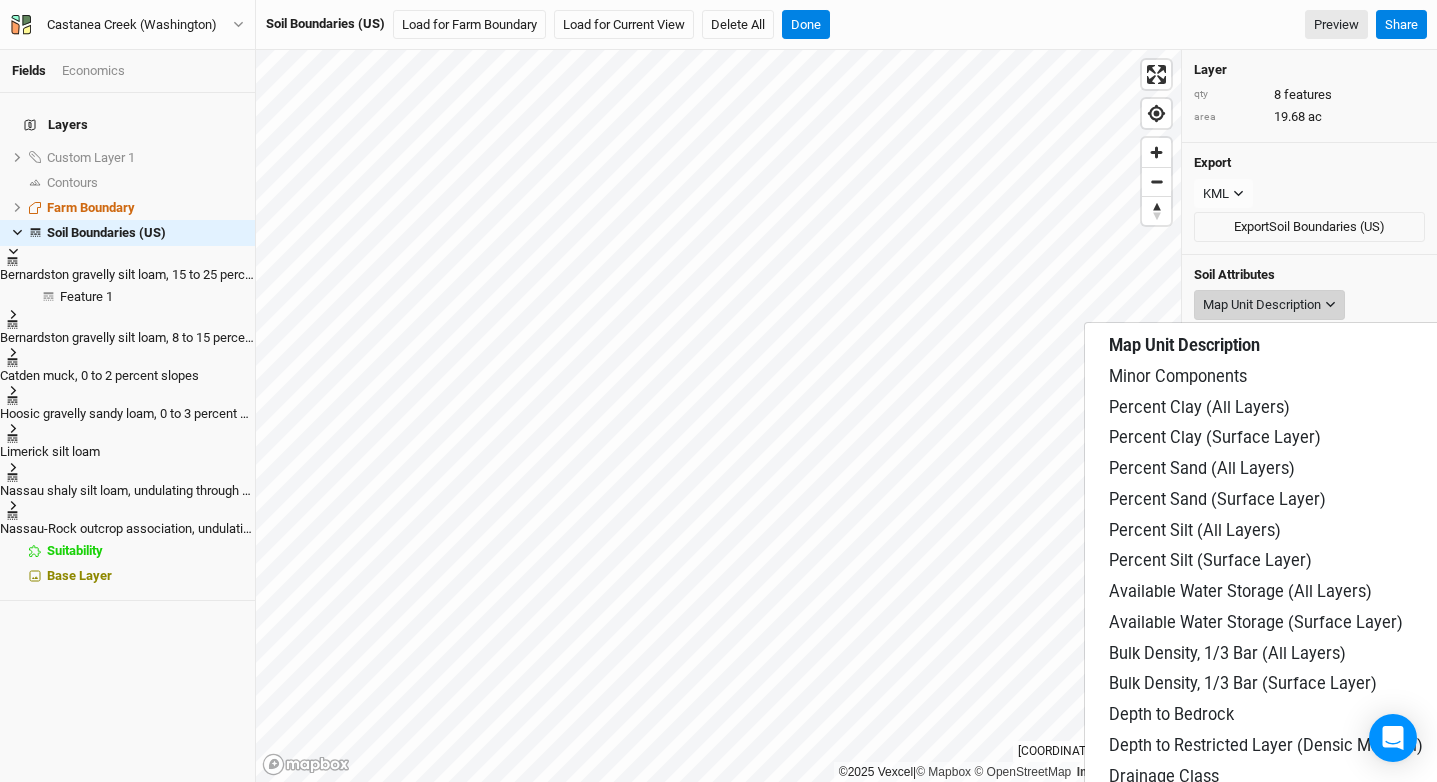 click on "Map Unit Description" at bounding box center [1262, 305] 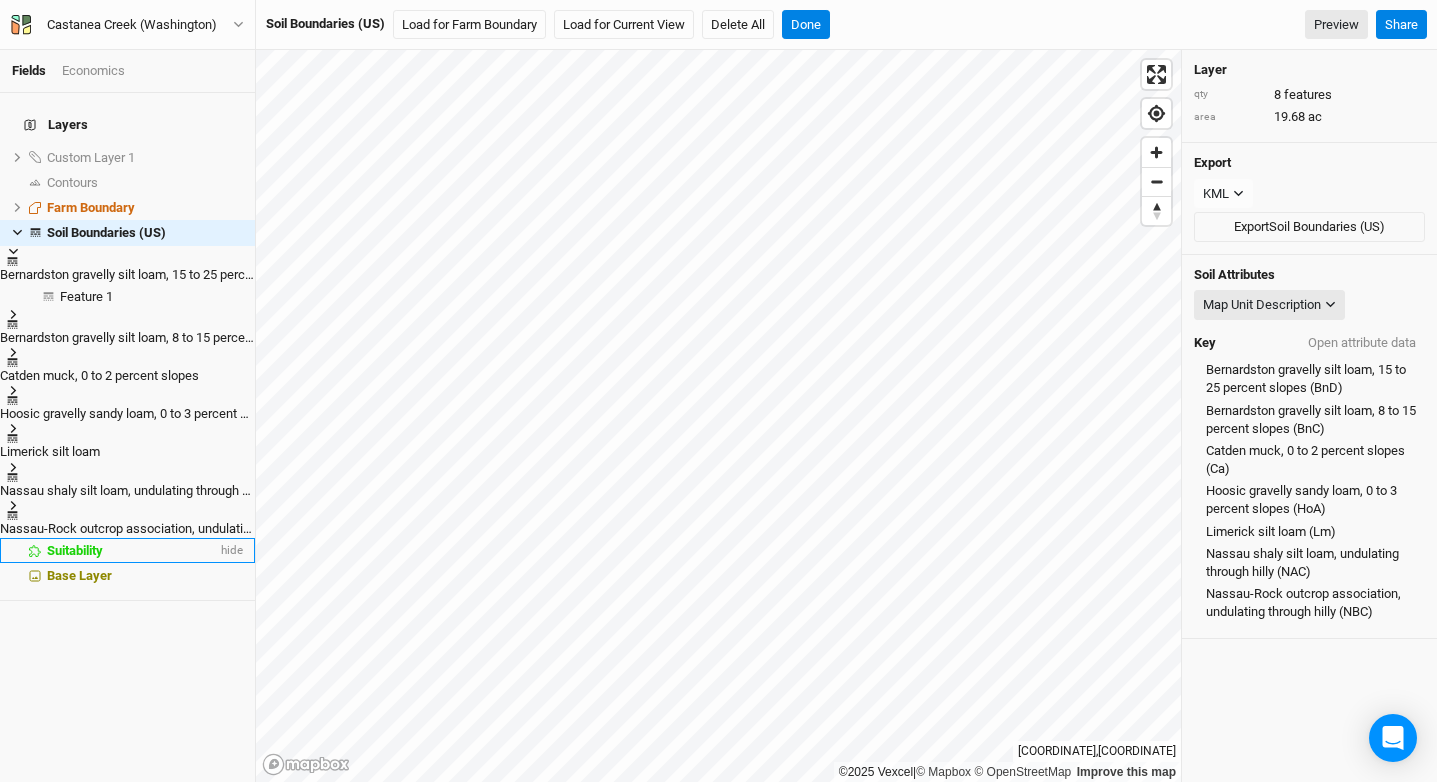 click on "Suitability" at bounding box center [75, 550] 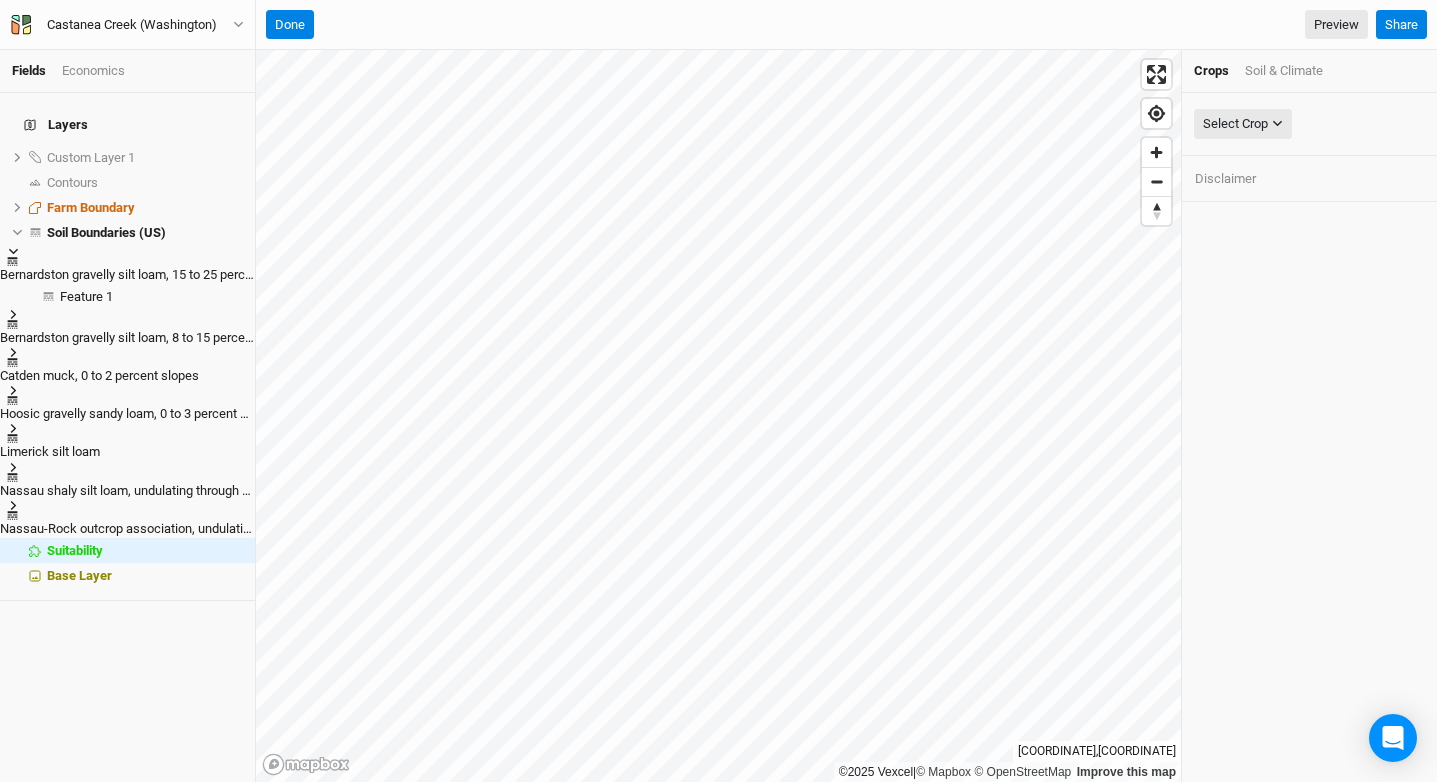 click on "Soil & Climate" at bounding box center (1284, 71) 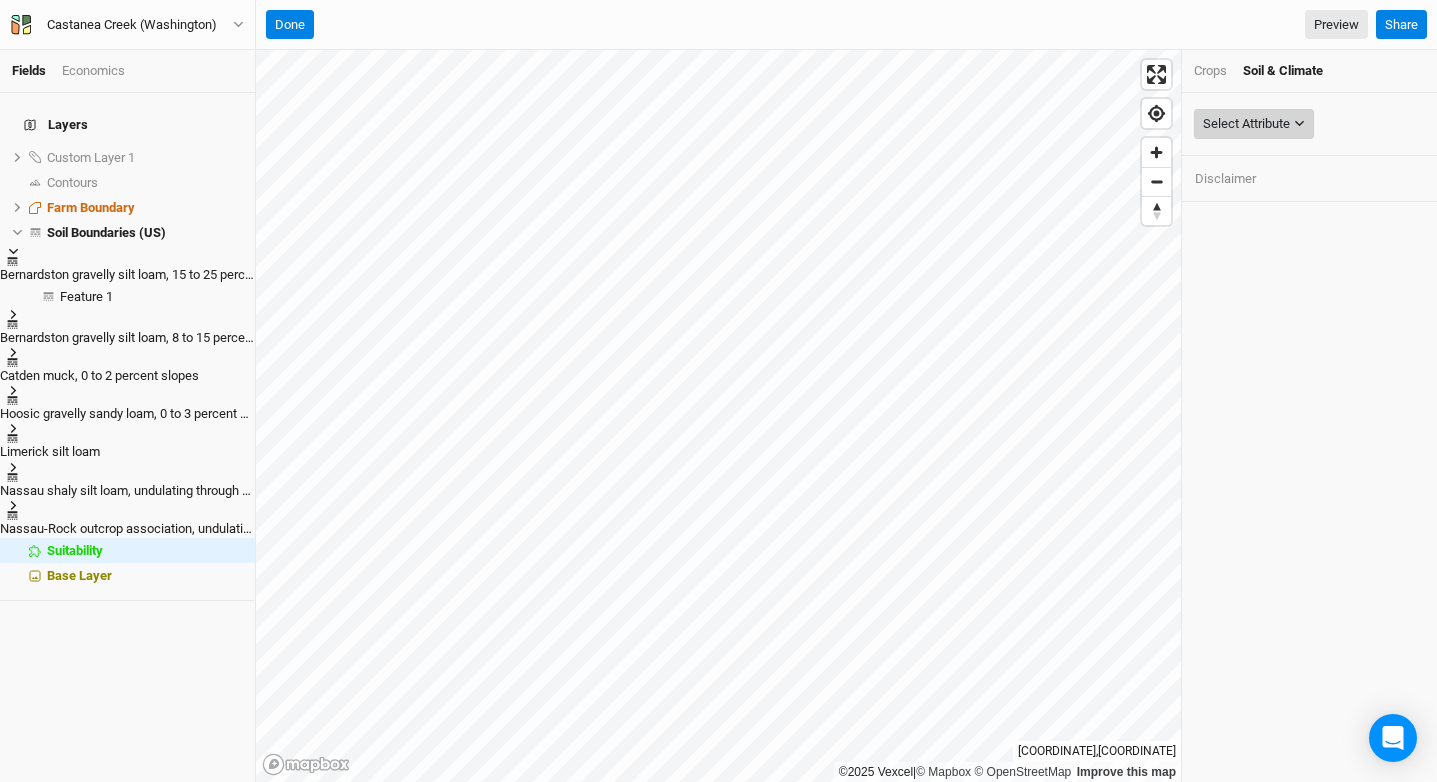 click on "Select Attribute" at bounding box center [1246, 124] 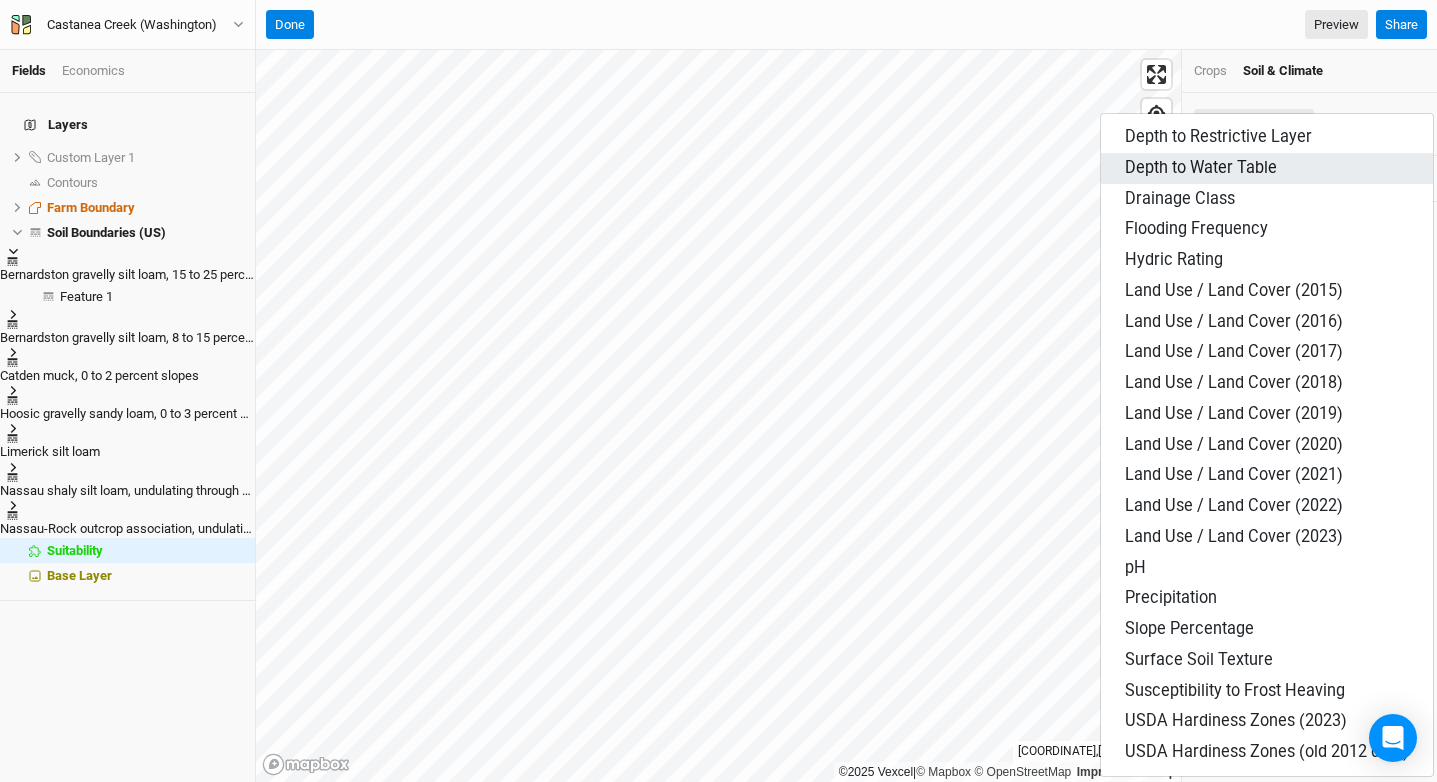 click on "Depth to Water Table" at bounding box center (1218, 136) 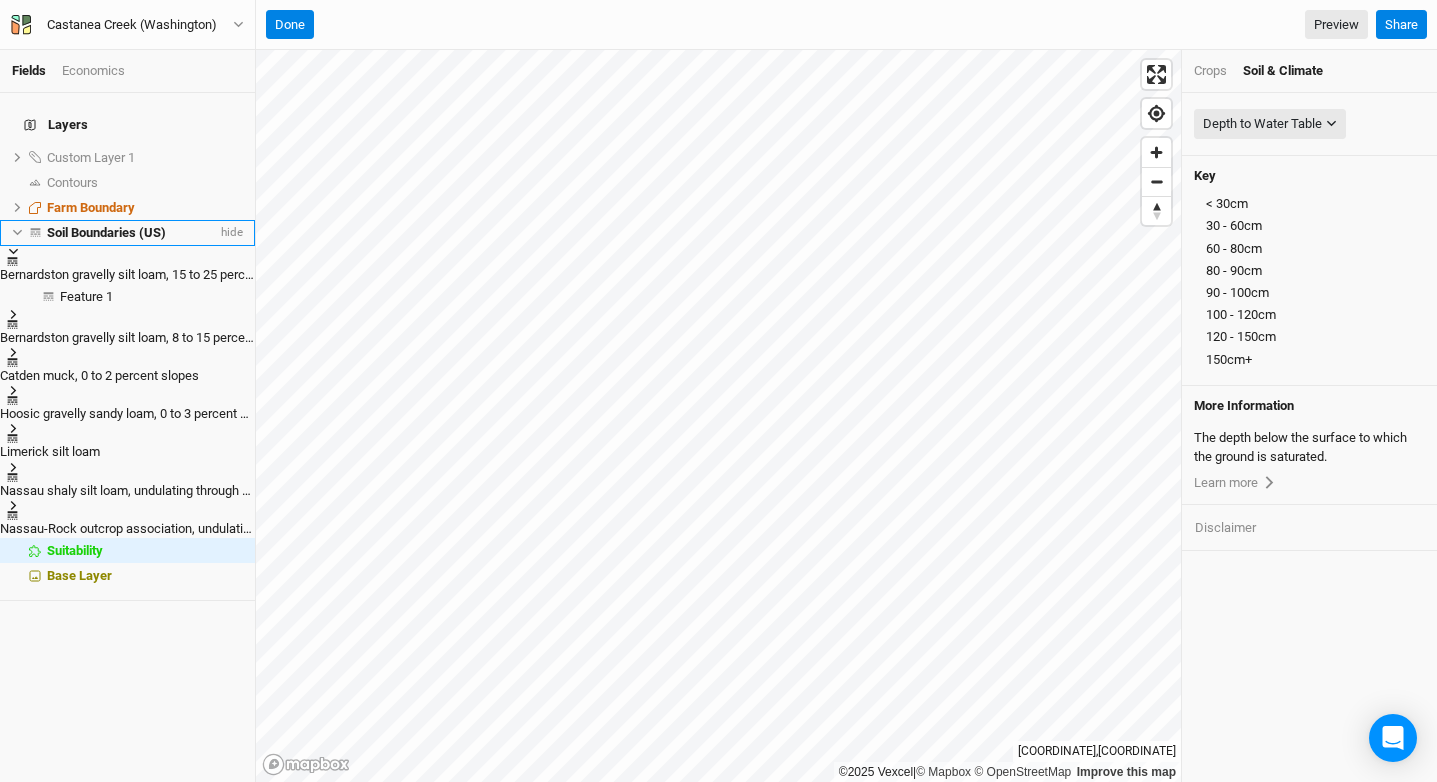 click on "Soil Boundaries (US)" at bounding box center (106, 232) 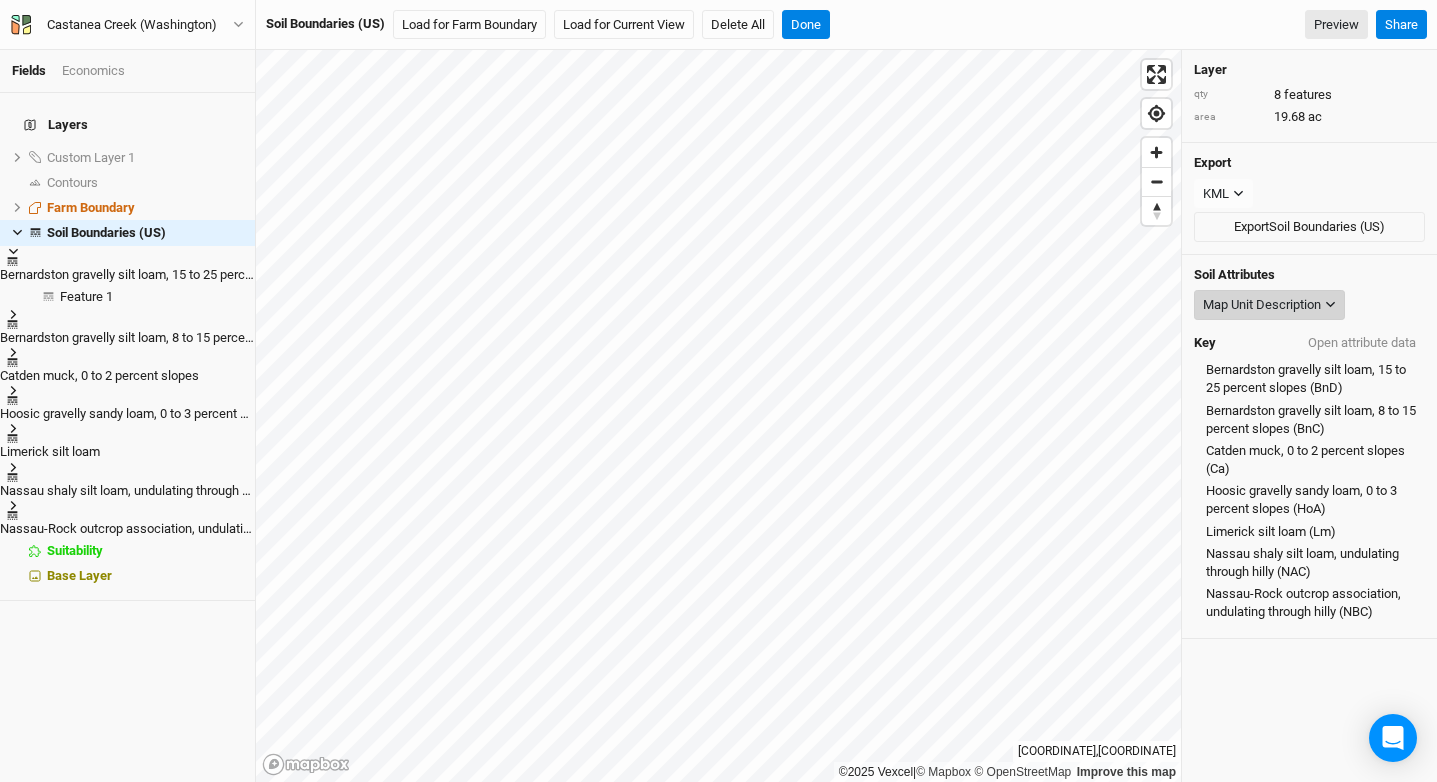 click on "Map Unit Description" at bounding box center (1262, 305) 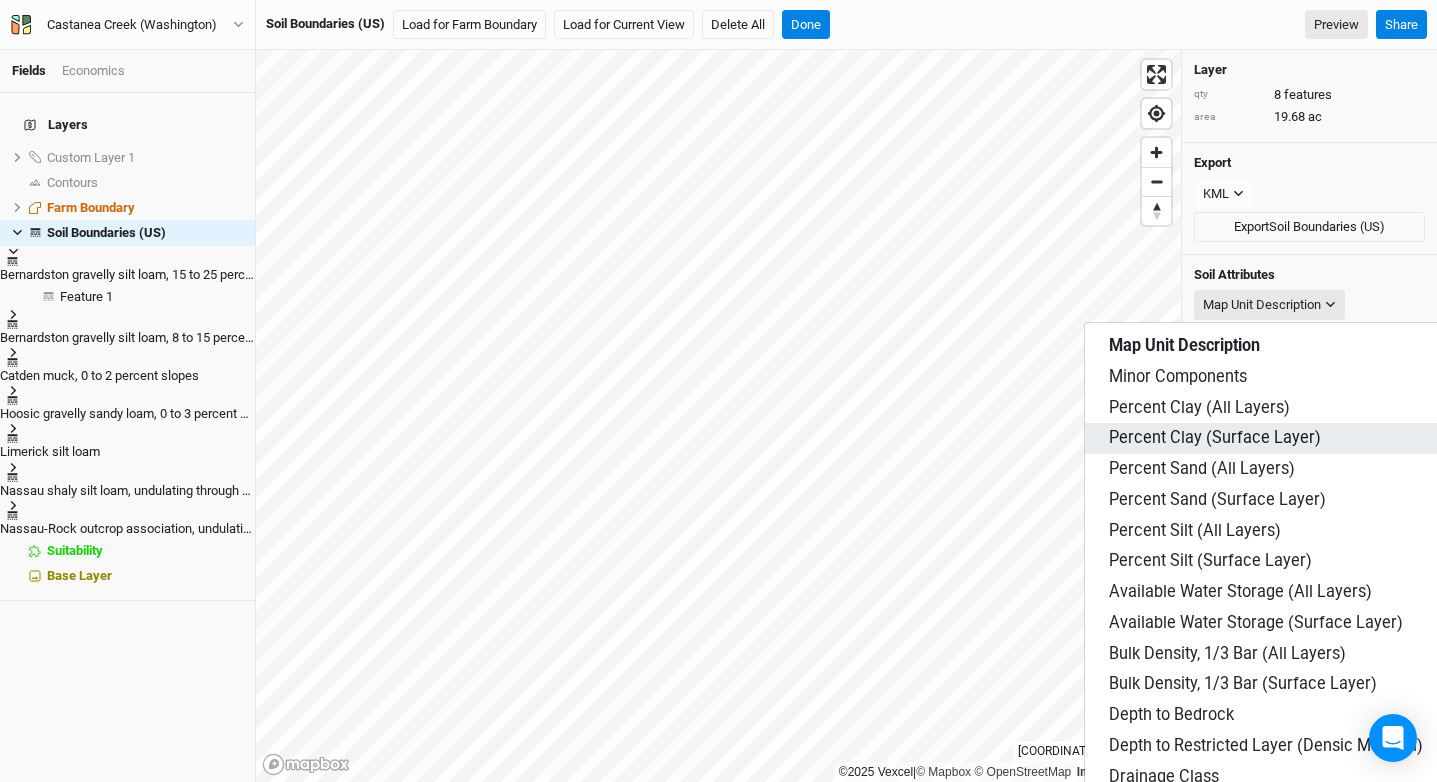 click on "Percent Clay (Surface Layer)" at bounding box center (1215, 438) 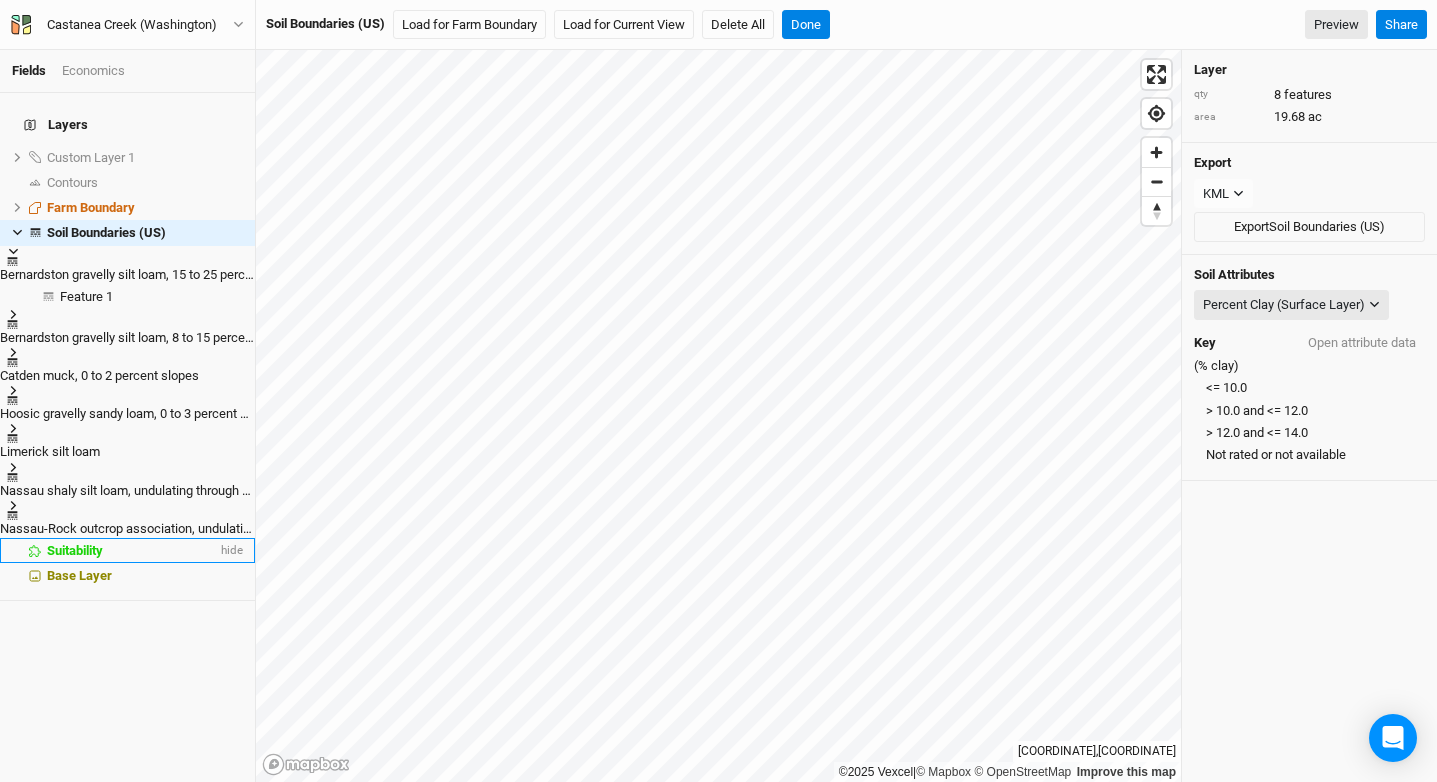 click on "Suitability" at bounding box center [132, 551] 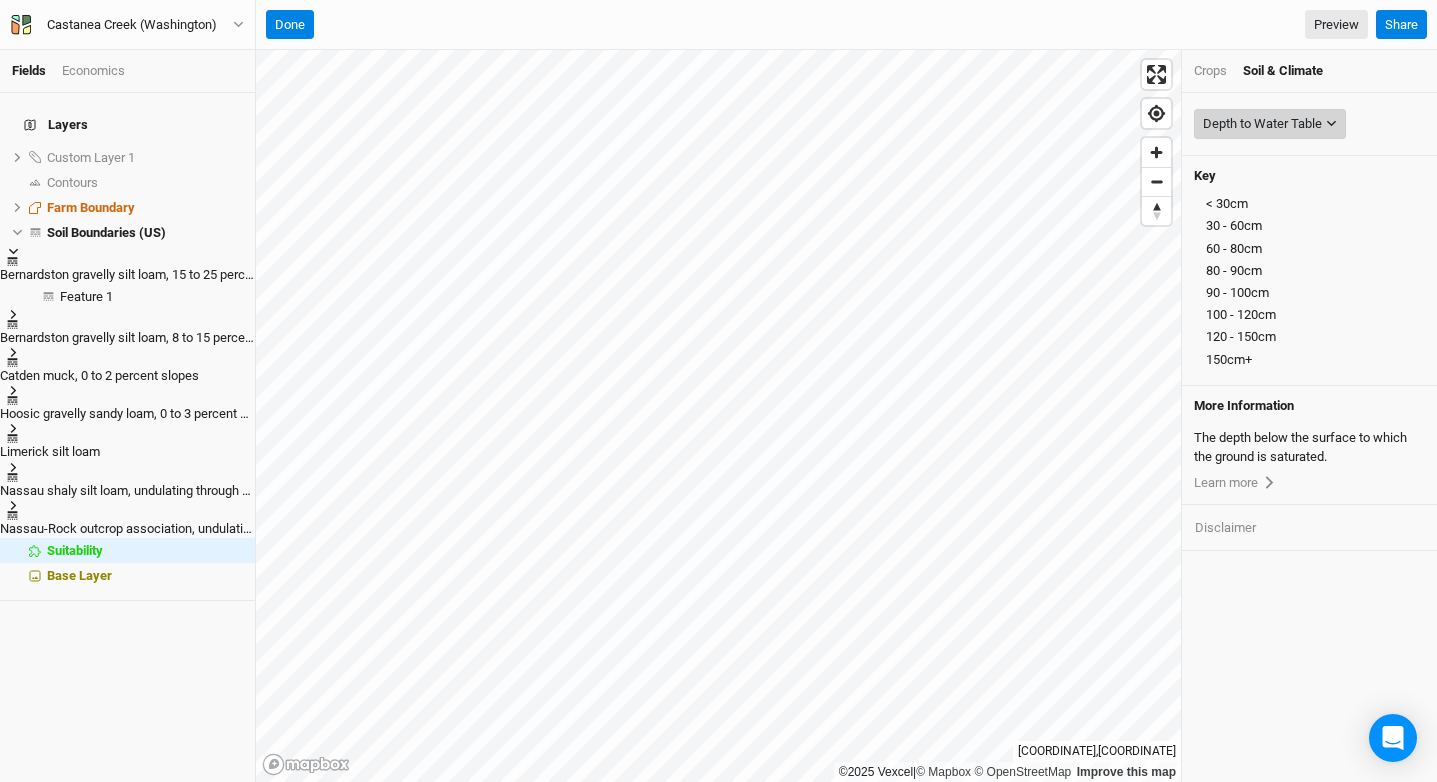 click on "Depth to Water Table" at bounding box center [1262, 124] 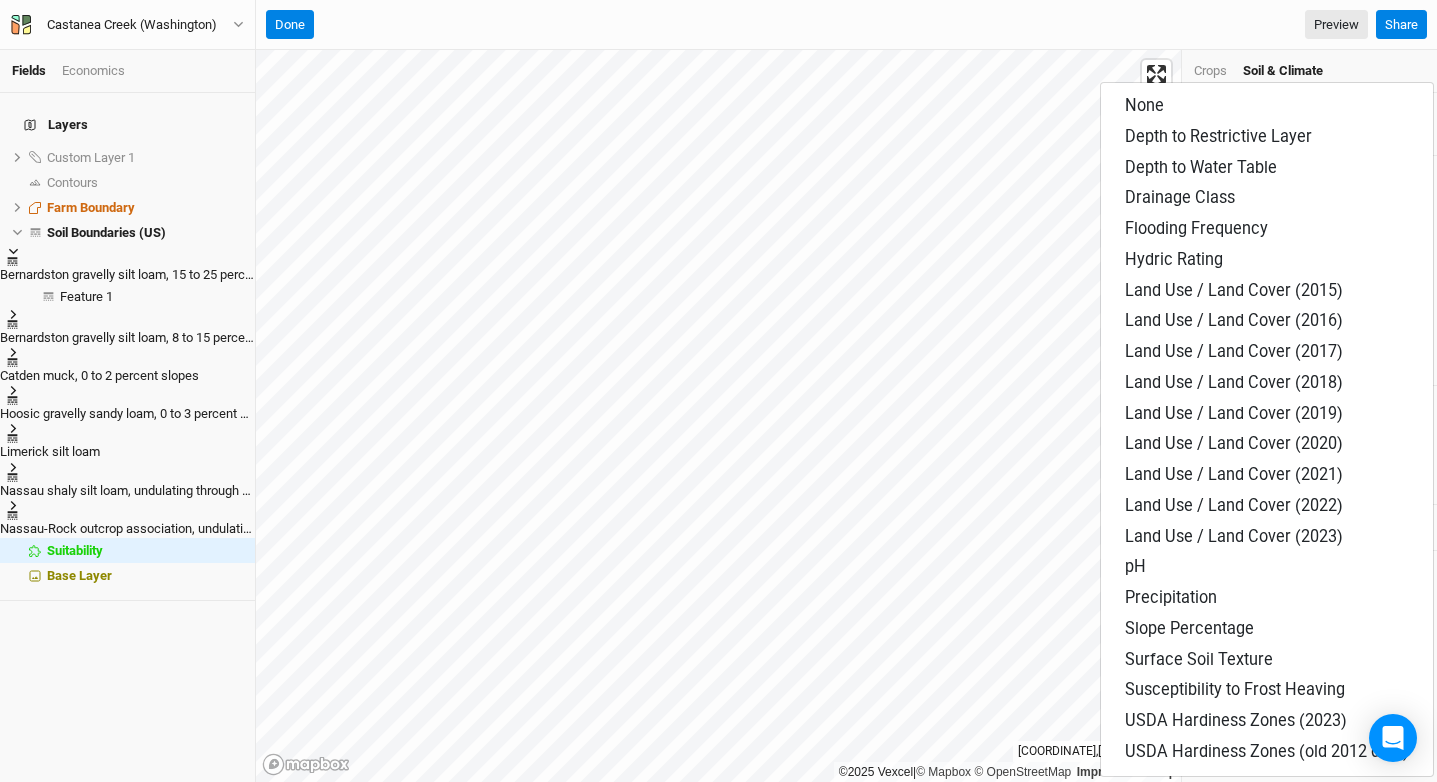 click on "Crops Soil & Climate" at bounding box center (1309, 71) 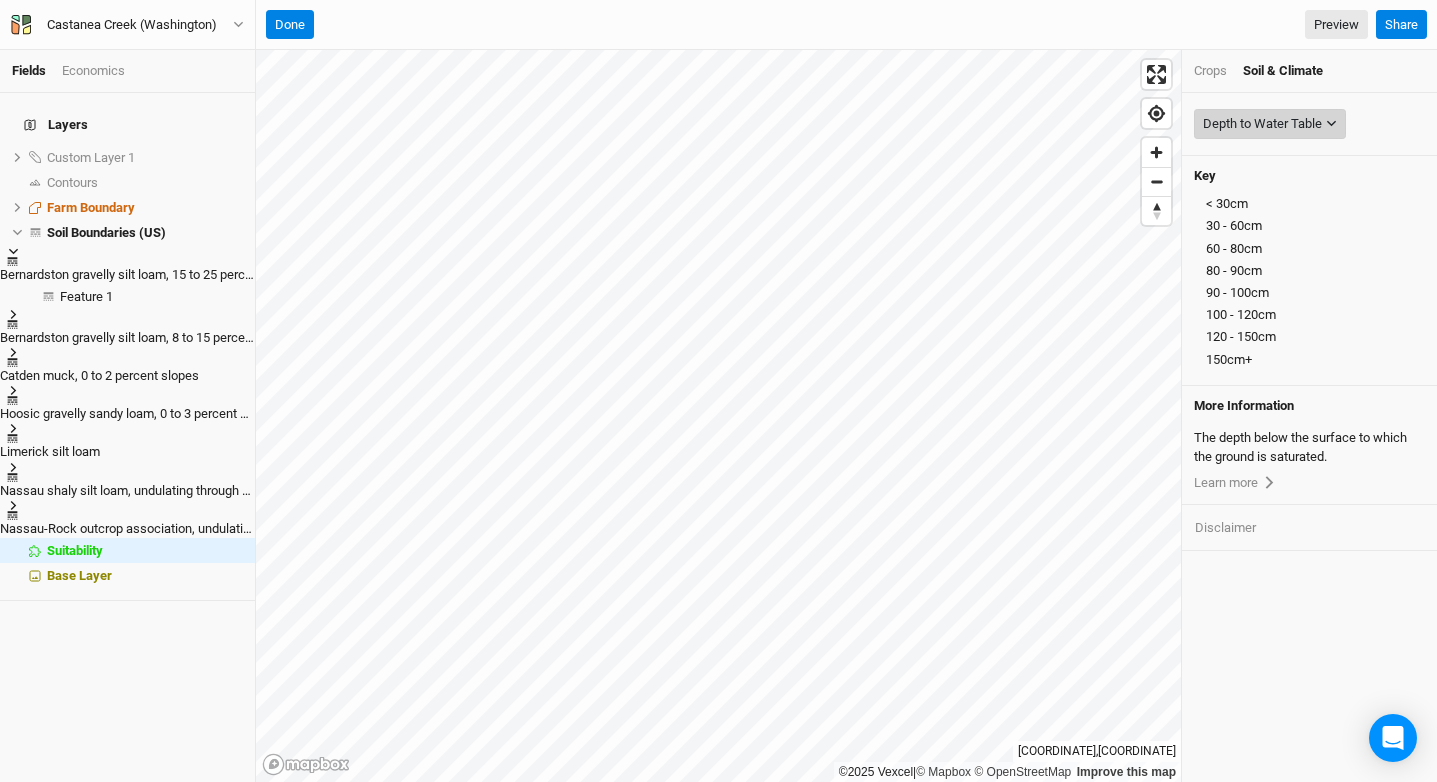 click on "Depth to Water Table" at bounding box center [1262, 124] 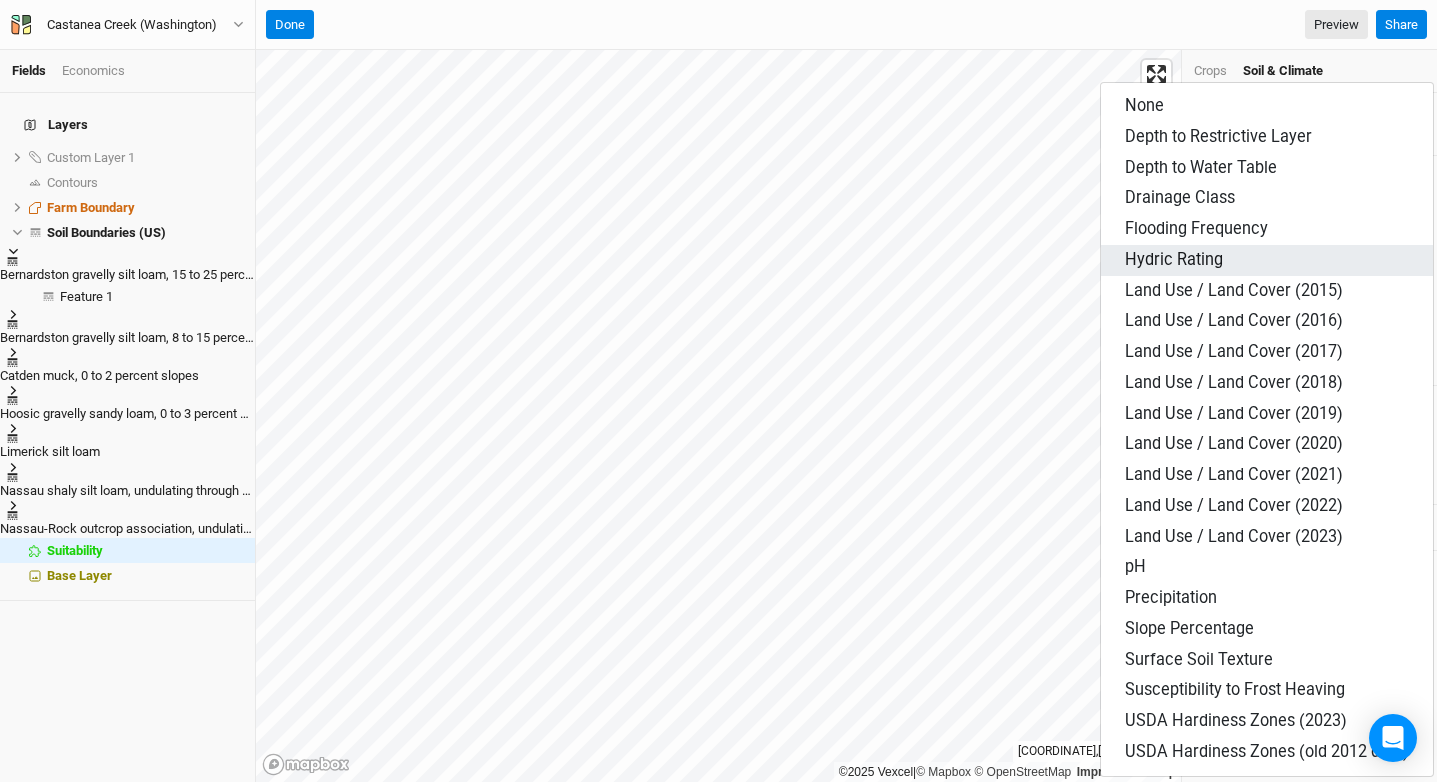 click on "Hydric Rating" at bounding box center [1267, 260] 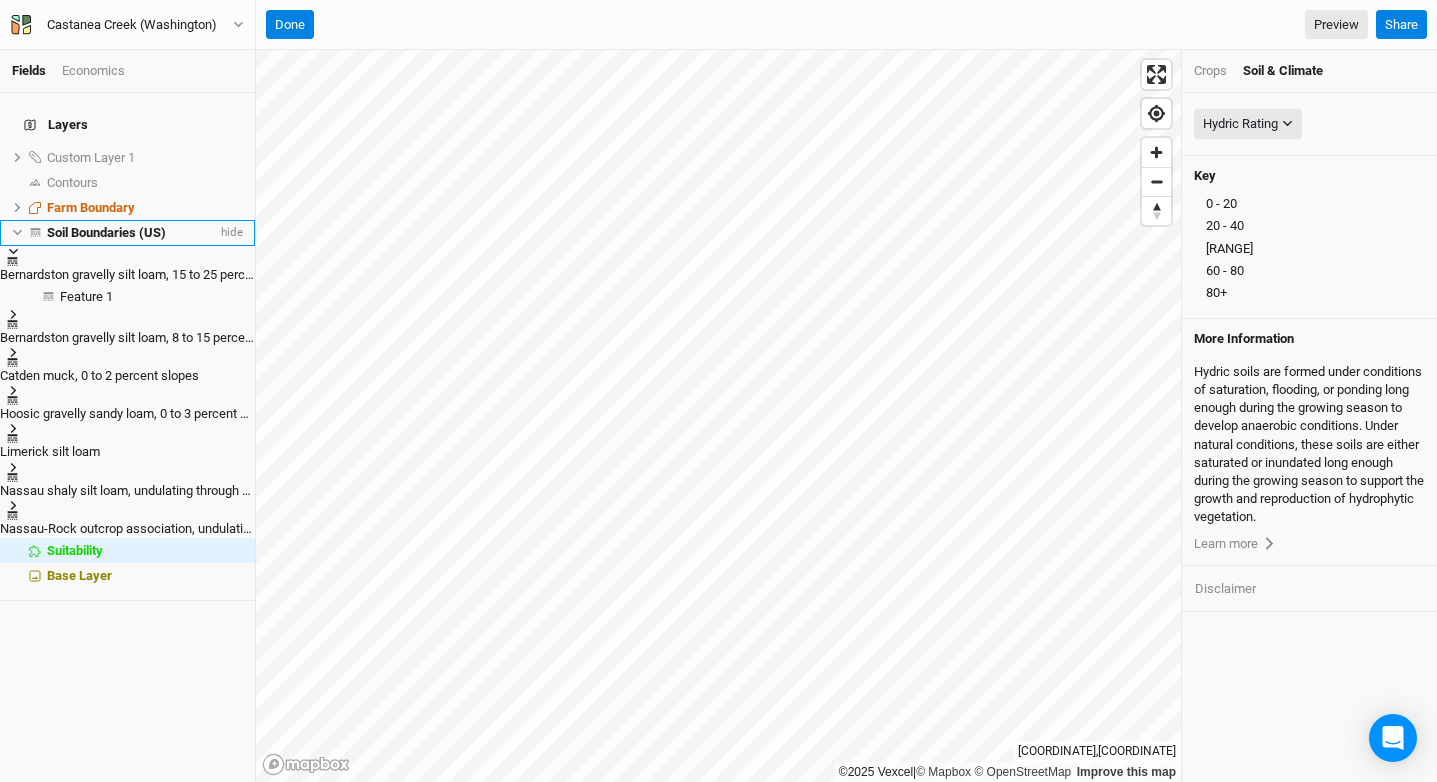 click on "Soil Boundaries (US)" at bounding box center (106, 232) 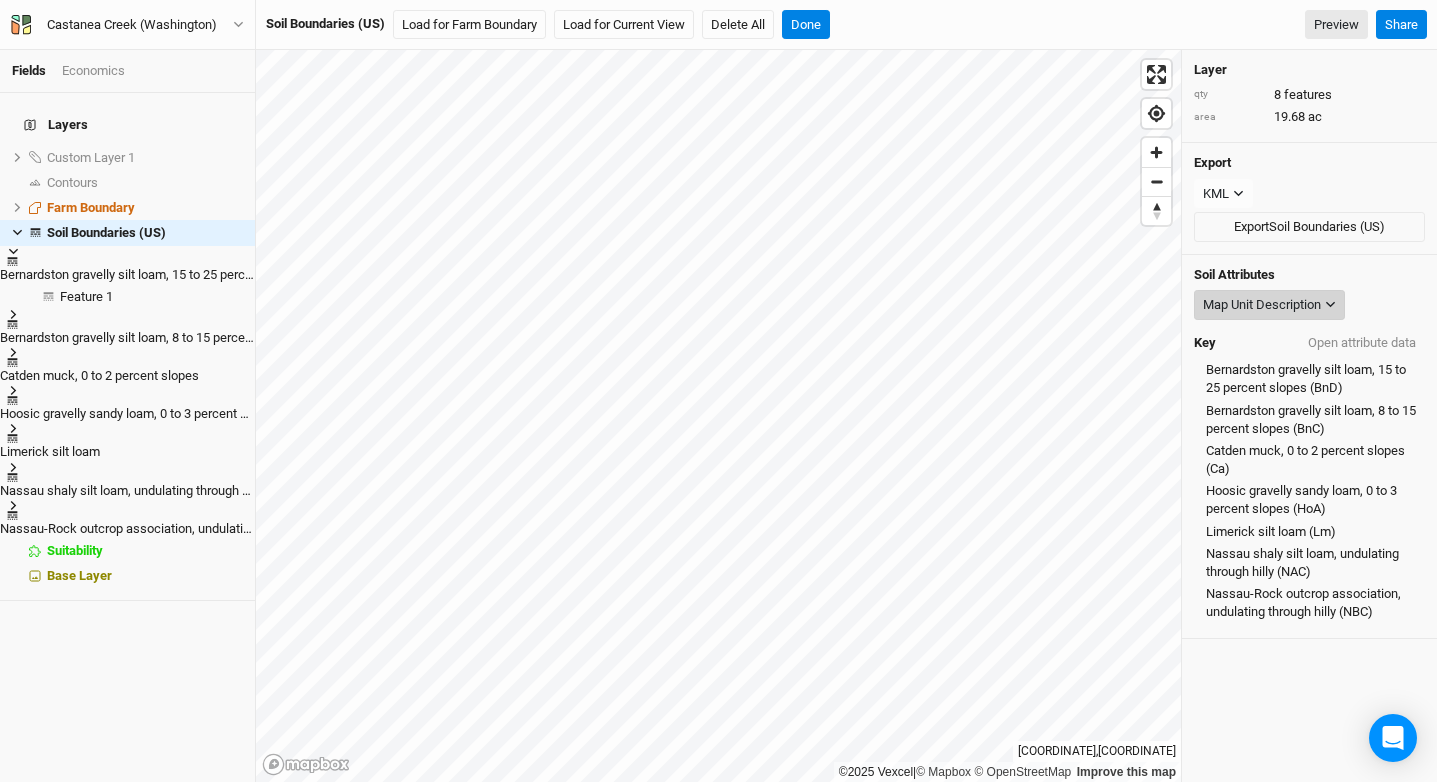 click on "Map Unit Description" at bounding box center [1269, 305] 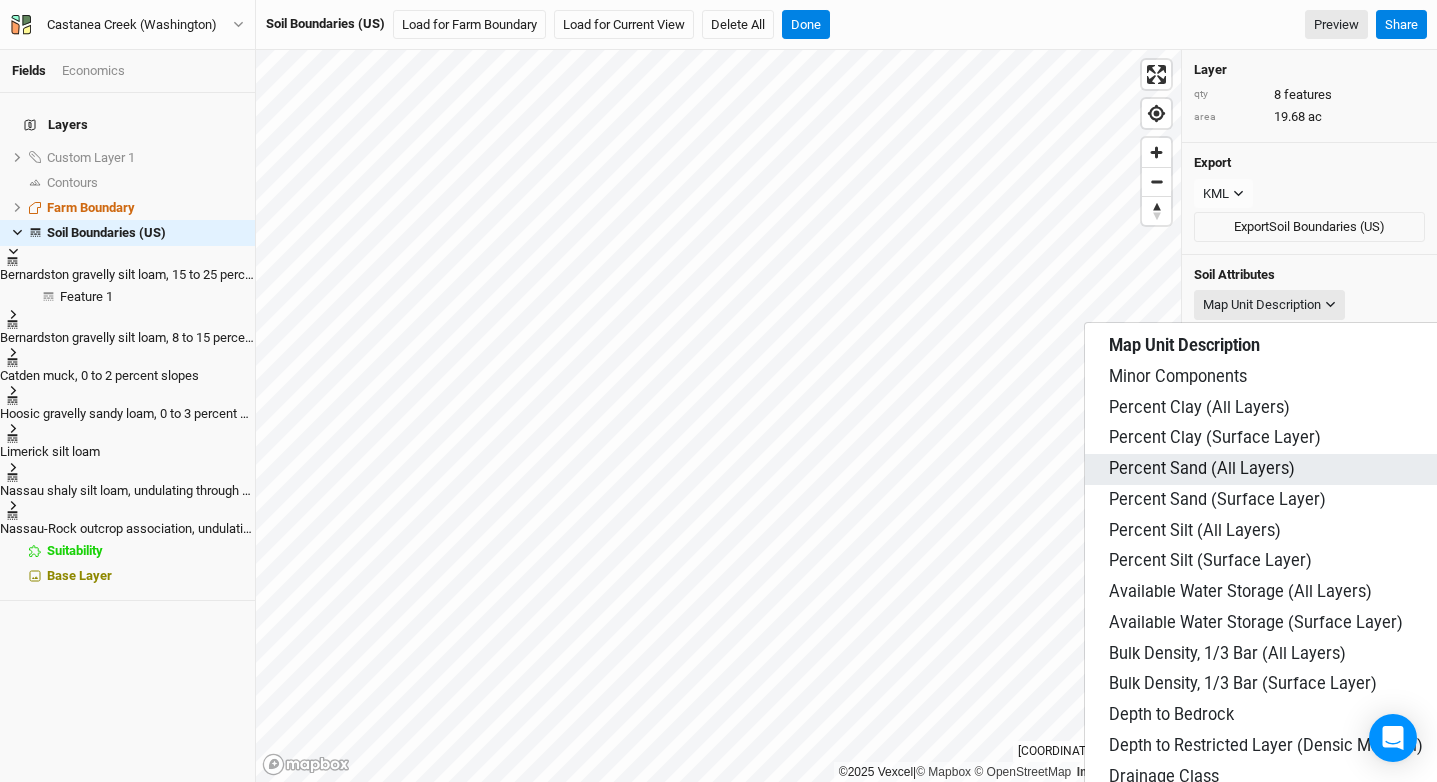 click on "Percent Sand (All Layers)" at bounding box center (1289, 469) 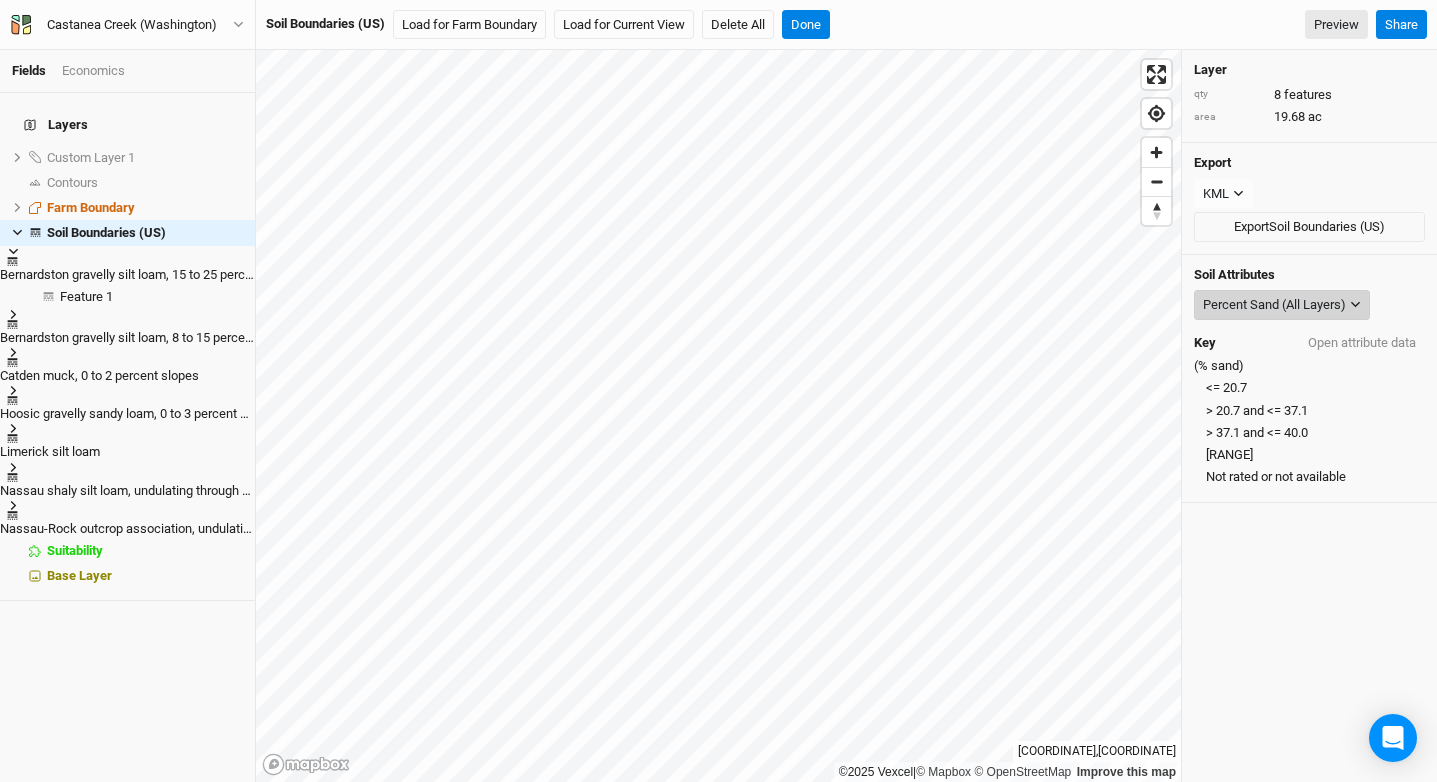 click on "Percent Sand (All Layers)" at bounding box center (1274, 305) 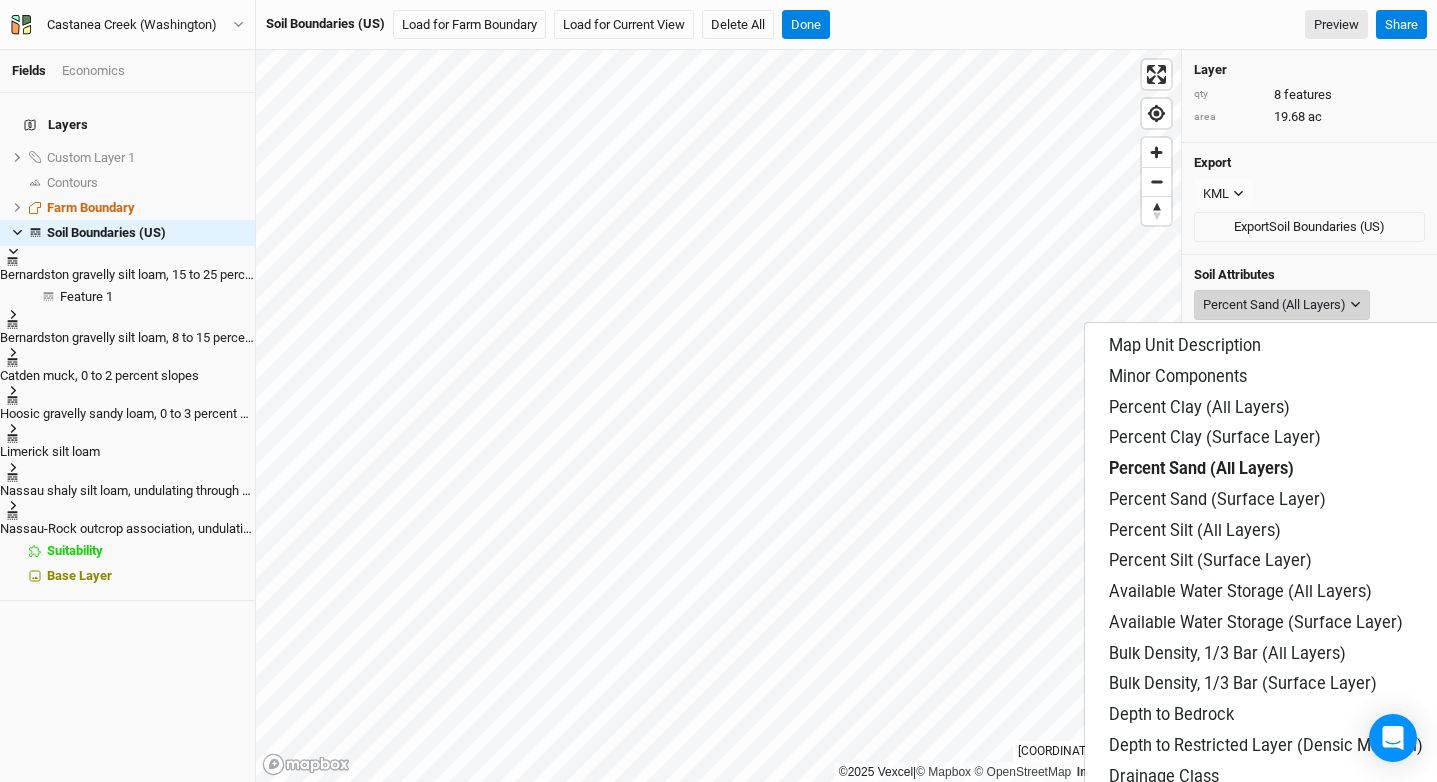 click on "Percent Sand (All Layers)" at bounding box center (1274, 305) 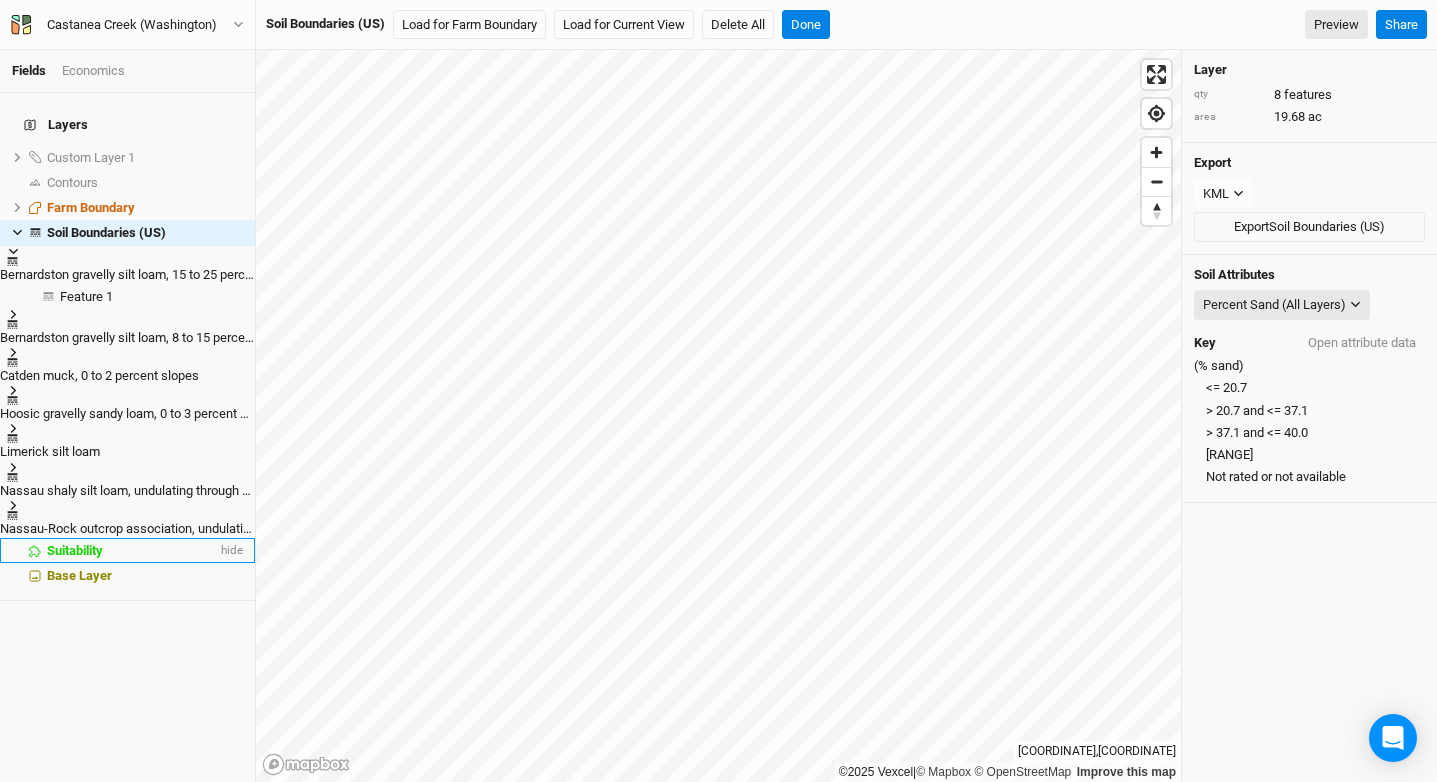 click on "Suitability hide" at bounding box center [127, 550] 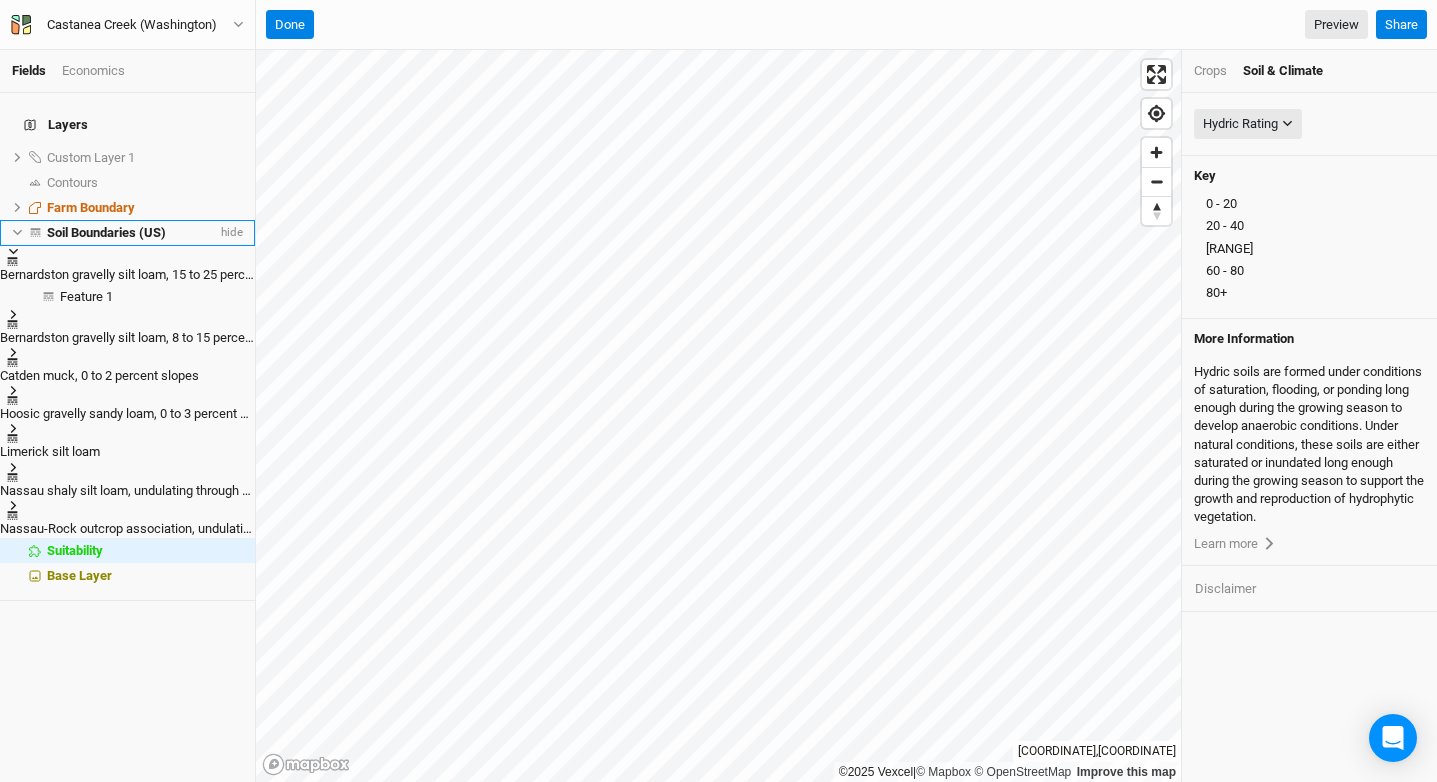 click on "Soil Boundaries (US)" at bounding box center (106, 232) 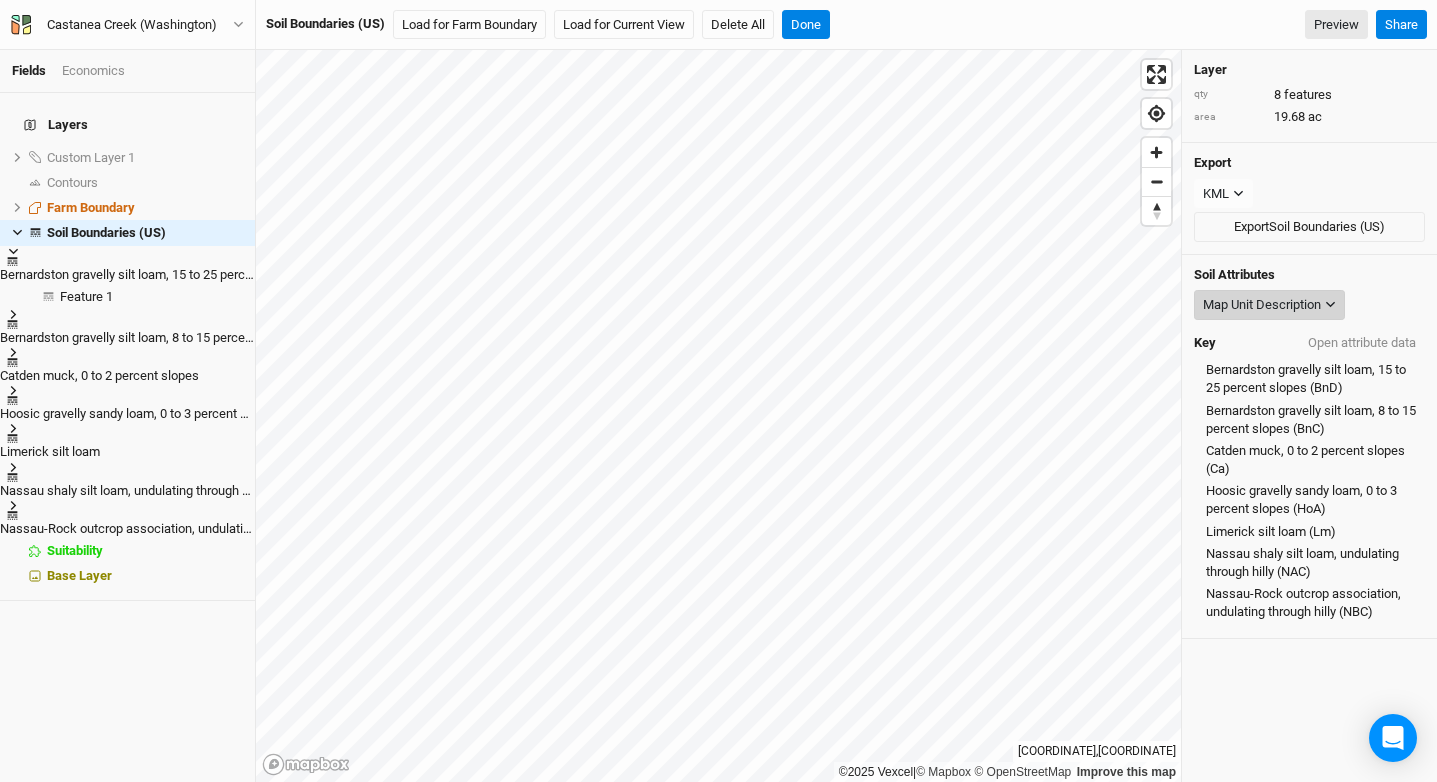 click on "Map Unit Description" at bounding box center [1262, 305] 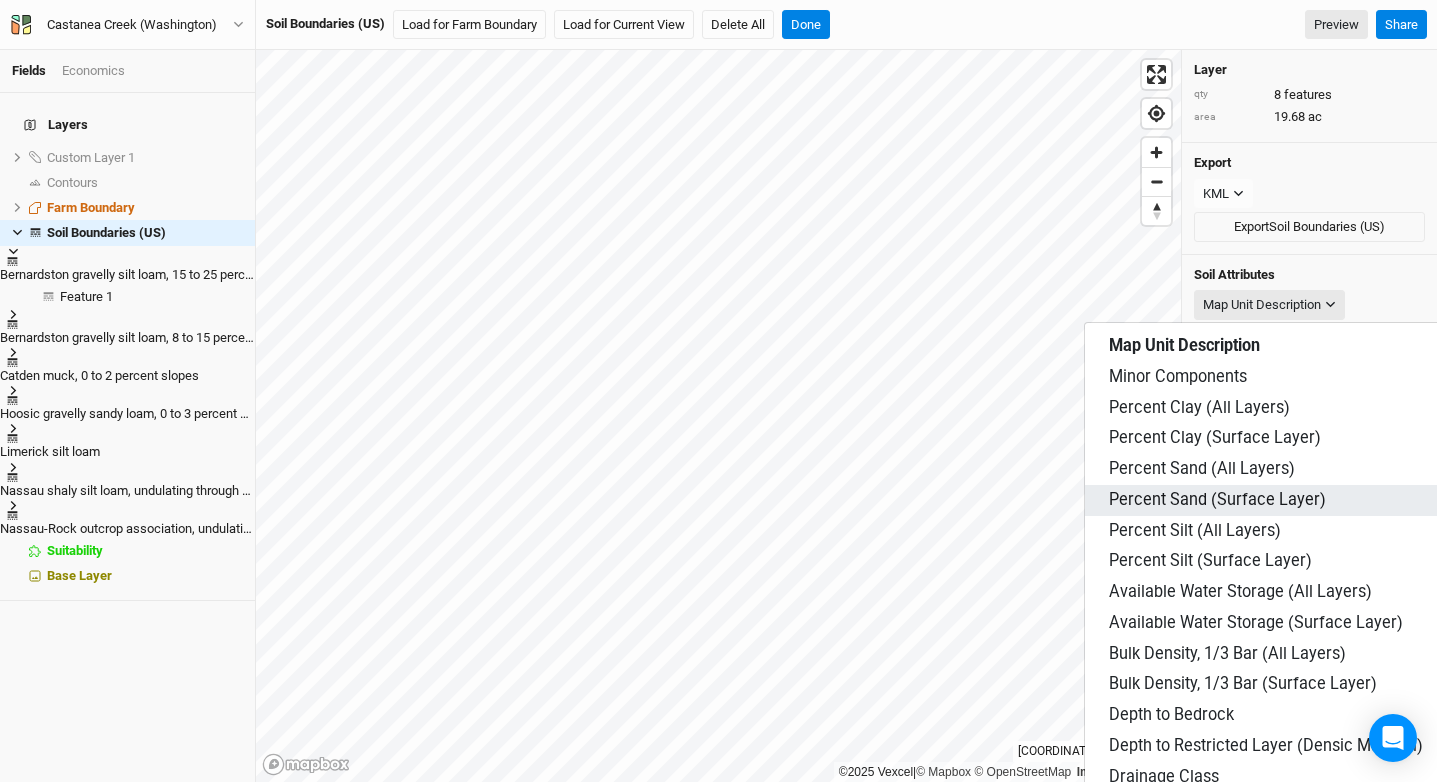 click on "Percent Sand (Surface Layer)" at bounding box center [1289, 500] 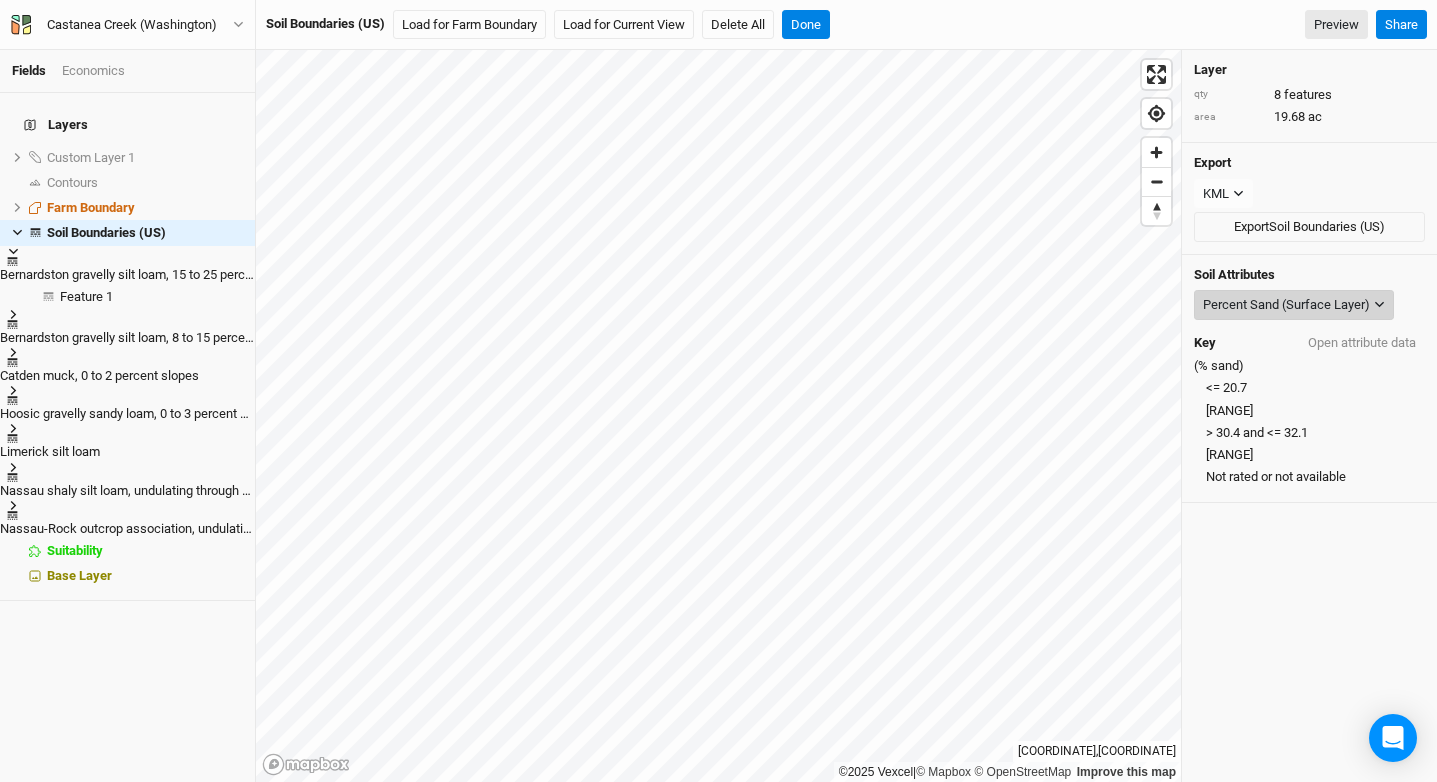 click on "Percent Sand (Surface Layer)" at bounding box center (1286, 305) 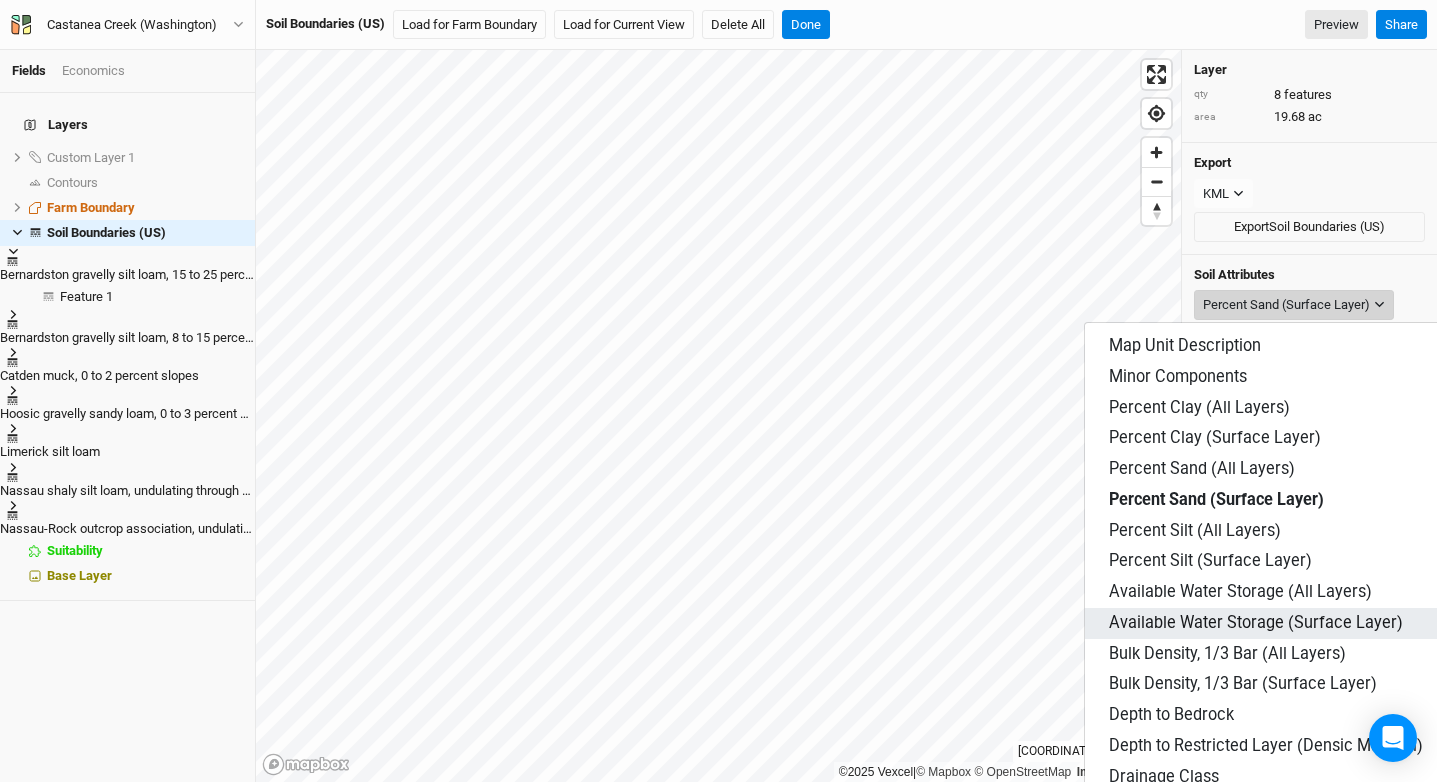 scroll, scrollTop: 284, scrollLeft: 0, axis: vertical 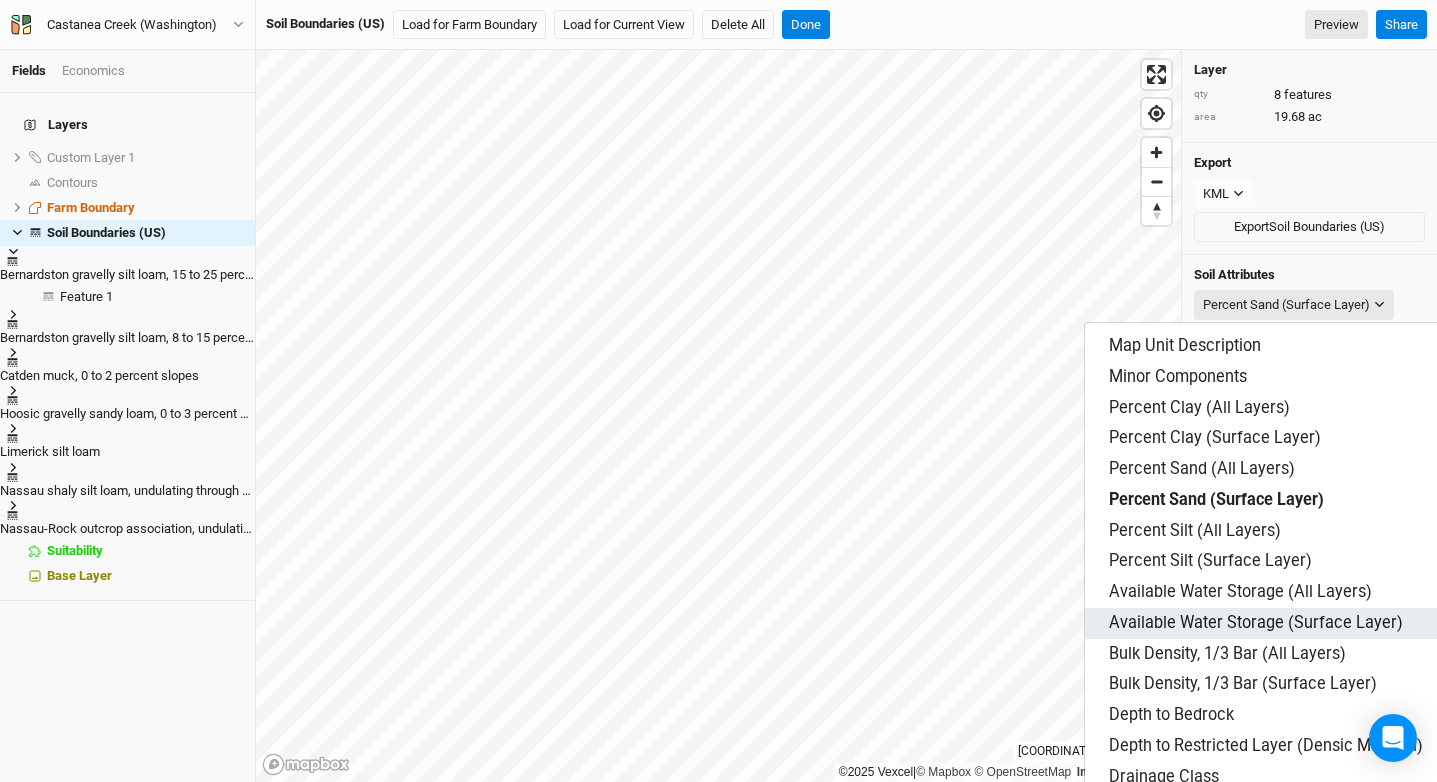 click on "pH, 1:1 Water (All Layers)" at bounding box center (1201, 961) 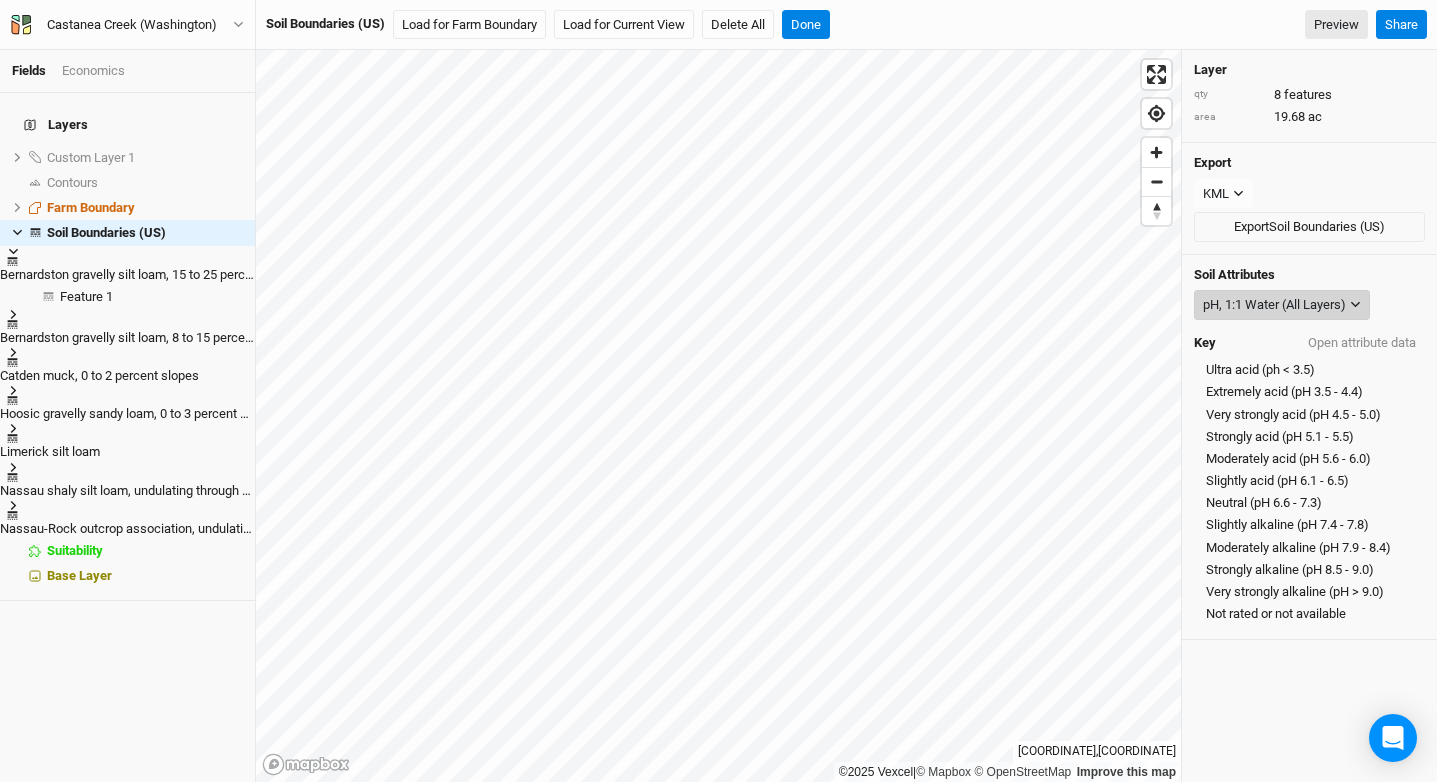 click on "pH, 1:1 Water (All Layers)" at bounding box center [1282, 305] 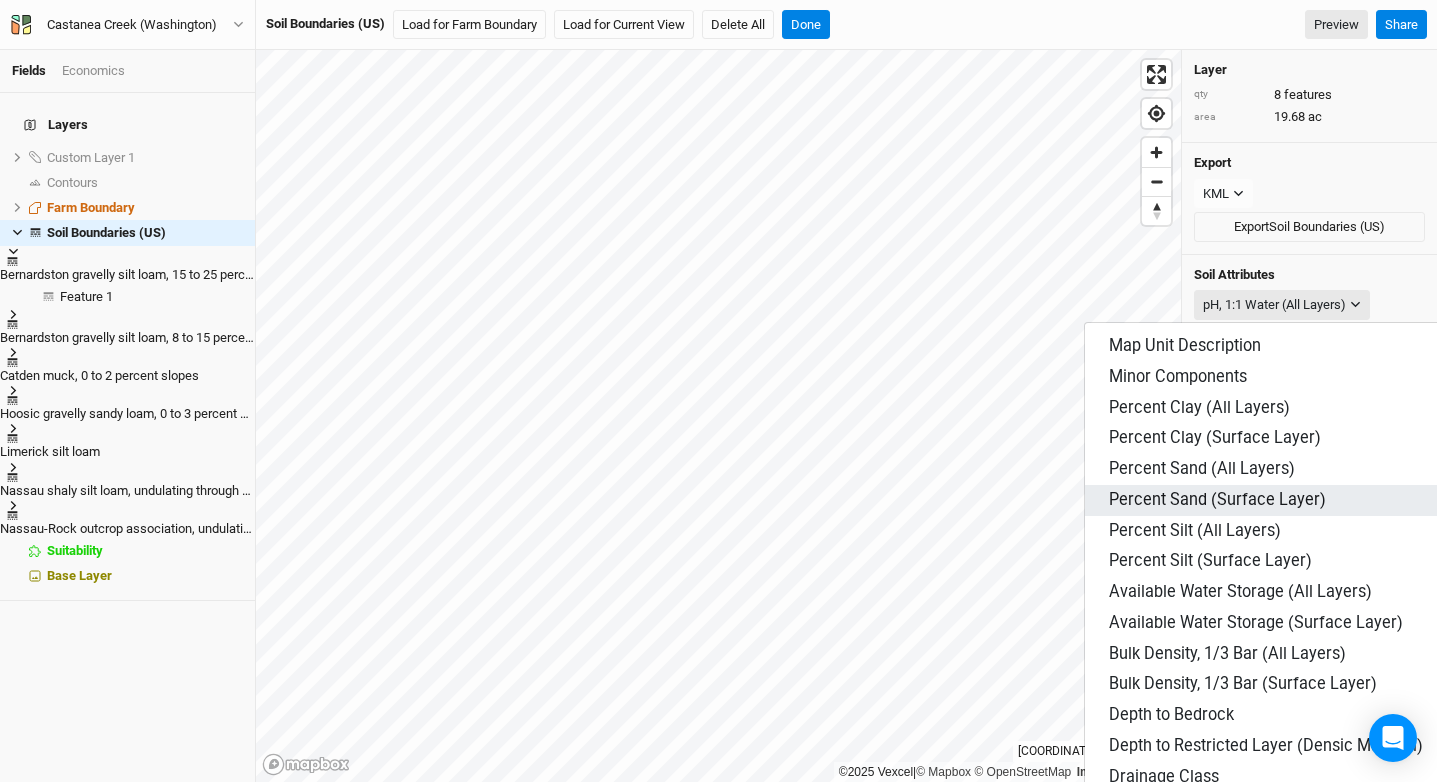 click on "Percent Sand (Surface Layer)" at bounding box center (1217, 500) 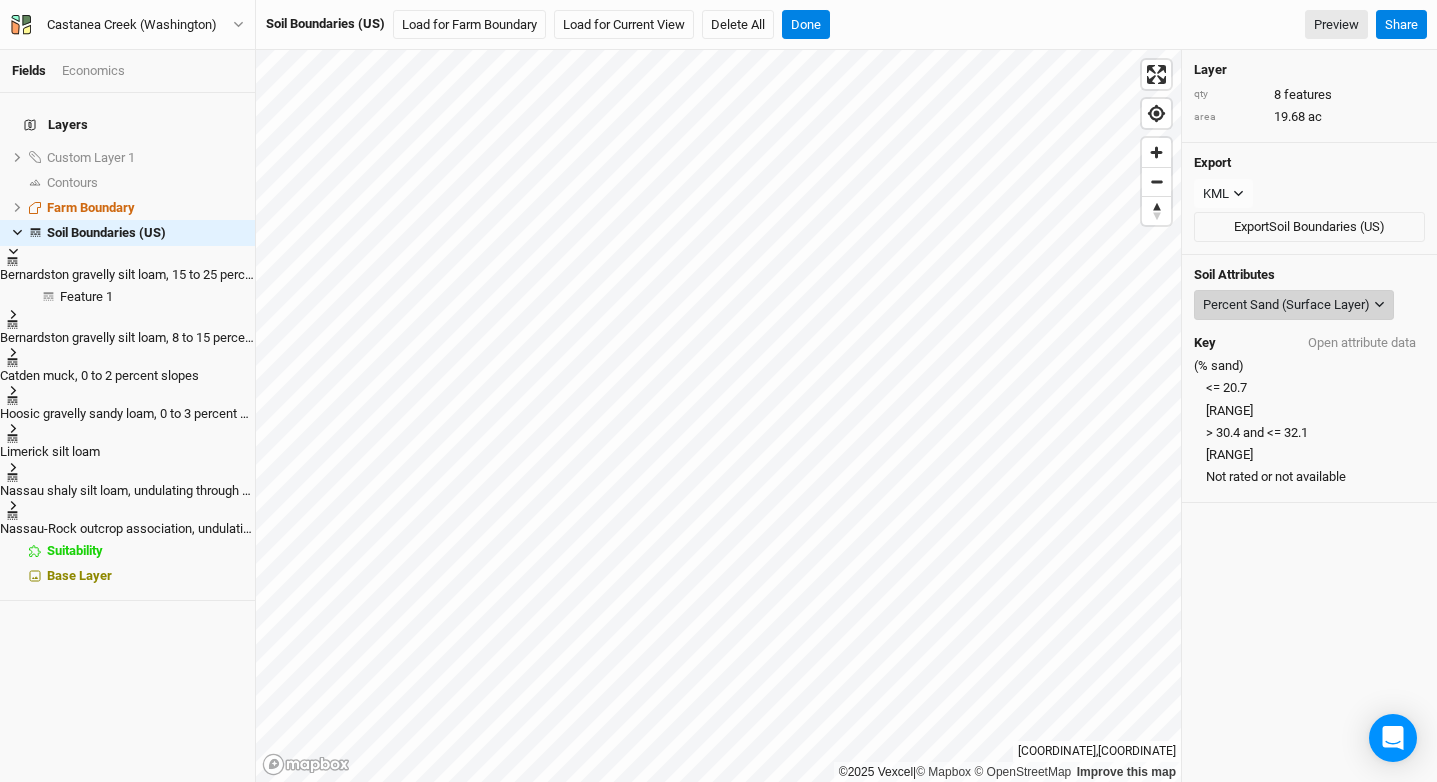 click on "Percent Sand (Surface Layer)" at bounding box center (1286, 305) 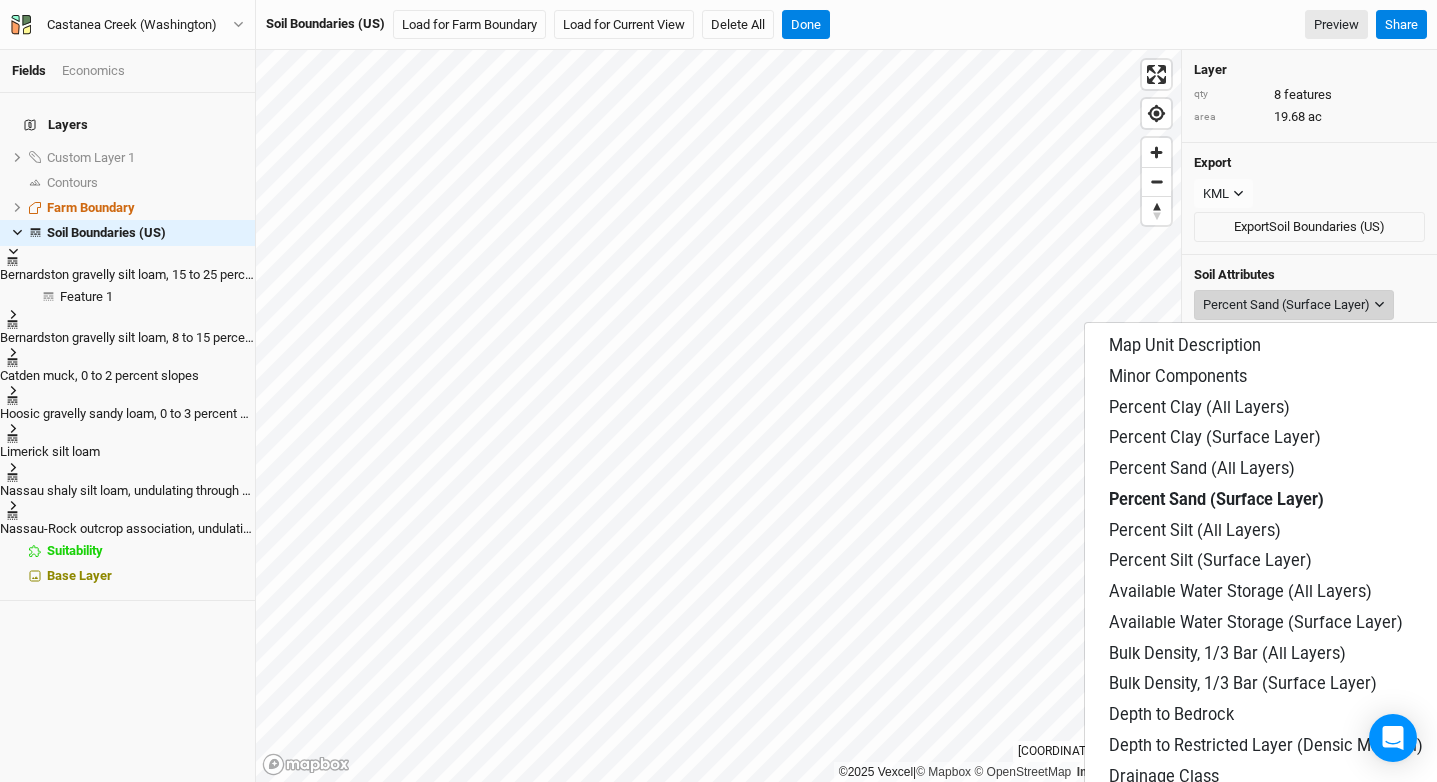scroll, scrollTop: 666, scrollLeft: 0, axis: vertical 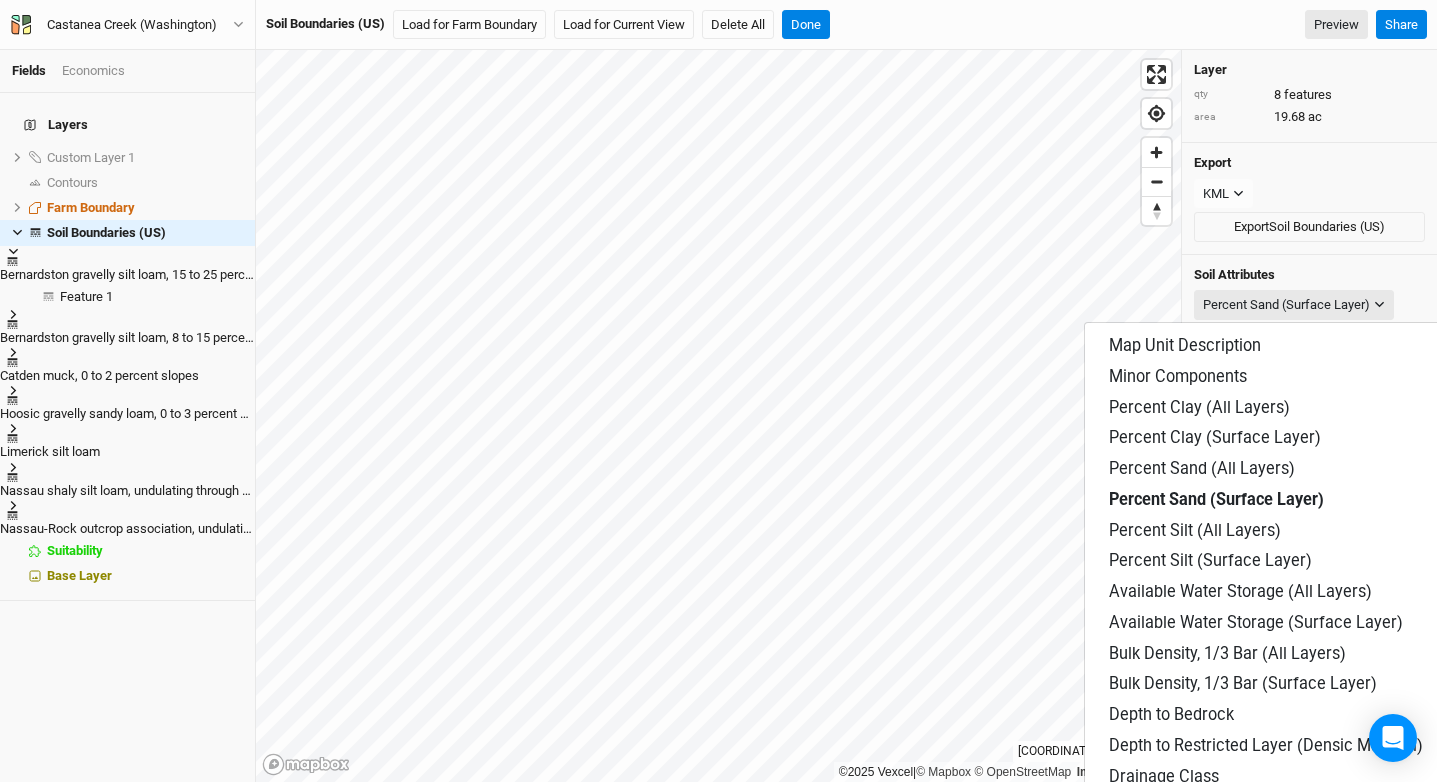 click on "Soil Health: Surface Texture" at bounding box center (1211, 1545) 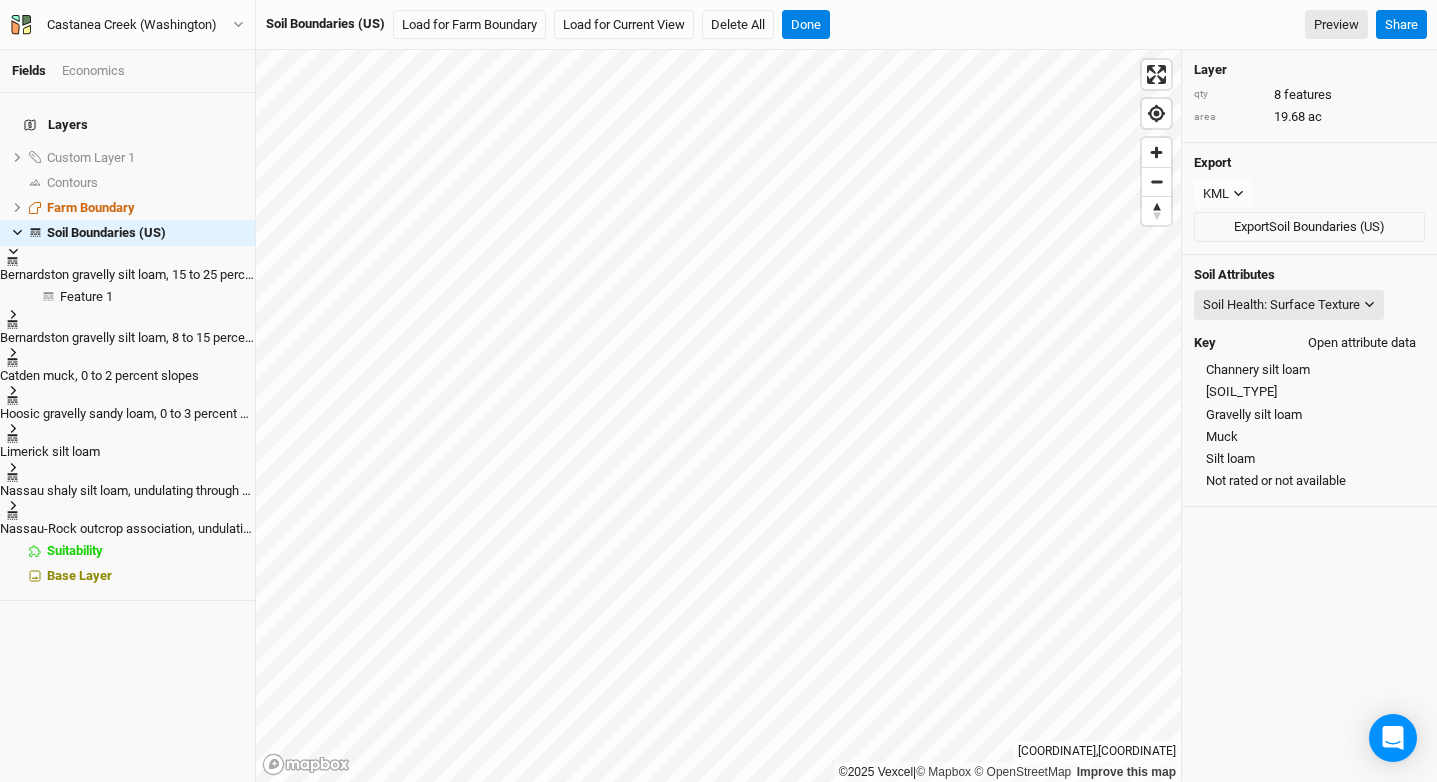 click on "Open attribute data" at bounding box center [1362, 343] 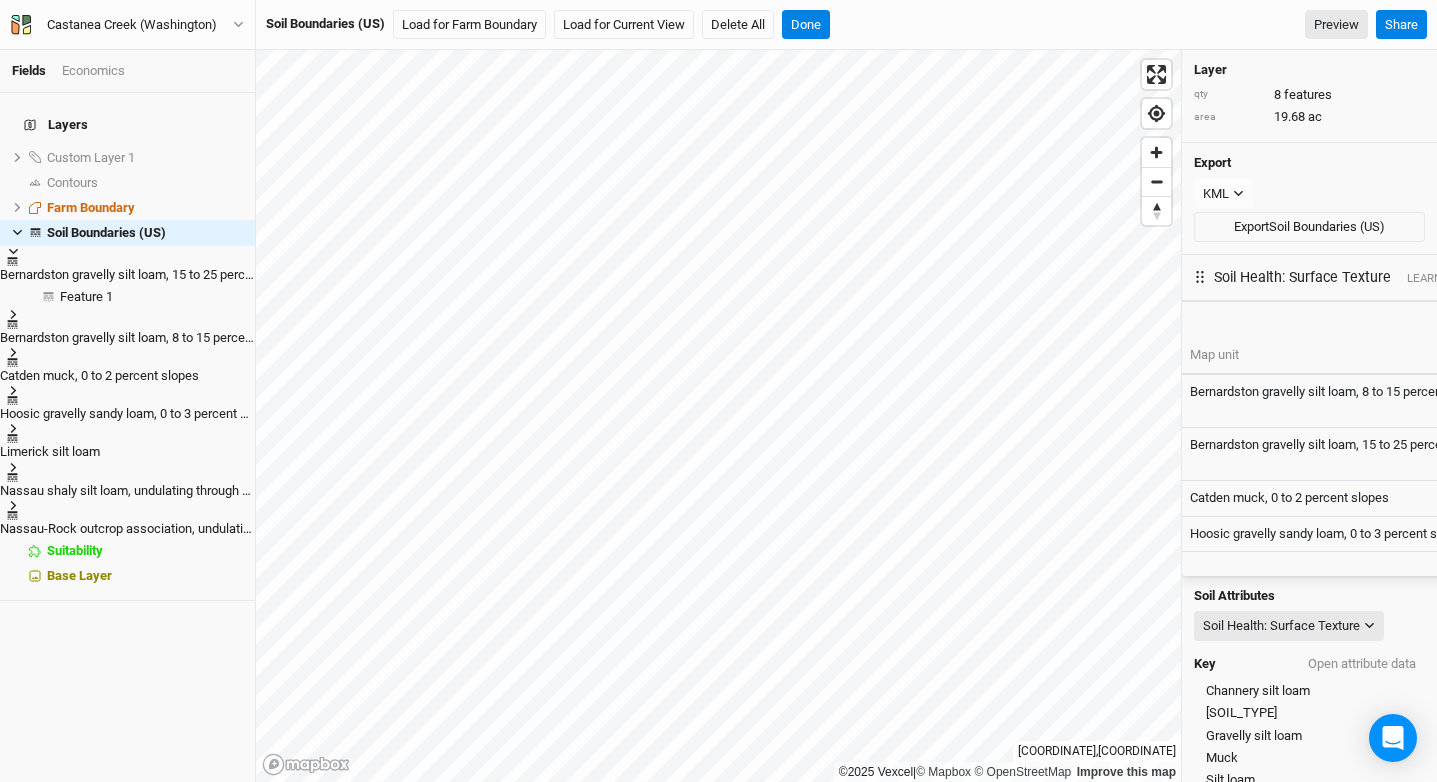 click at bounding box center (1632, 565) 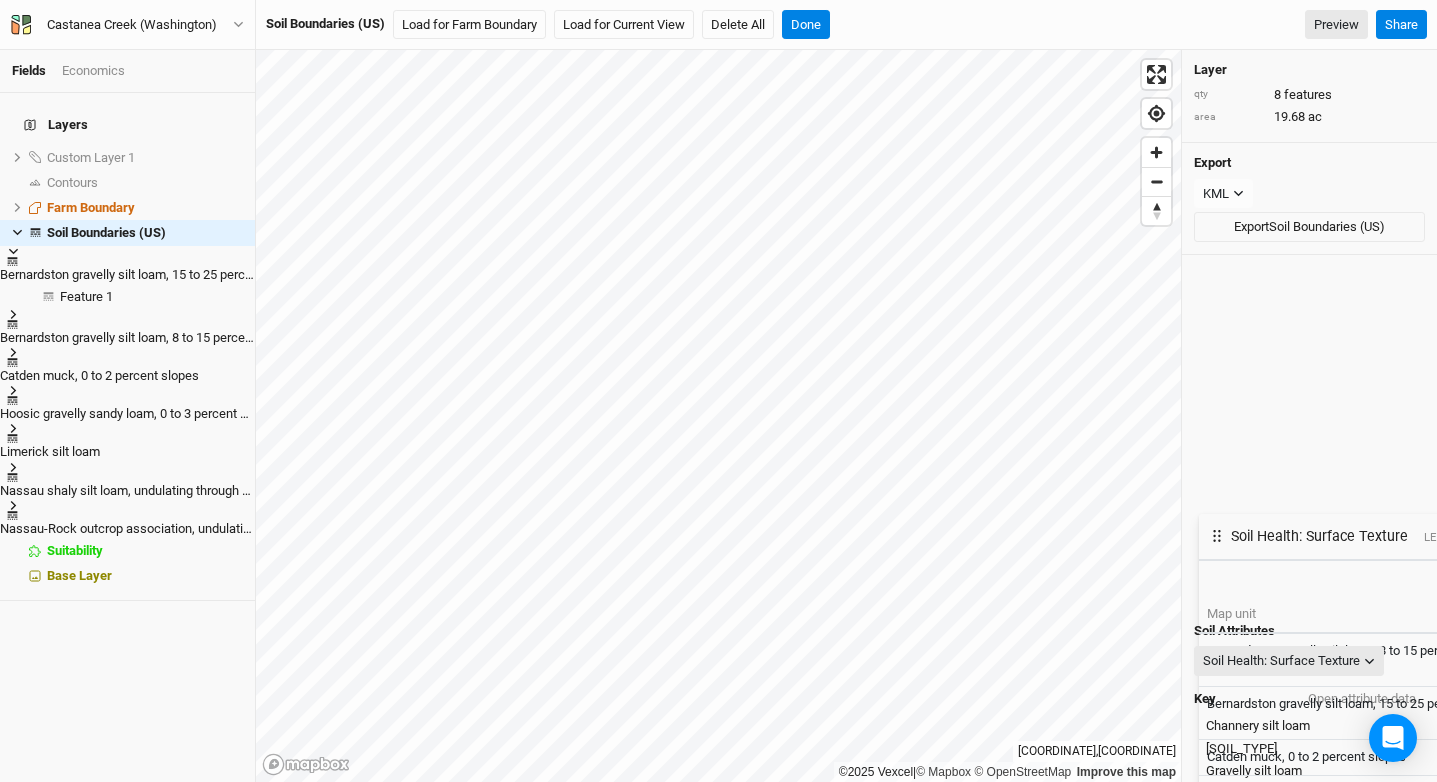 drag, startPoint x: 753, startPoint y: 86, endPoint x: 770, endPoint y: 345, distance: 259.5573 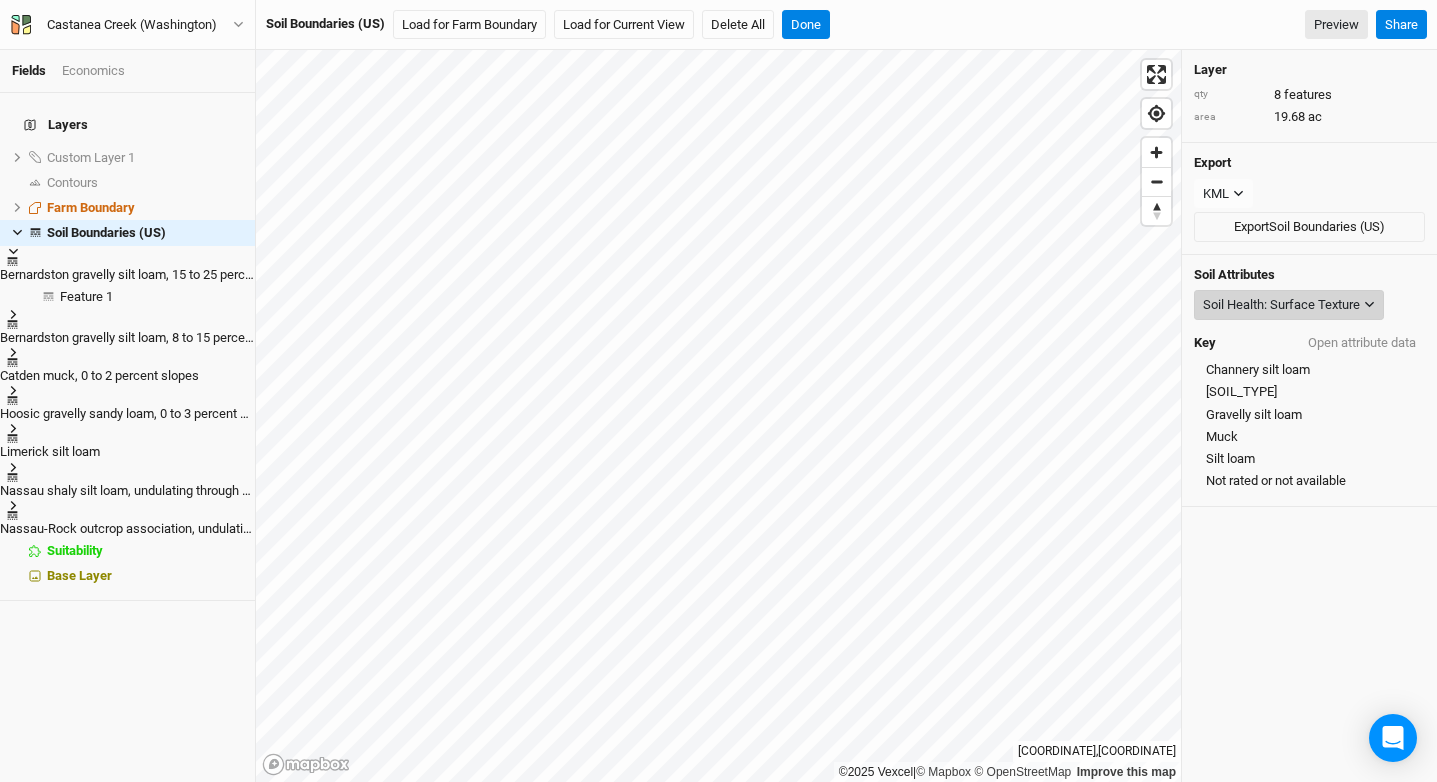 click on "Soil Health: Surface Texture" at bounding box center [1281, 305] 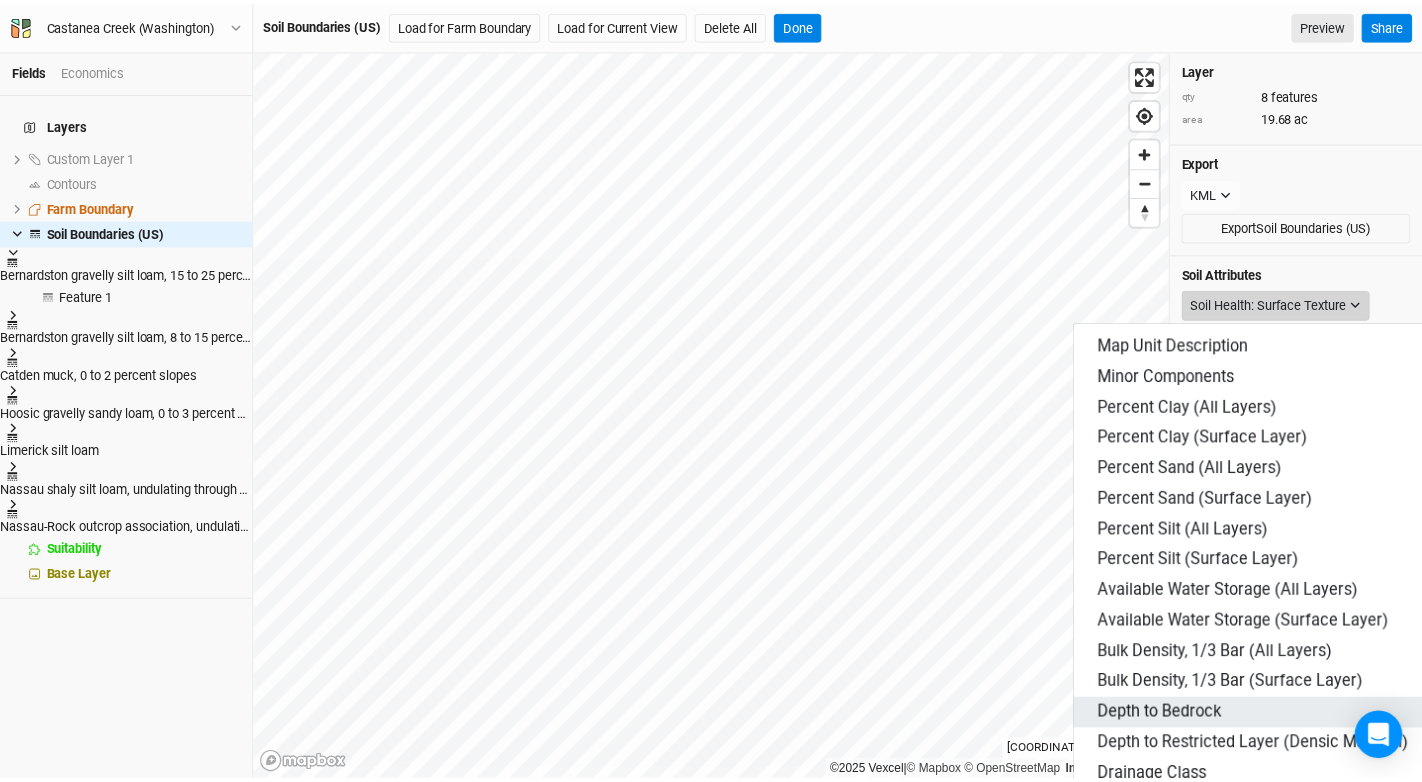 scroll, scrollTop: 626, scrollLeft: 0, axis: vertical 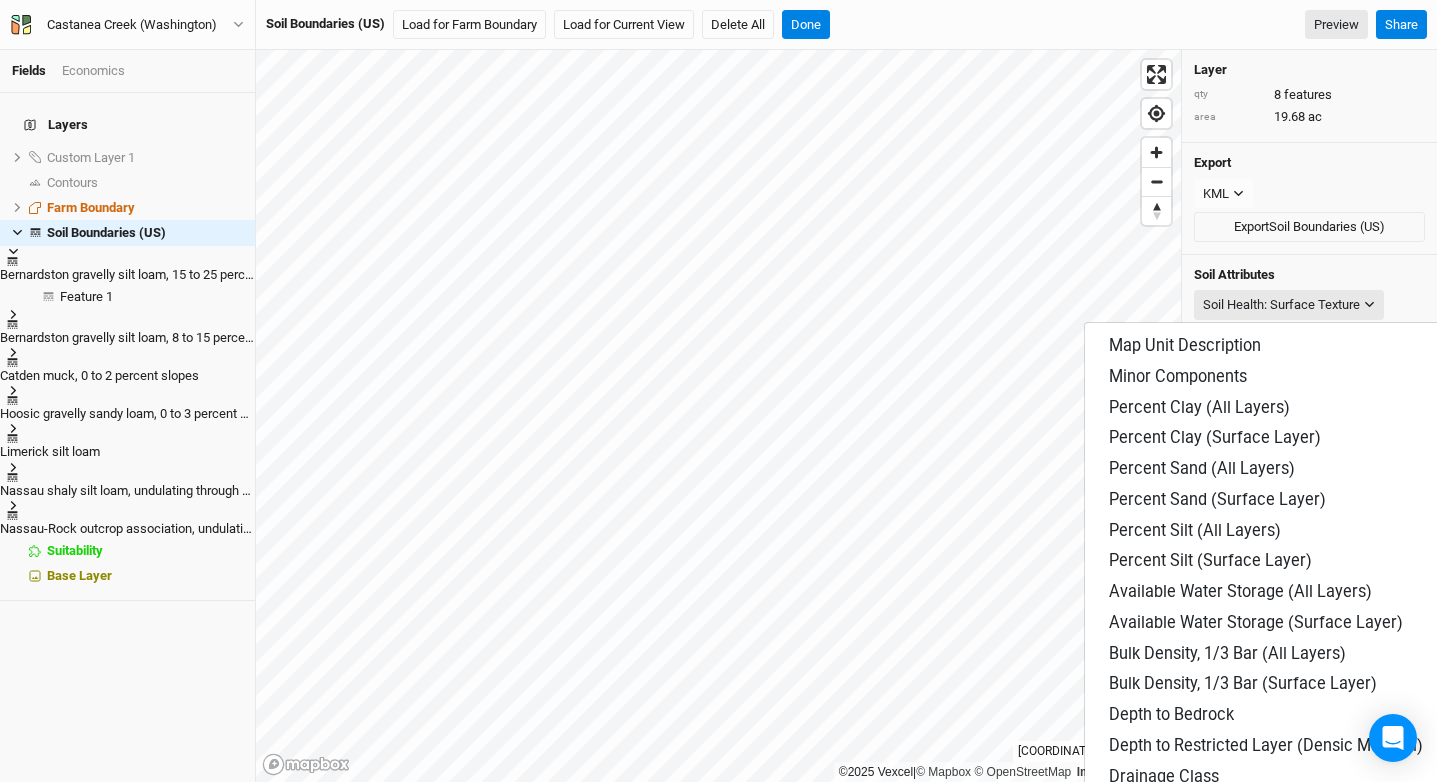 click on "Mechanical Site Preparation (Surface)" at bounding box center (1249, 1299) 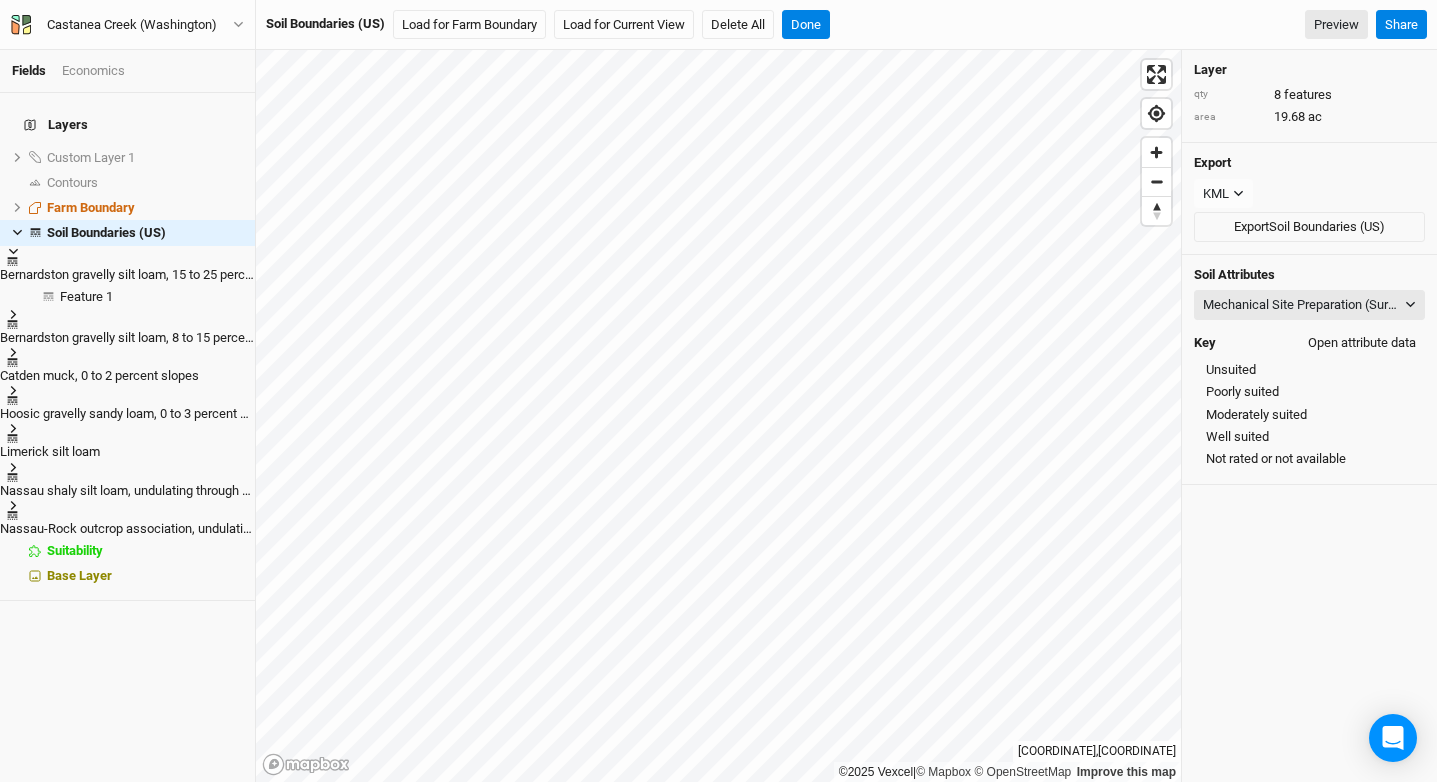 click on "Open attribute data" at bounding box center (1362, 343) 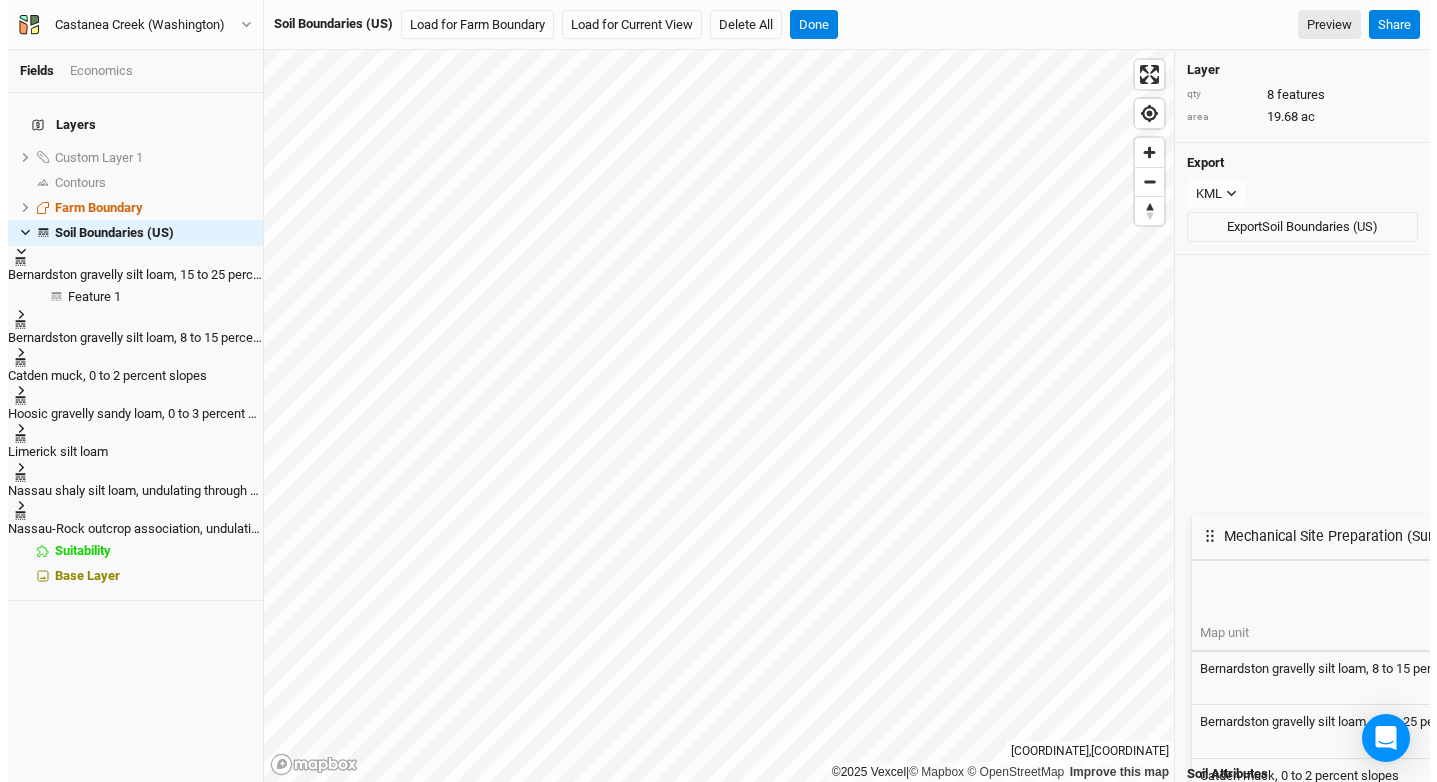 scroll, scrollTop: 0, scrollLeft: 0, axis: both 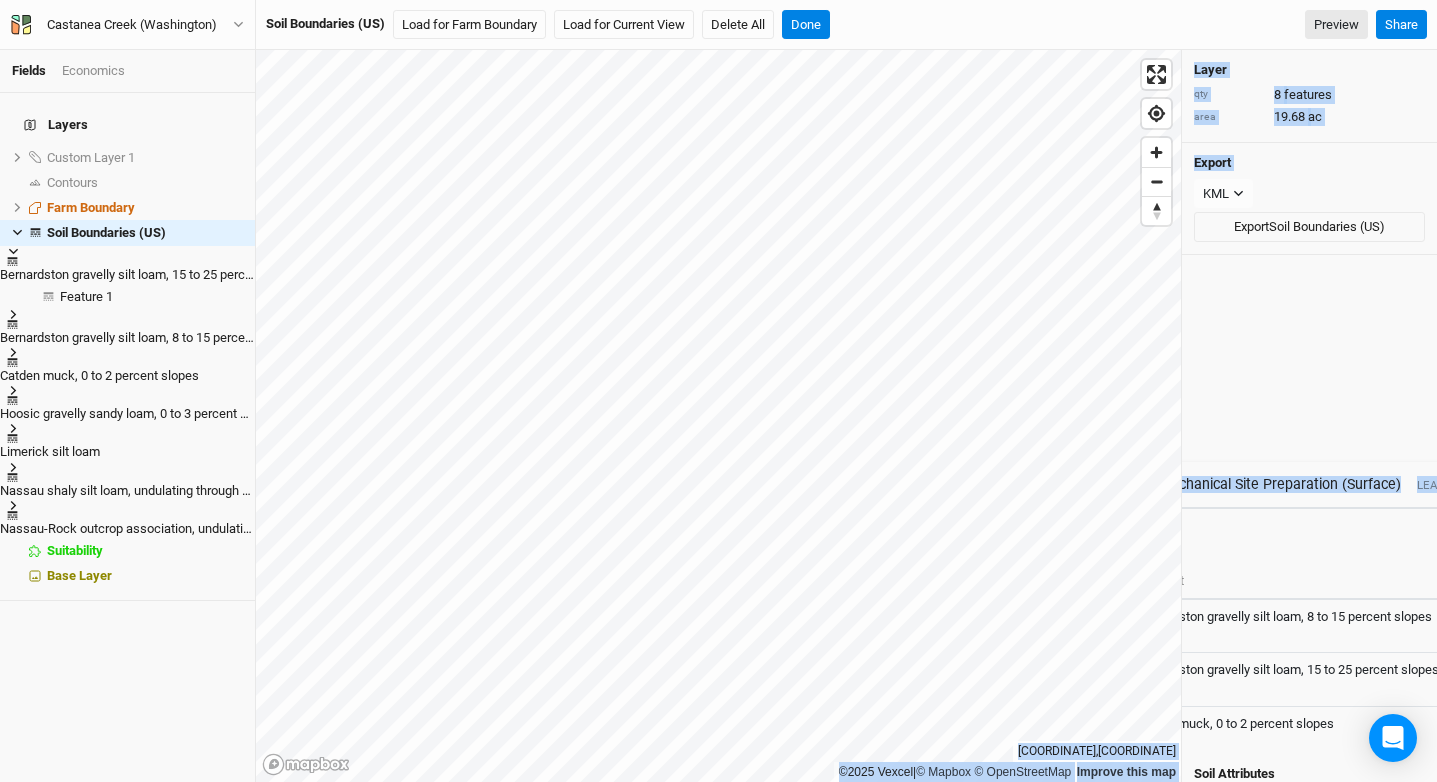 click on "©2025 Vexcel  |  © Mapbox   © OpenStreetMap   Improve this map 43.26706539100599 , -73.28162732467484 Layer qty 8   features area 19.68   ac Export KML JSON KML Export  Soil Boundaries (US) Mechanical Site Preparation (Surface) LEARN ABOUT ATTRIBUTE Export CSV Map unit Rating Component name (%) Rating reason (rating value) Acres in AOI Percent of AOI Bernardston gravelly silt loam, 8 to 15 percent slopes Well suited Bernardston (80%) 0.16 0.79% Bernardston gravelly silt loam, 15 to 25 percent slopes Moderately suited Bernardston (85%) Slope (0.43) 0.43 2.2% Catden muck, 0 to 2 percent slopes Moderately suited Catden (80%) Wetness (0.56) 1.26 6.37% Canandaigua (5%) Wetness (0.50) Natchaug (5%) Wetness (0.50) Timakwa (5%) Wetness (0.50) Hoosic gravelly sandy loam, 0 to 3 percent slopes Moderately suited Hoosic (75%) Rock fragments (0.33) 4.22 21.39% Limerick silt loam Well suited Limerick (80%) 0.64 3.25% Nassau shaly silt loam, undulating through hilly Well suited Nassau (75%) 0.17 0.84% Soil Attributes" at bounding box center [846, 416] 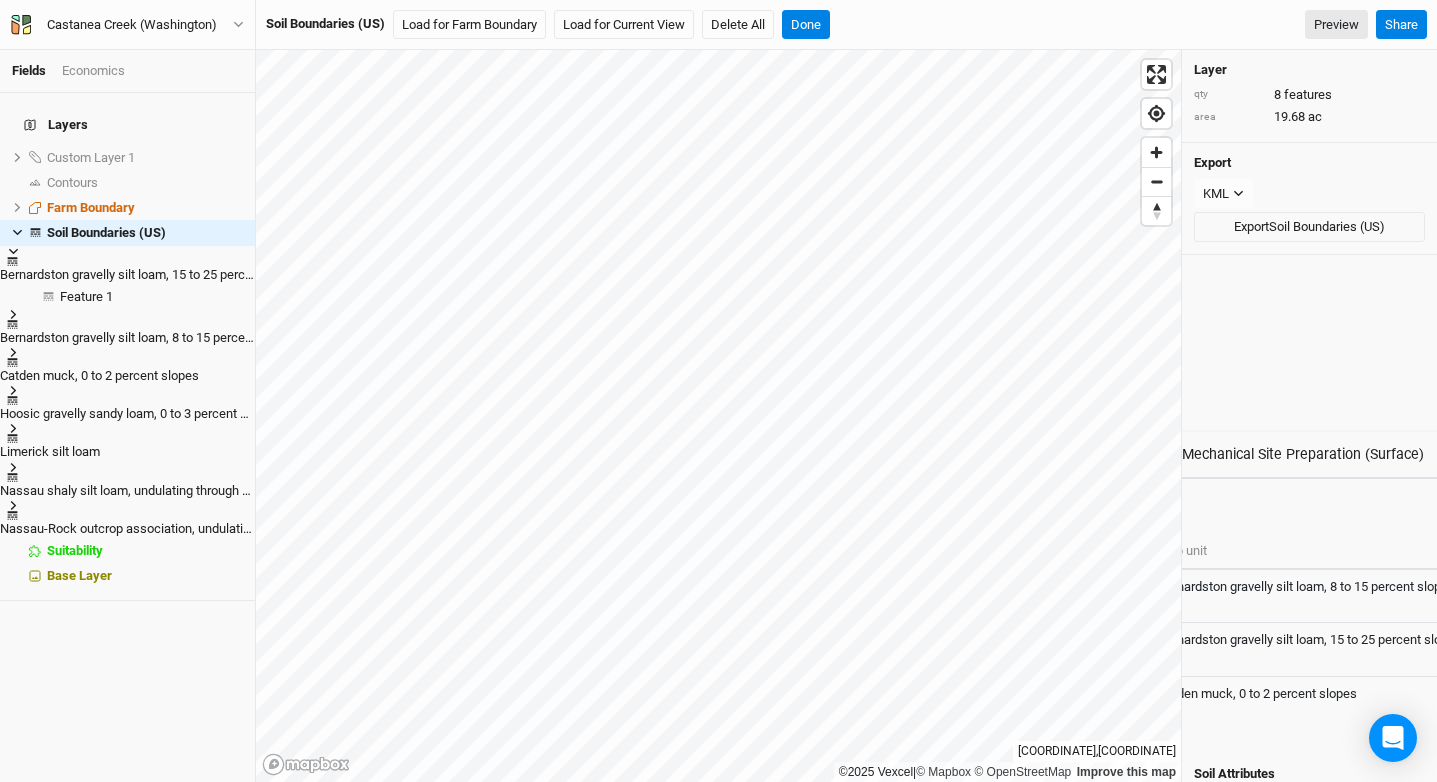 drag, startPoint x: 841, startPoint y: 270, endPoint x: 864, endPoint y: 242, distance: 36.23534 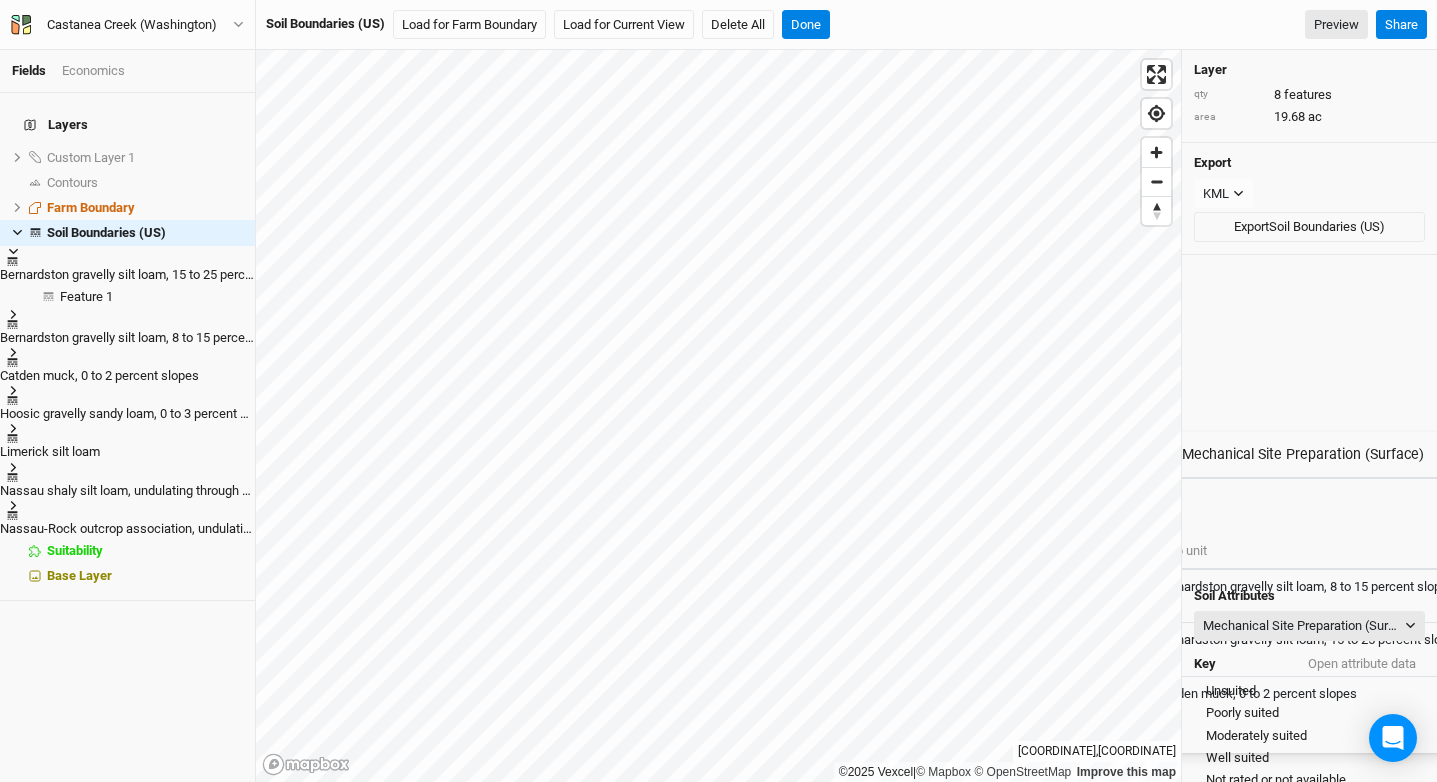 click at bounding box center [1600, 742] 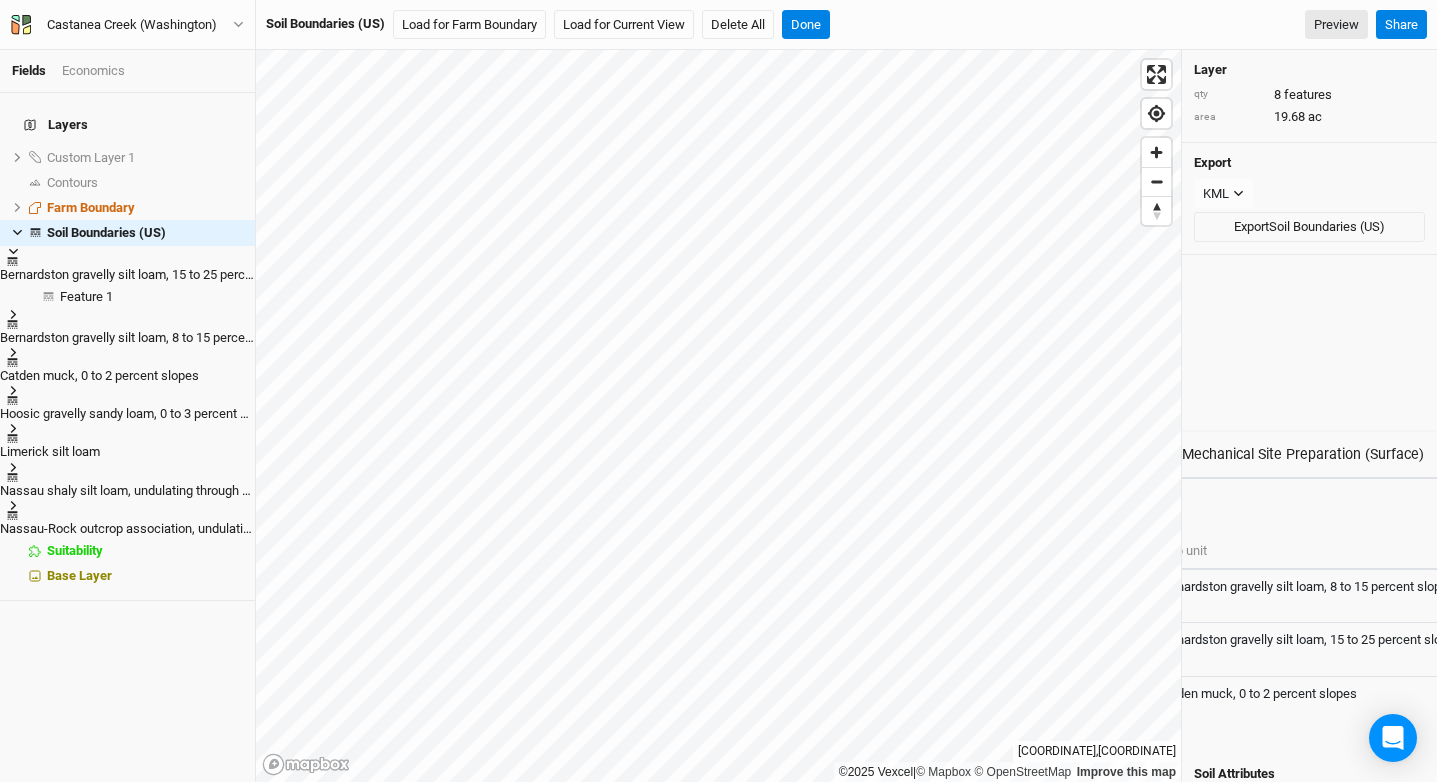 click at bounding box center [2010, 454] 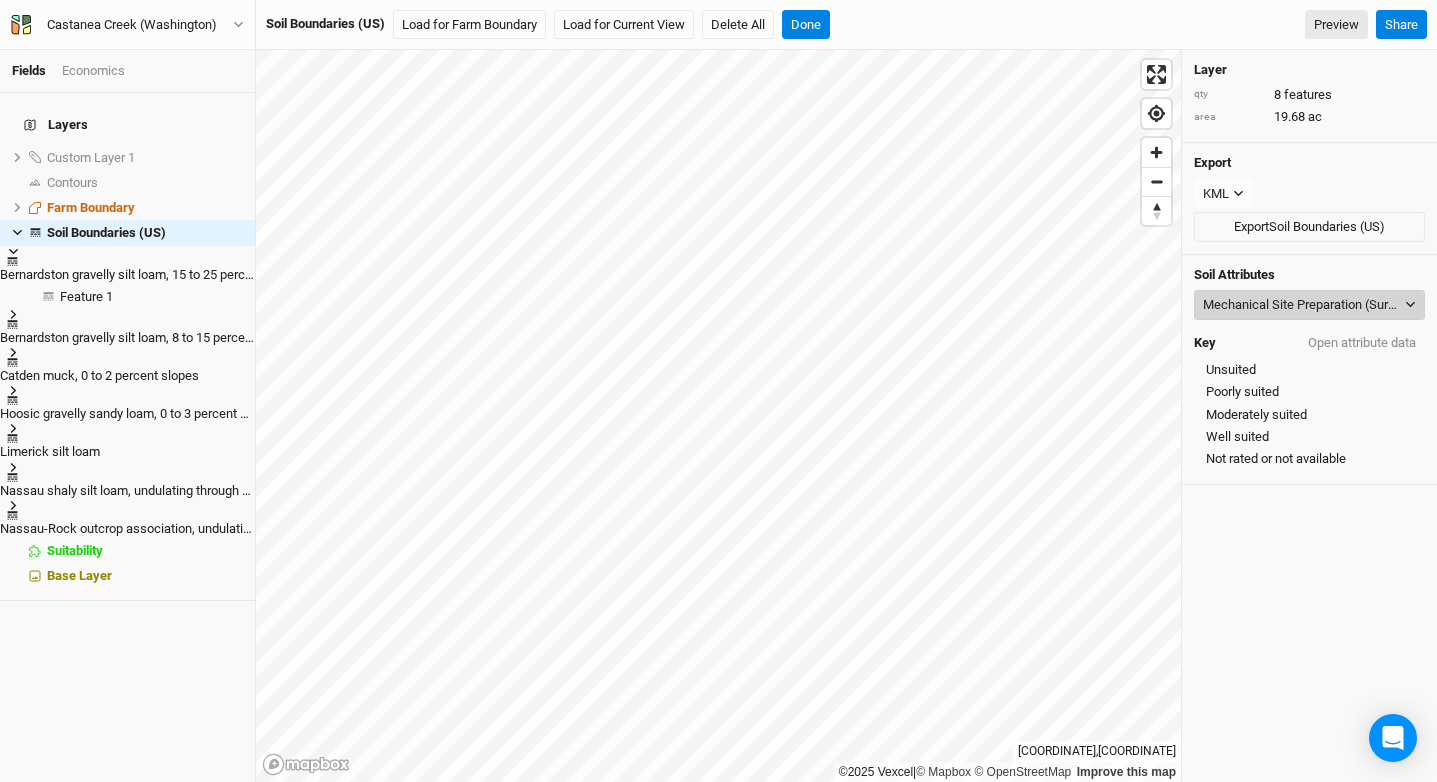 click on "Mechanical Site Preparation (Surface)" at bounding box center [1309, 305] 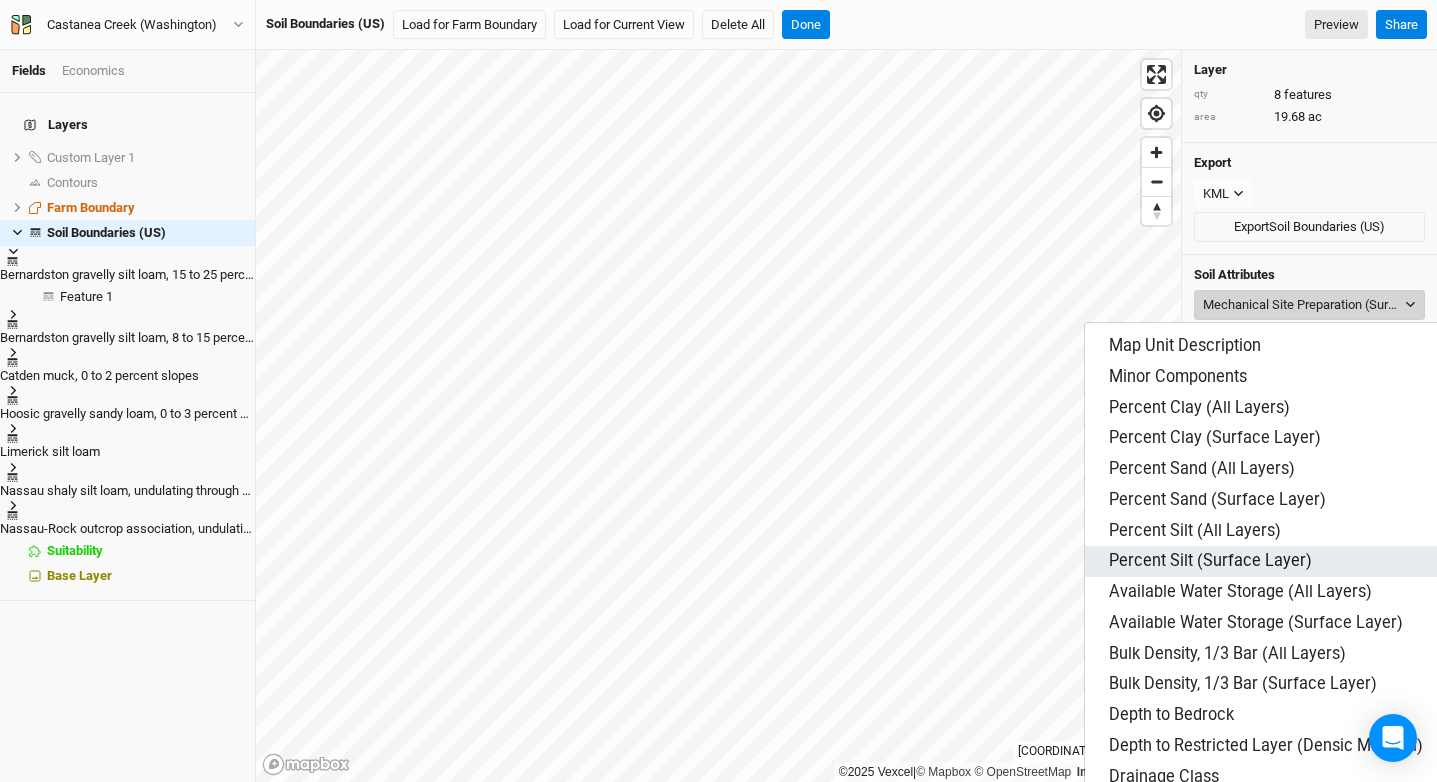 scroll, scrollTop: 666, scrollLeft: 0, axis: vertical 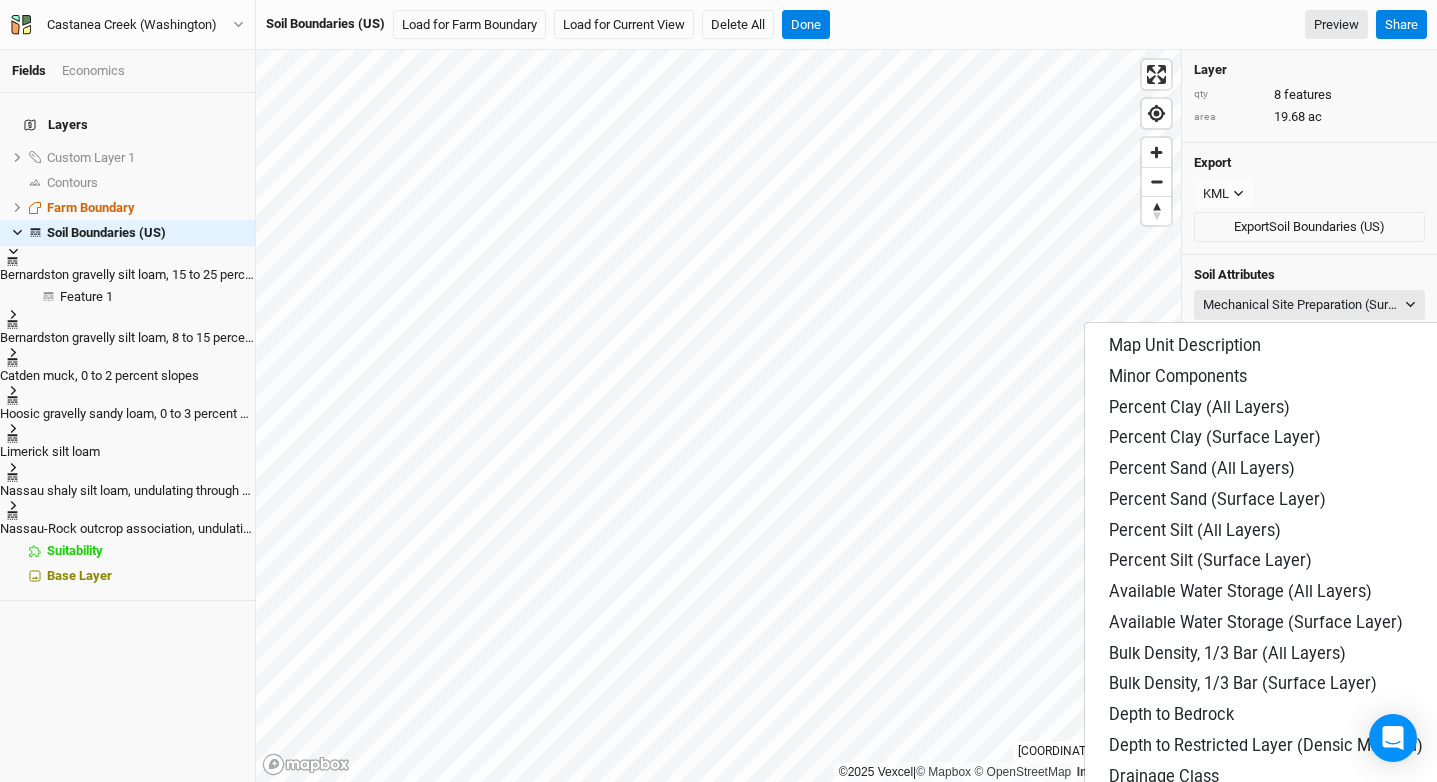 click on "Flooding Frequency Class" at bounding box center [1202, 1422] 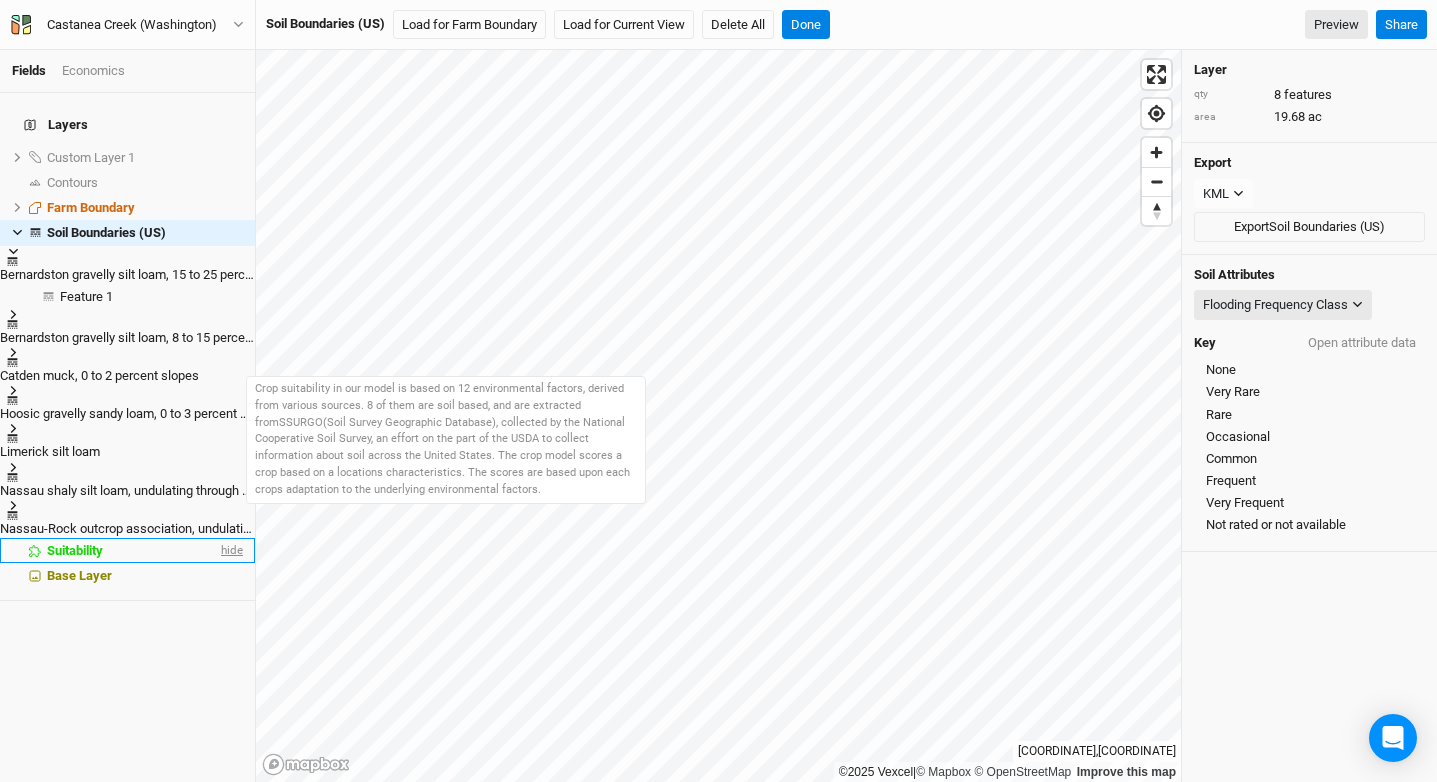 click on "hide" at bounding box center [230, 550] 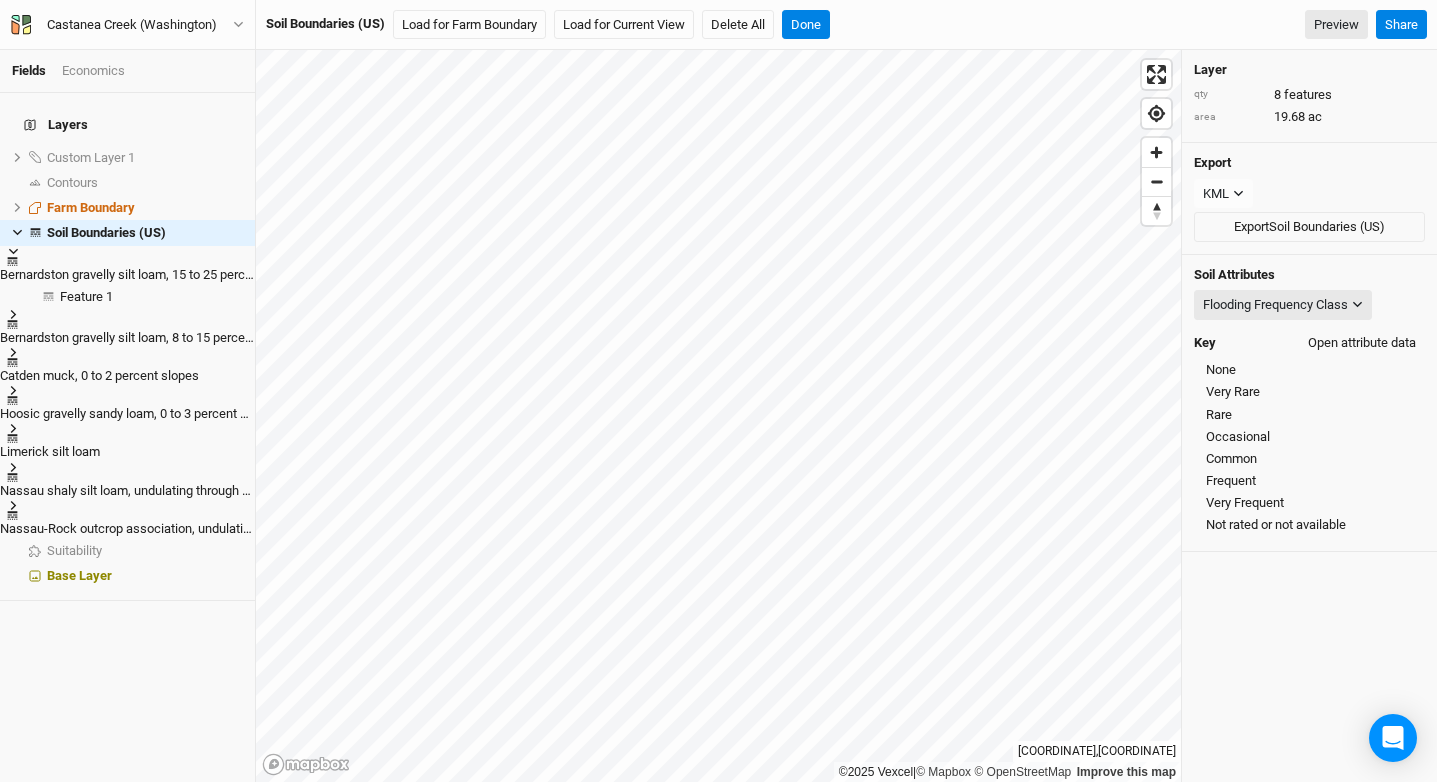 click on "Open attribute data" at bounding box center (1362, 343) 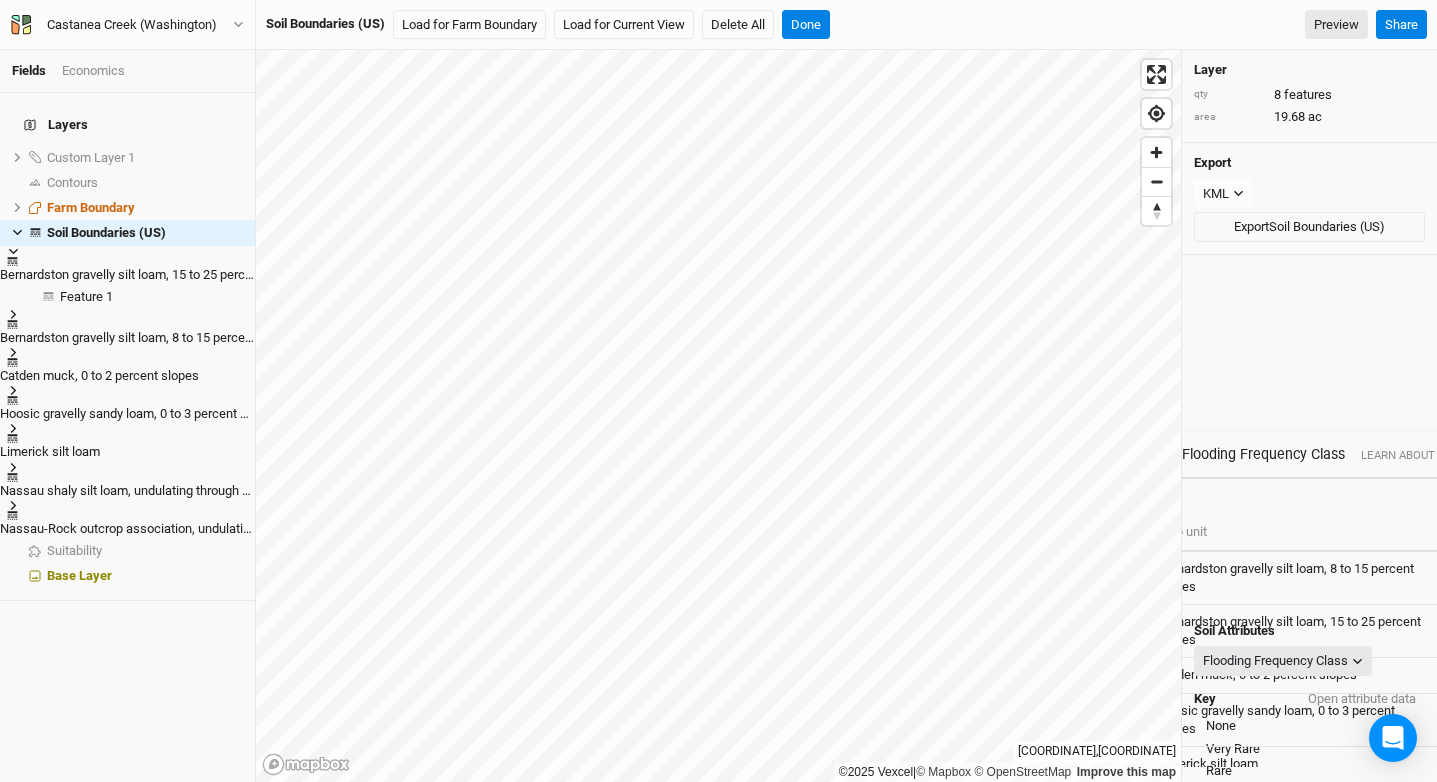 click at bounding box center (1634, 454) 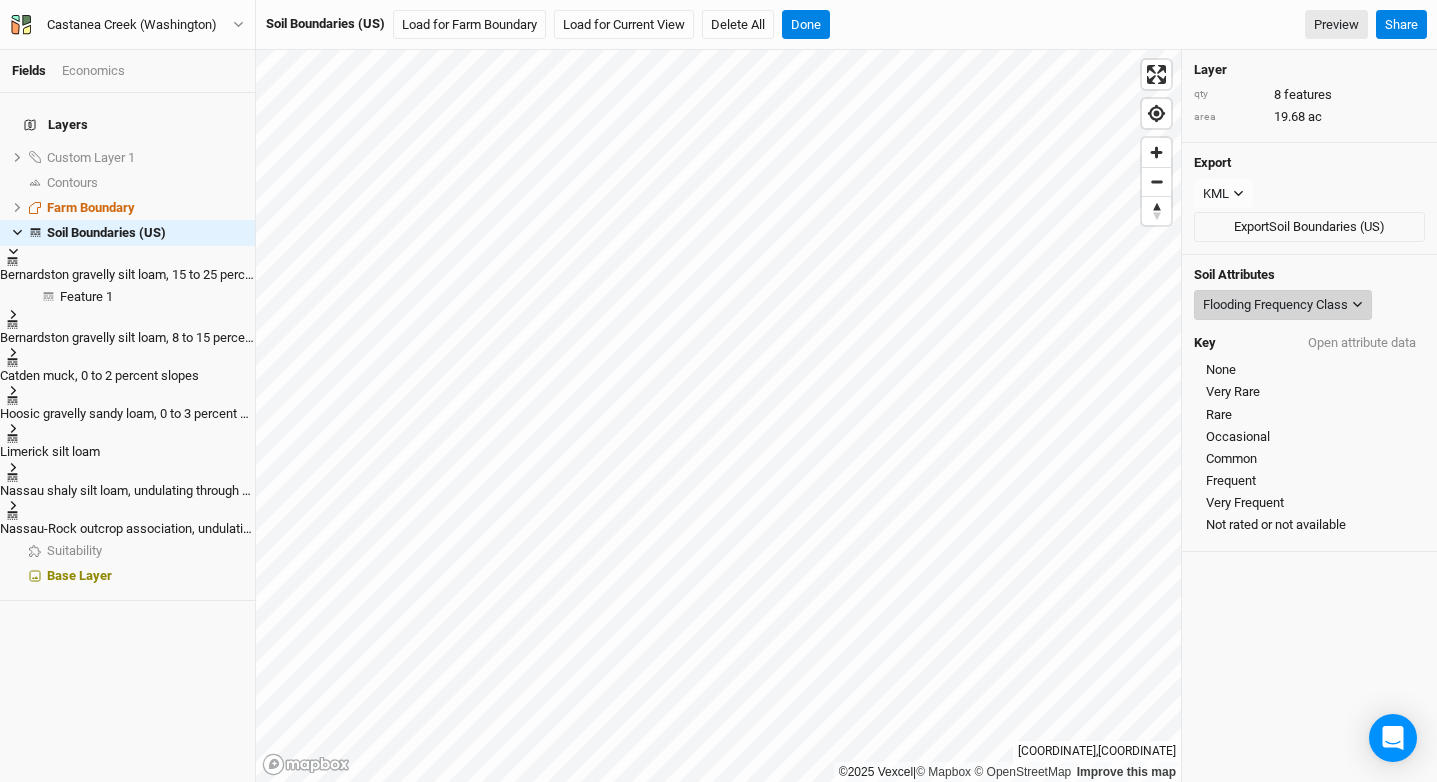 click on "Flooding Frequency Class" at bounding box center [1275, 305] 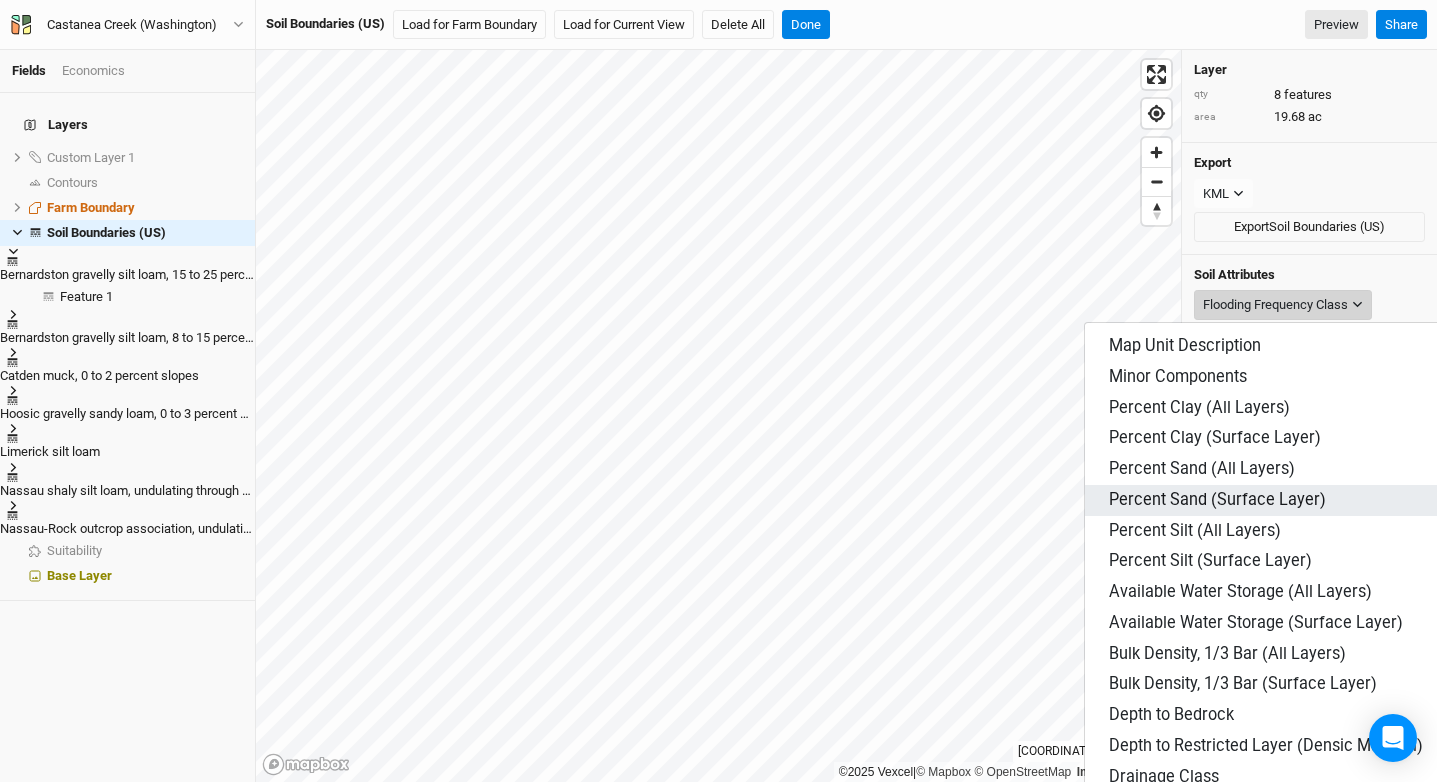 scroll, scrollTop: 30, scrollLeft: 0, axis: vertical 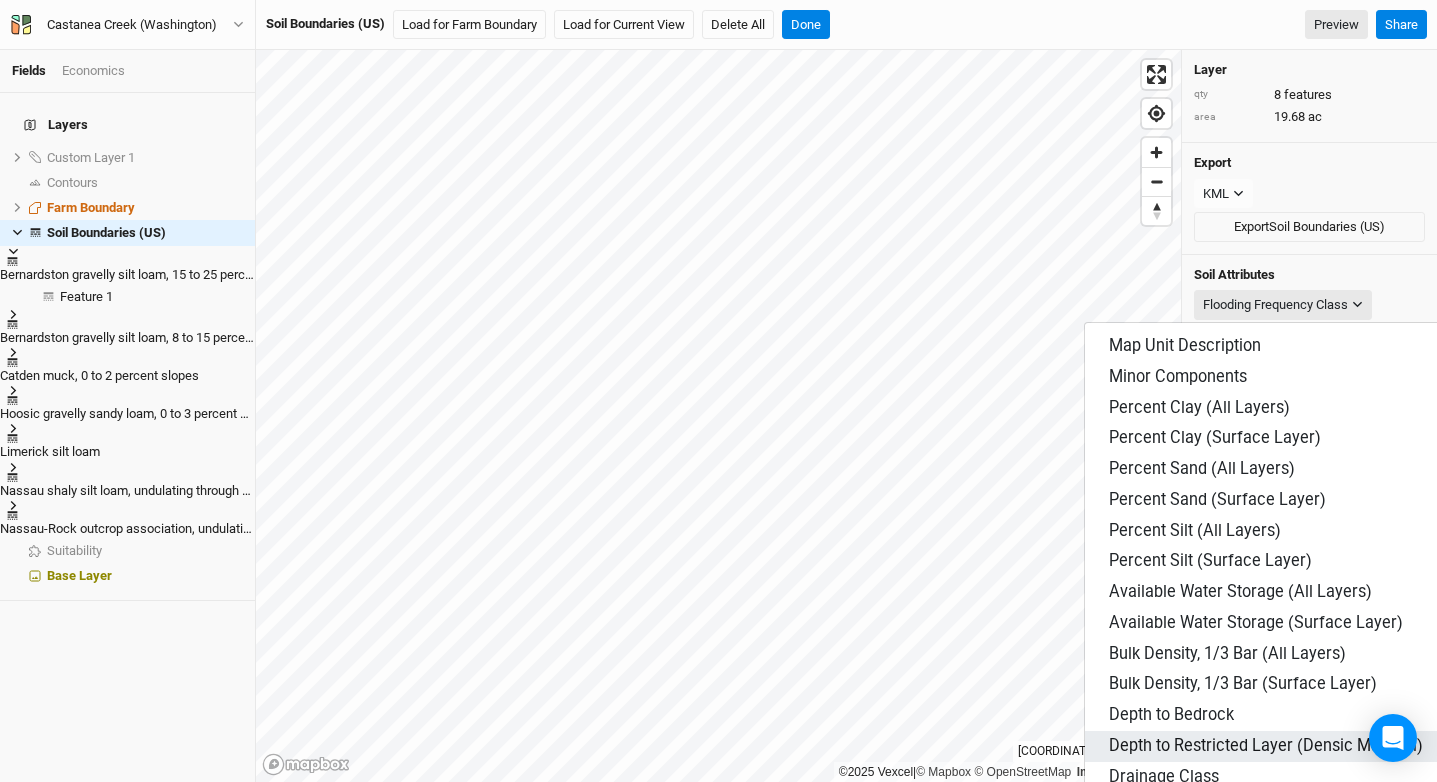 click on "Depth to Restricted Layer (Densic Material)" at bounding box center (1266, 746) 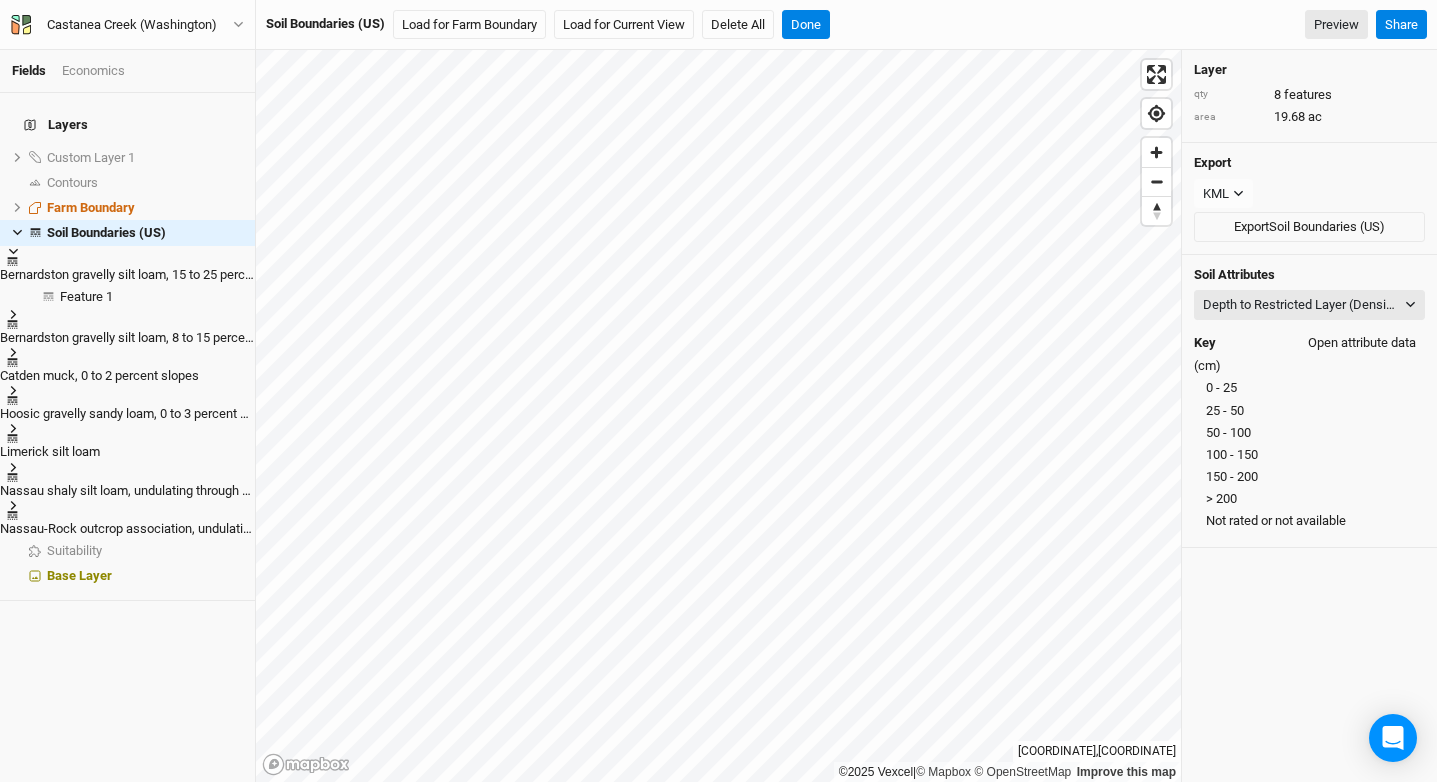 click on "Open attribute data" at bounding box center (1362, 343) 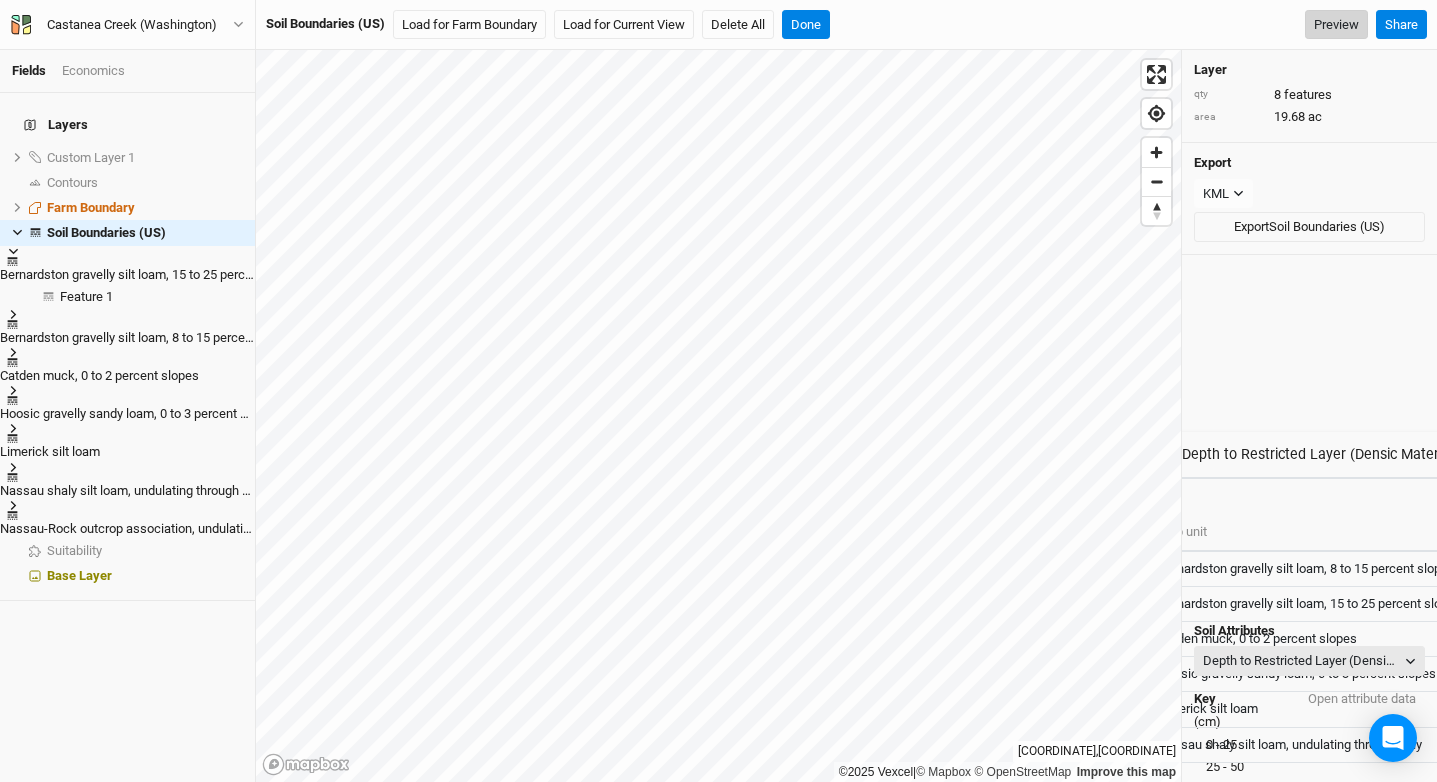 click on "Preview" at bounding box center [1336, 25] 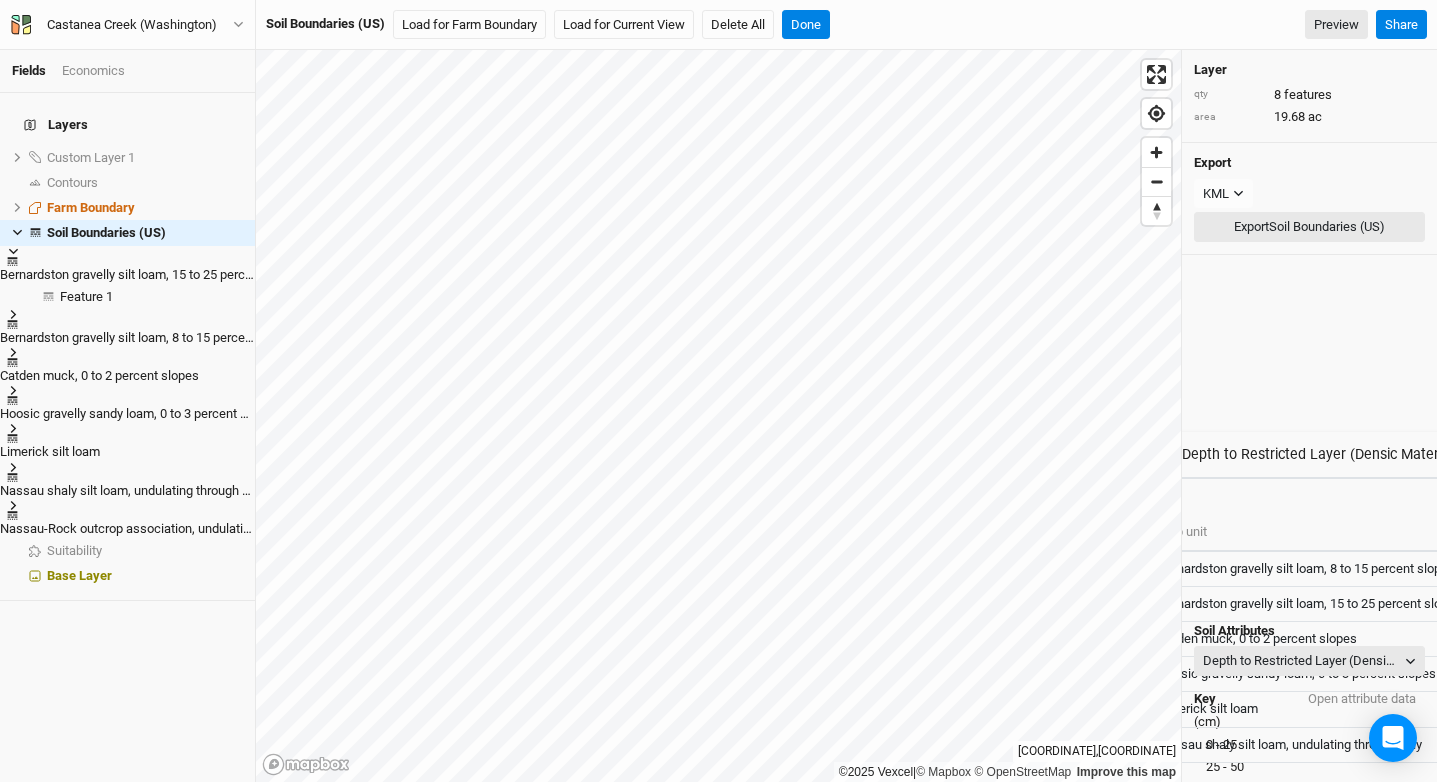 click on "Export  Soil Boundaries (US)" at bounding box center [1309, 227] 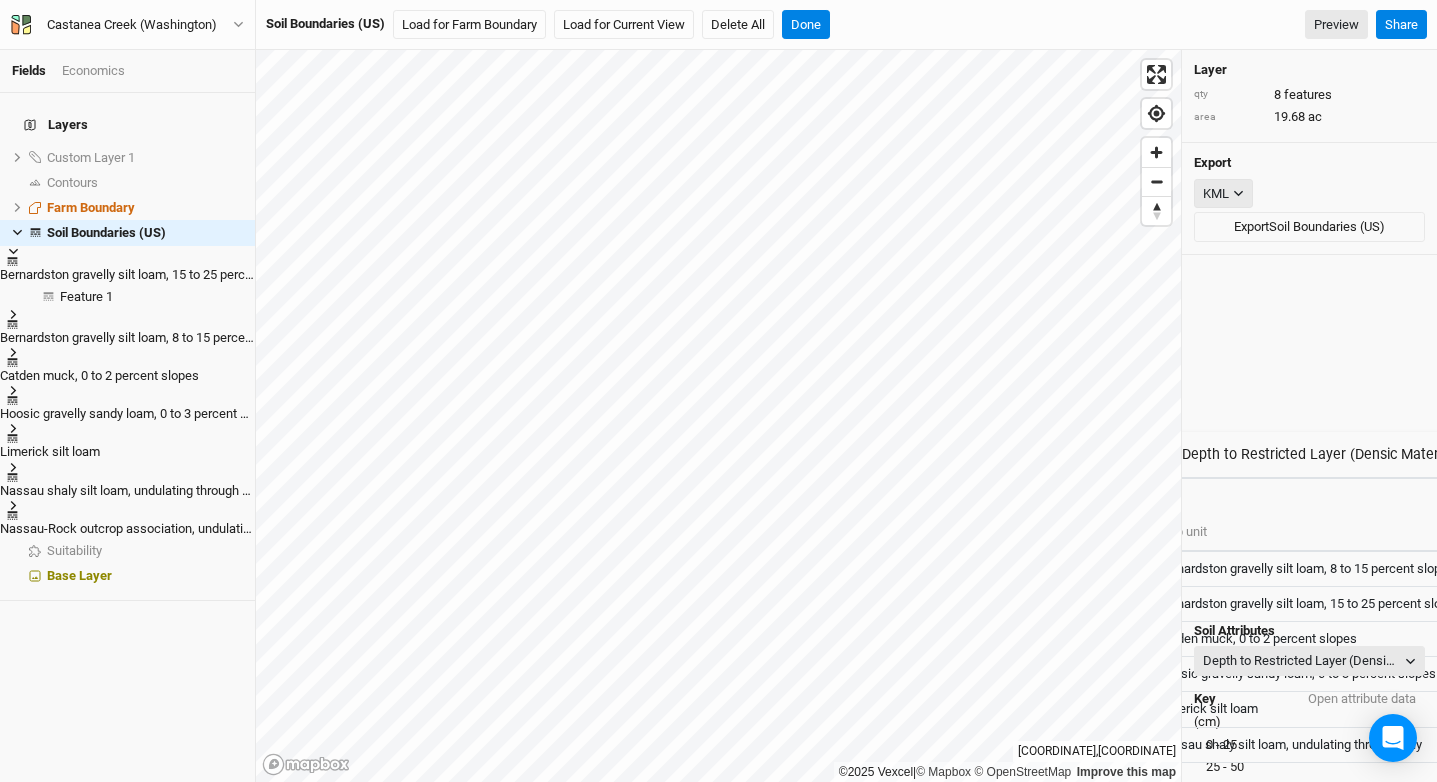click at bounding box center (1238, 193) 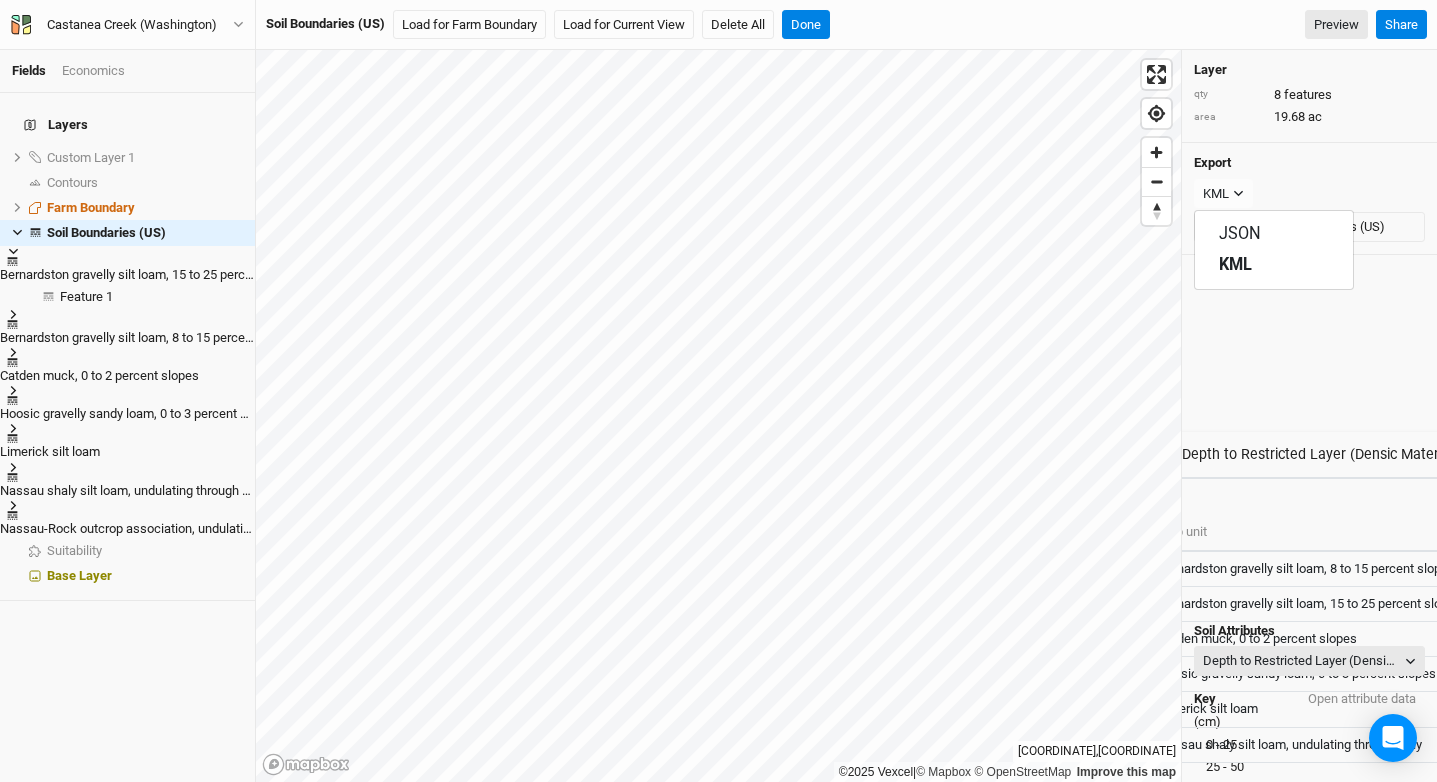 click on "Export" at bounding box center (1309, 70) 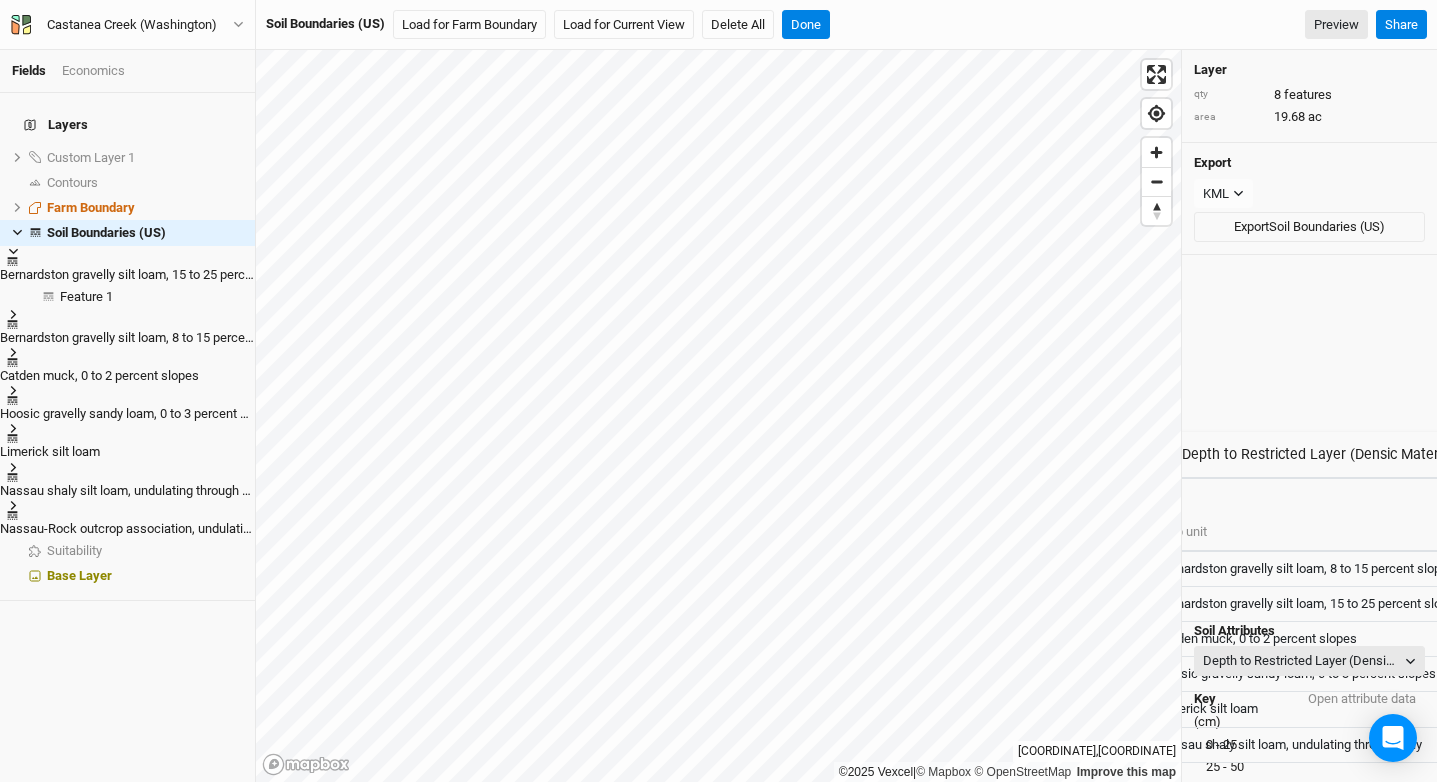 click at bounding box center [1715, 454] 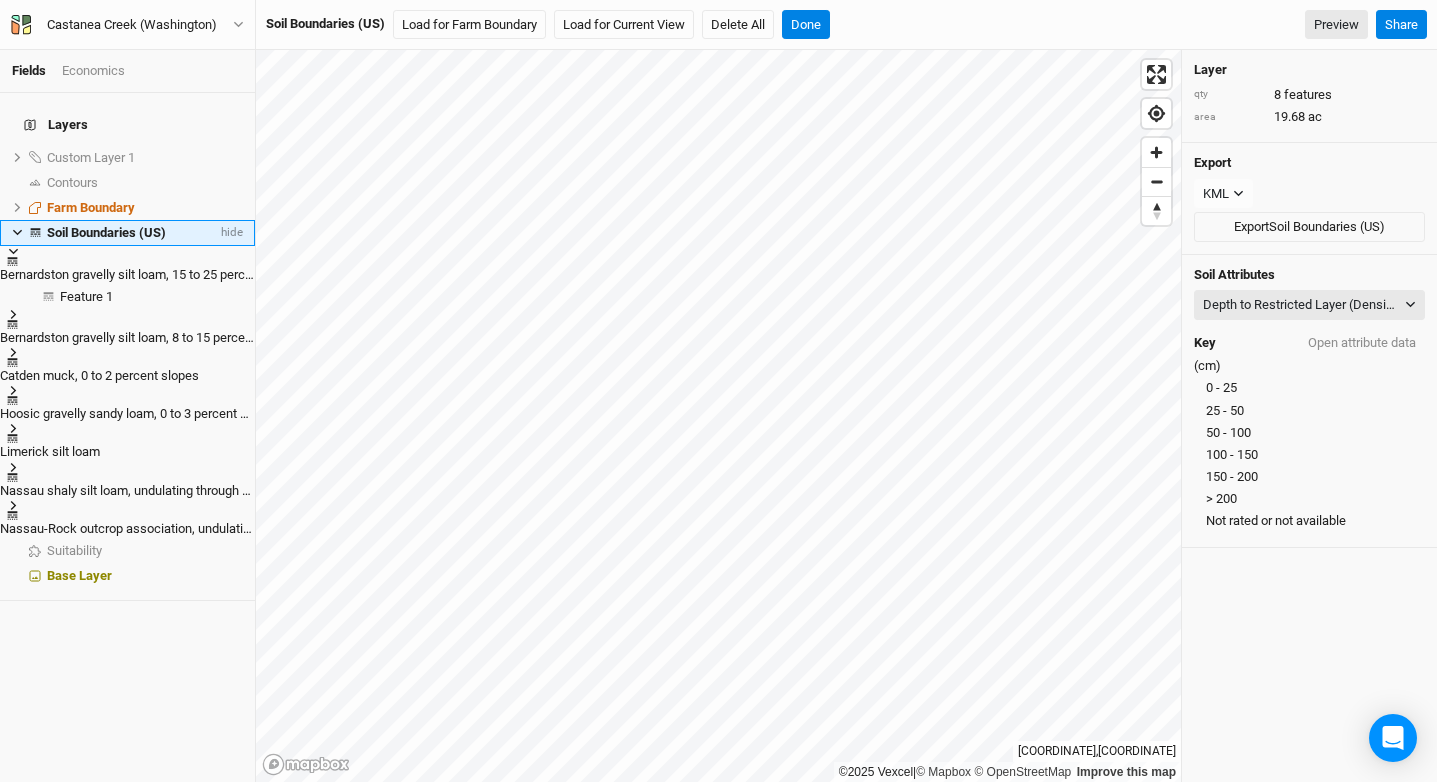 click at bounding box center [17, 232] 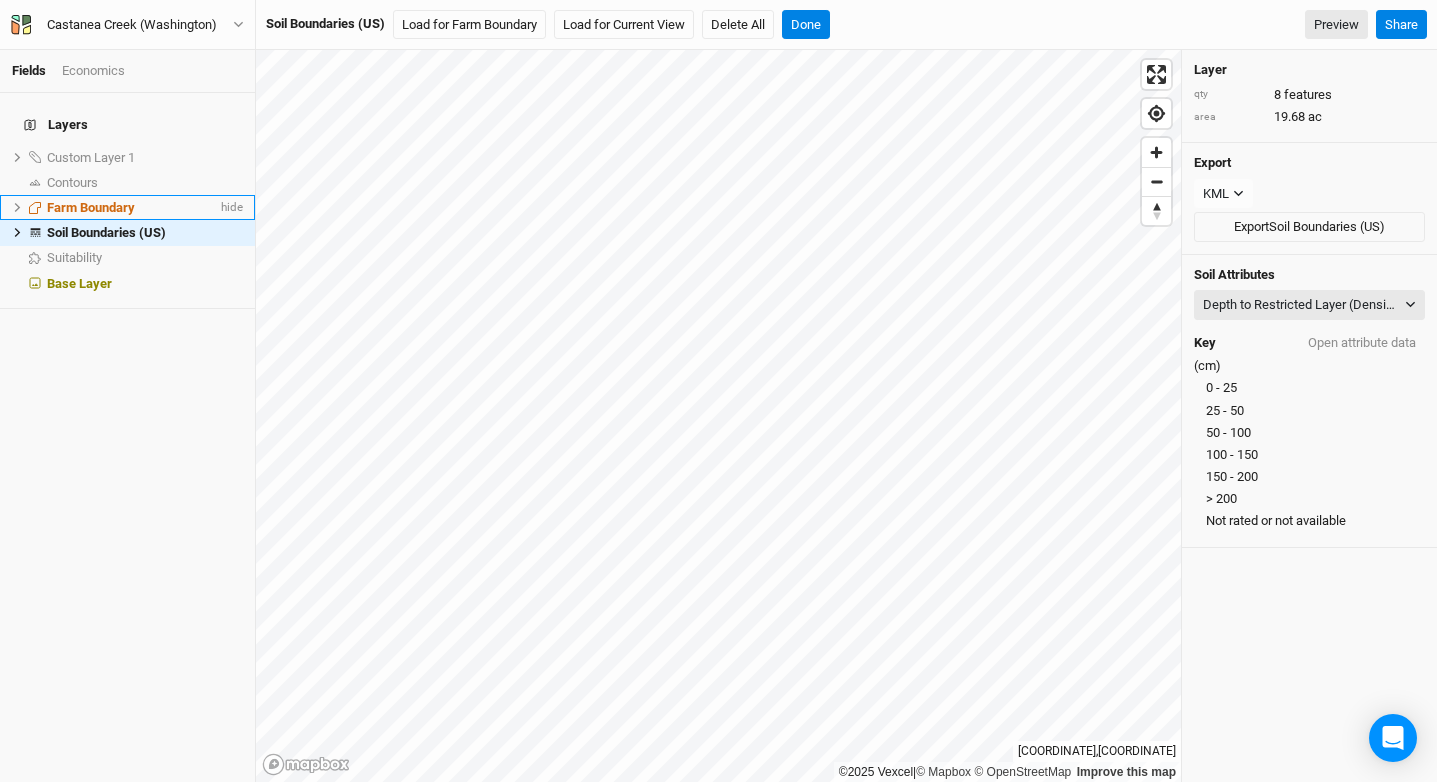 click at bounding box center (17, 157) 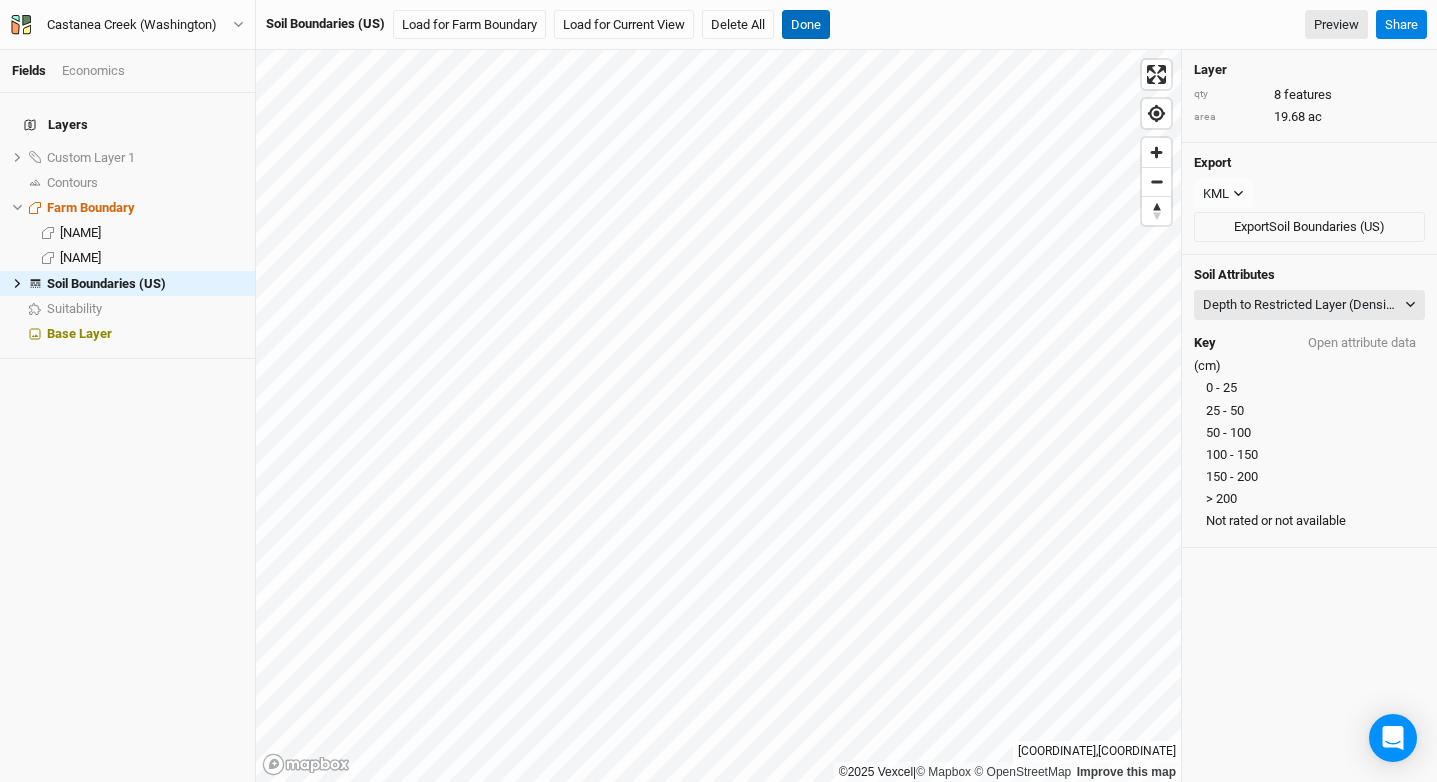 click on "Done" at bounding box center (806, 25) 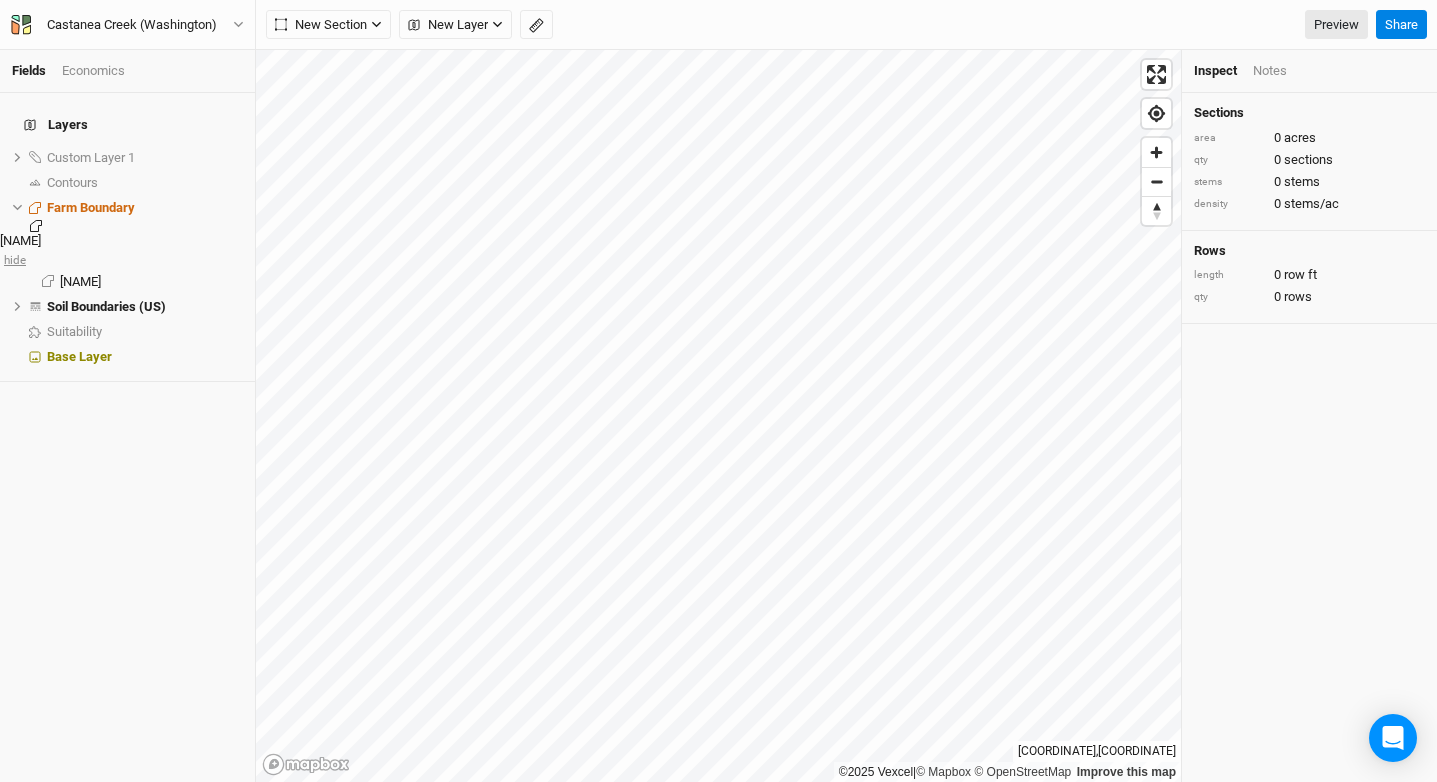 click on "hide" at bounding box center [13, 259] 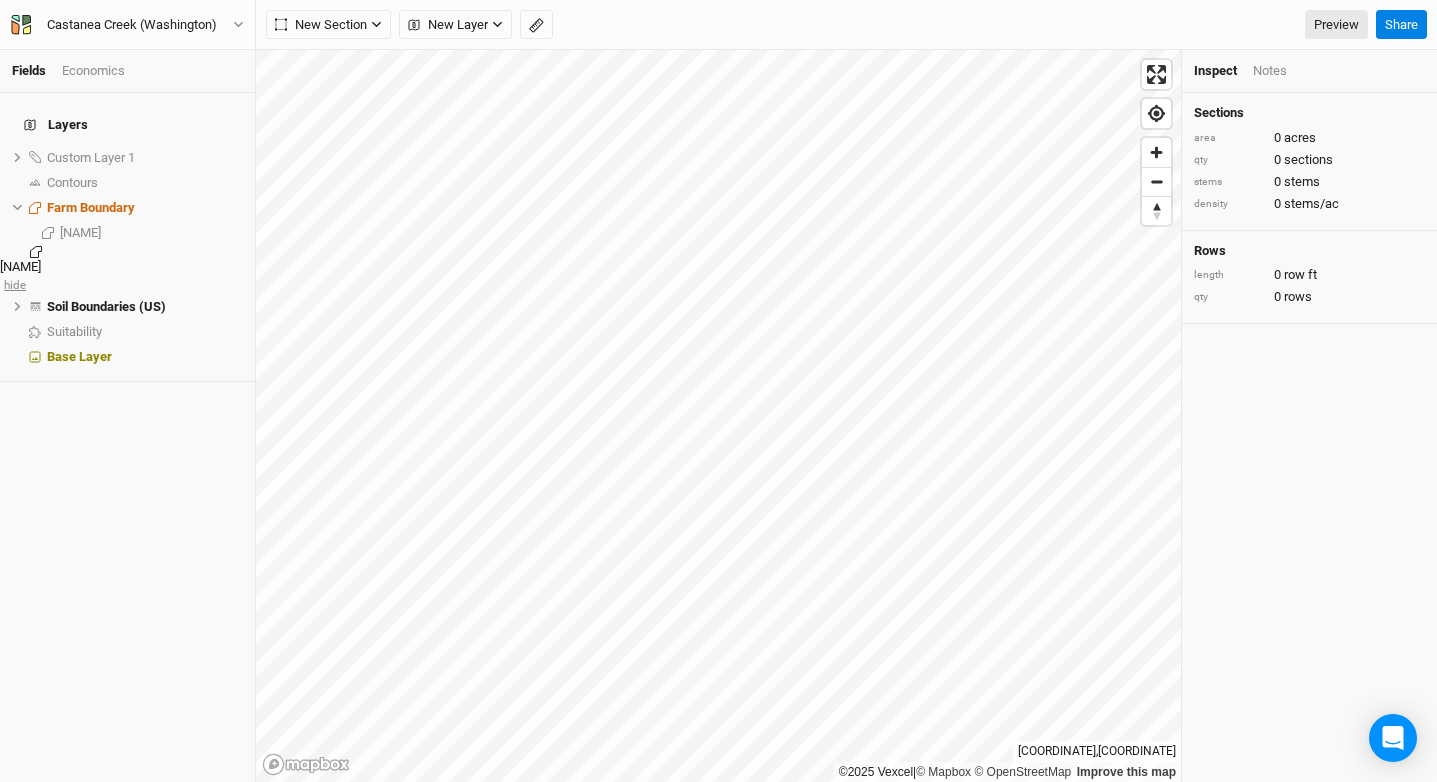 click on "hide" at bounding box center (13, 284) 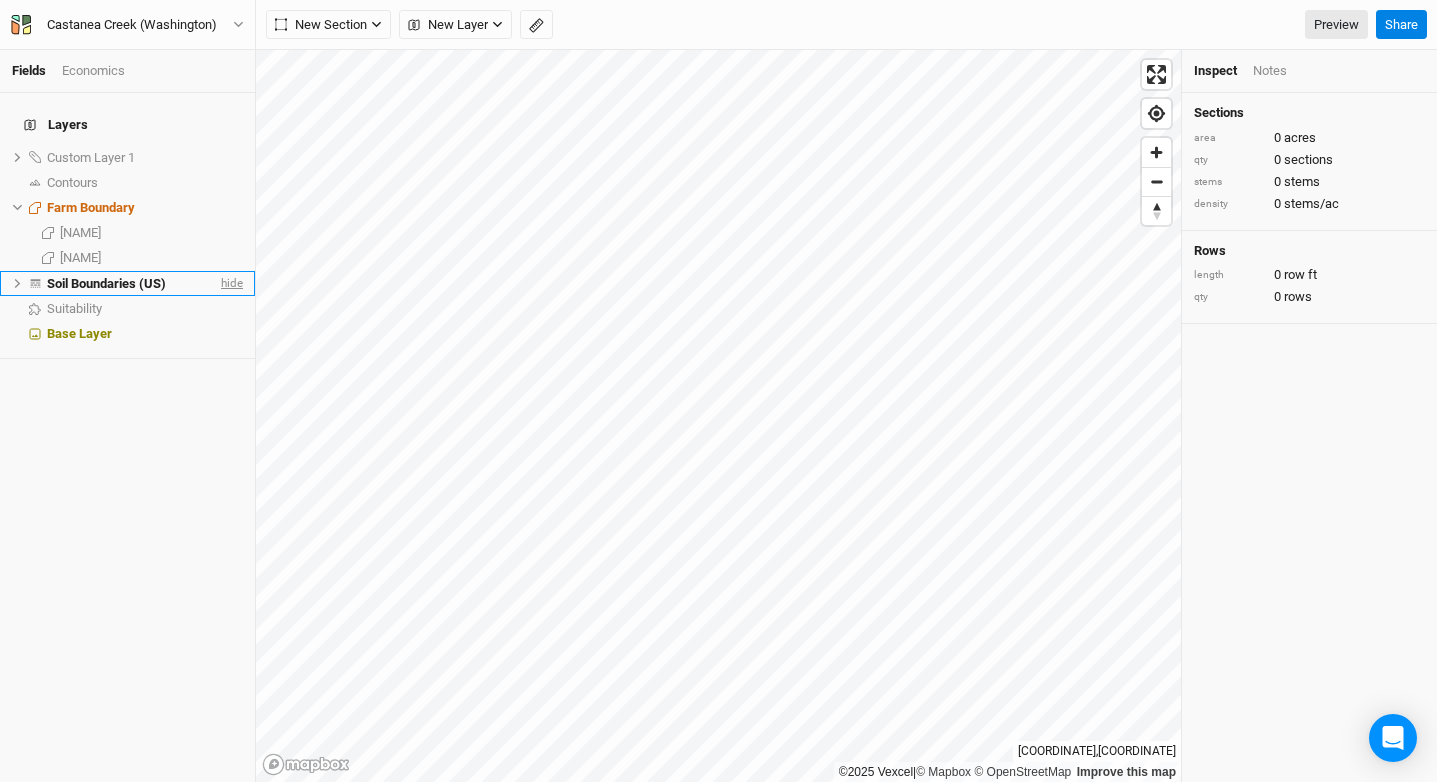 click on "hide" at bounding box center (0, 0) 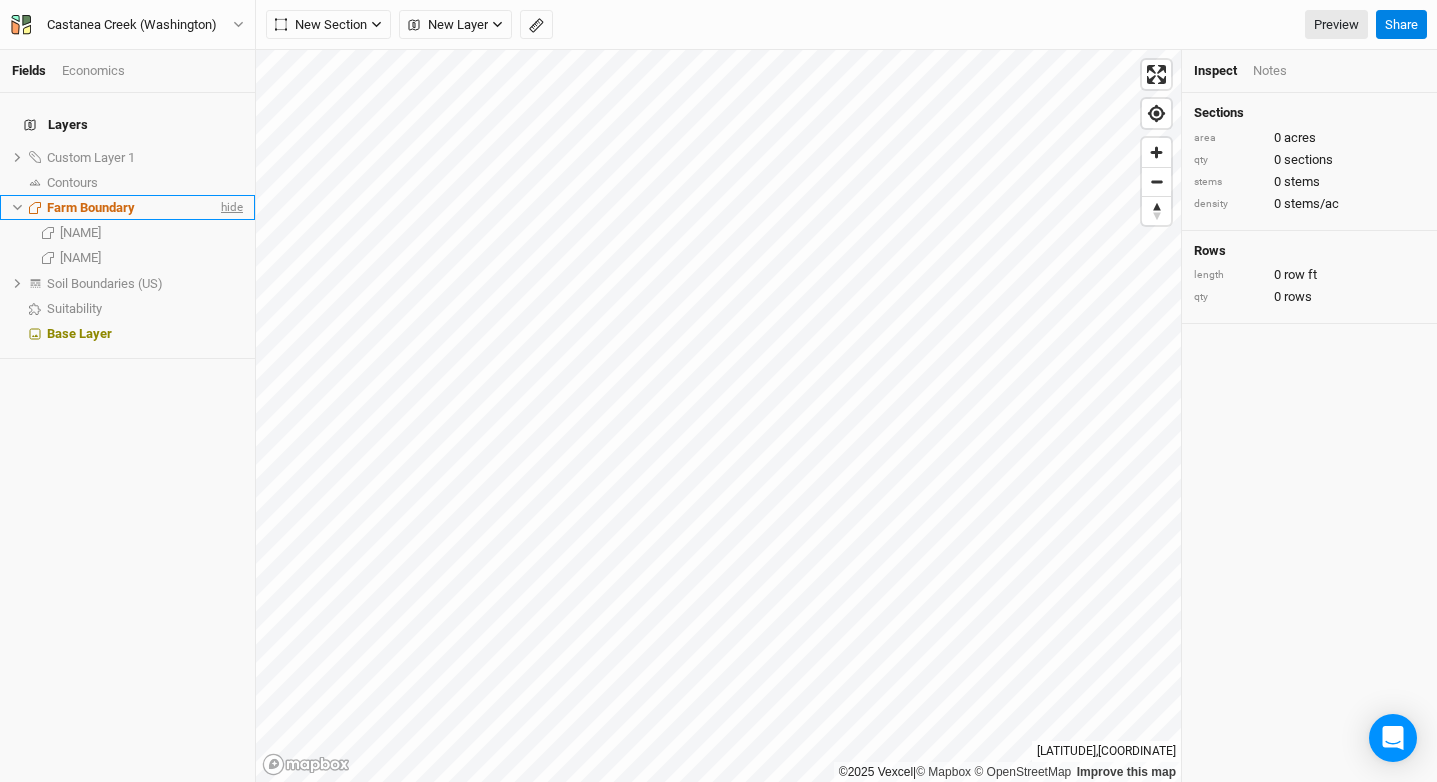 click on "hide" at bounding box center (0, 0) 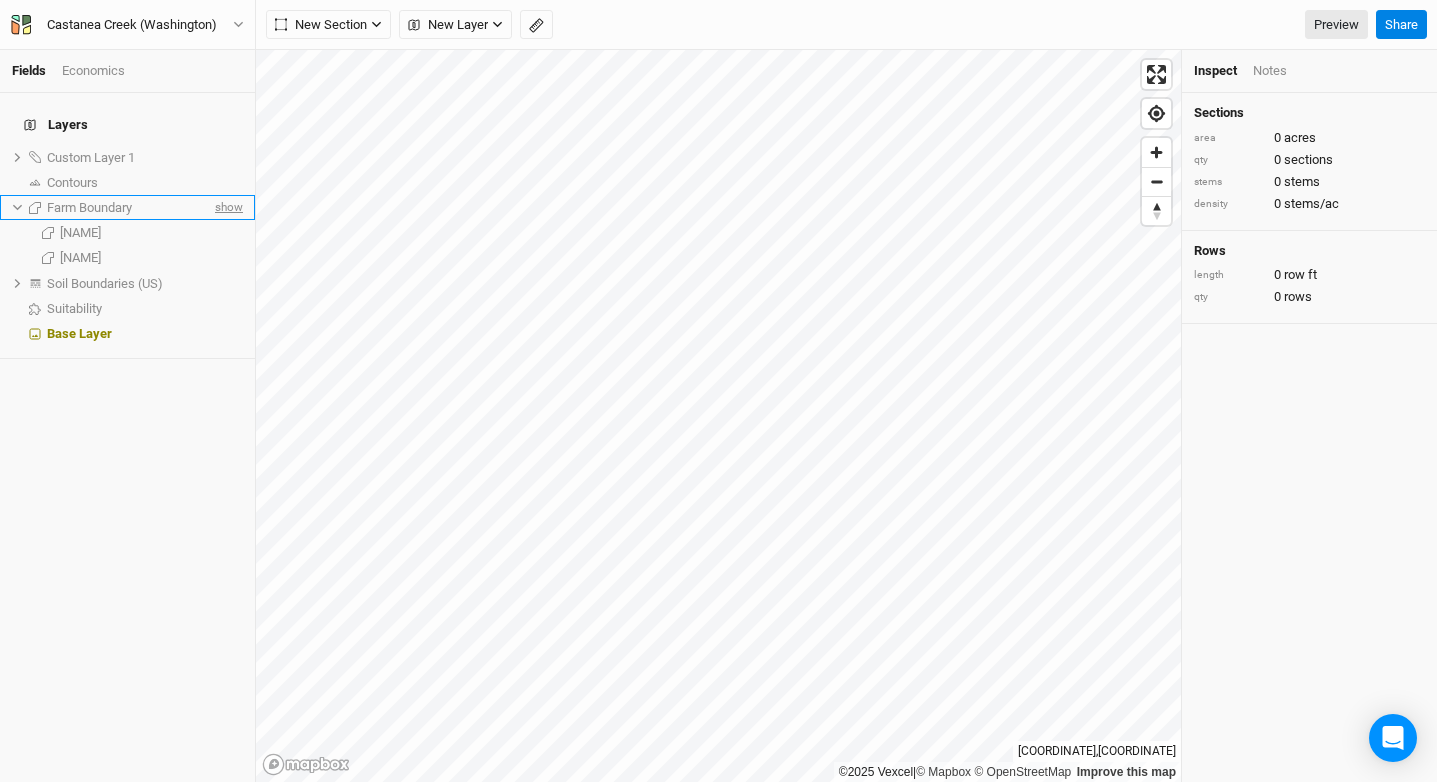 click on "show" at bounding box center [0, 0] 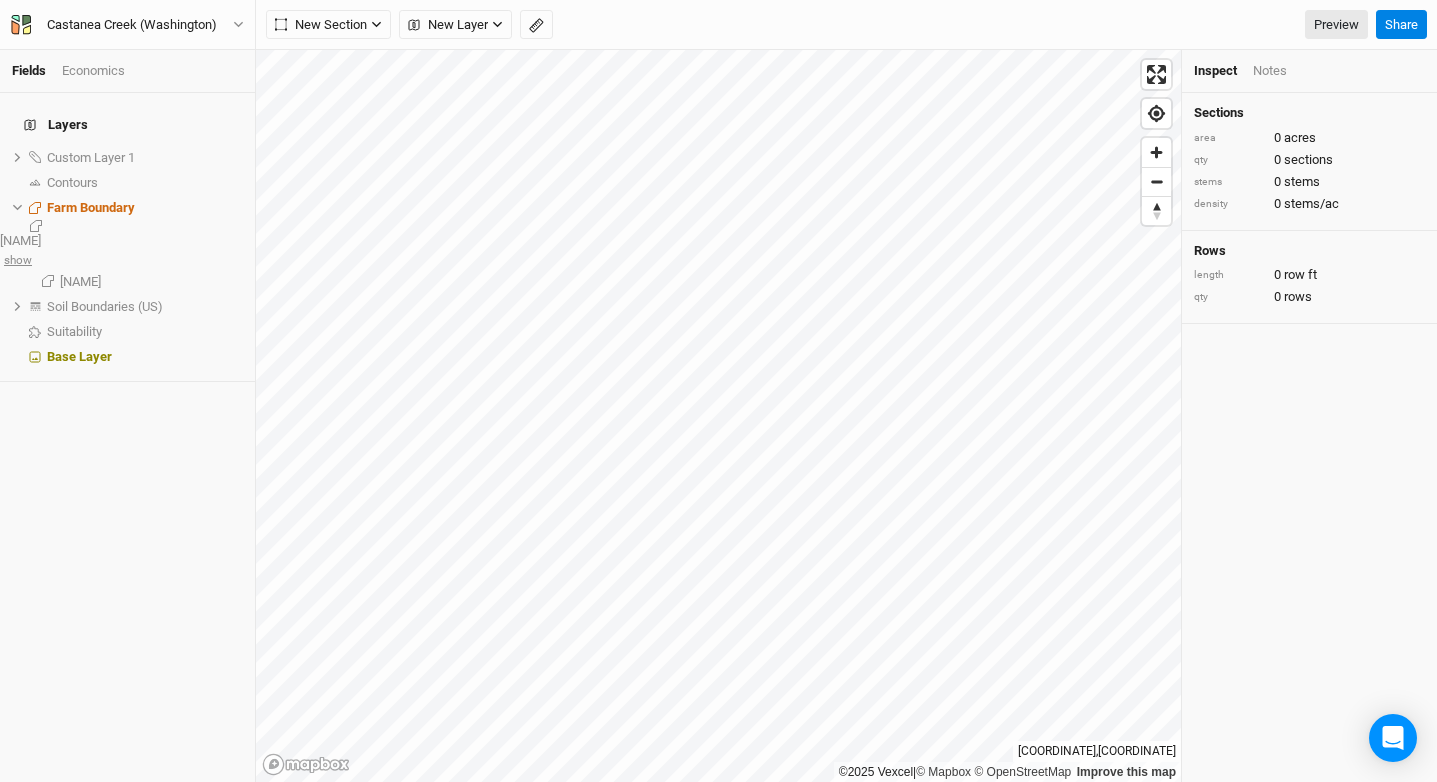 click on "show" at bounding box center [16, 259] 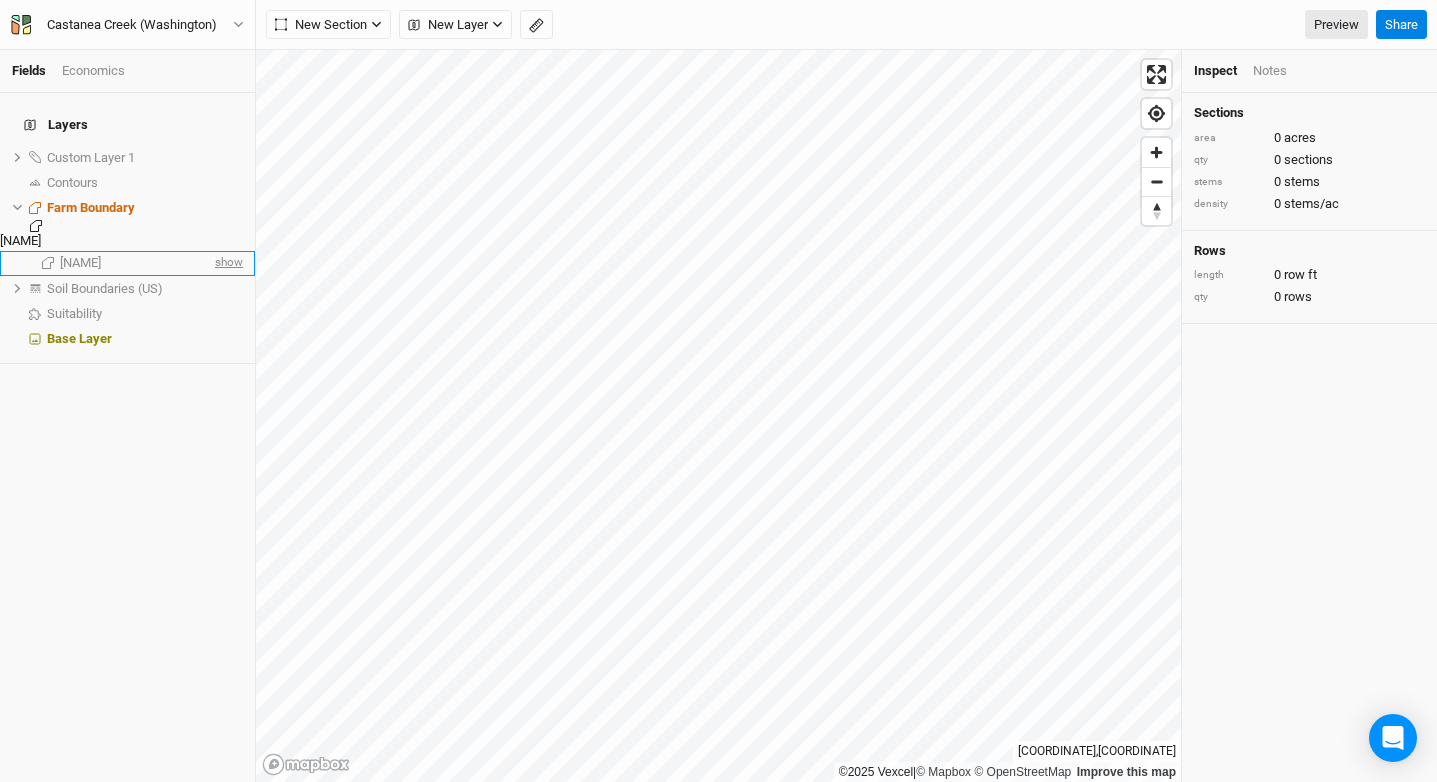 click on "show" at bounding box center (227, 263) 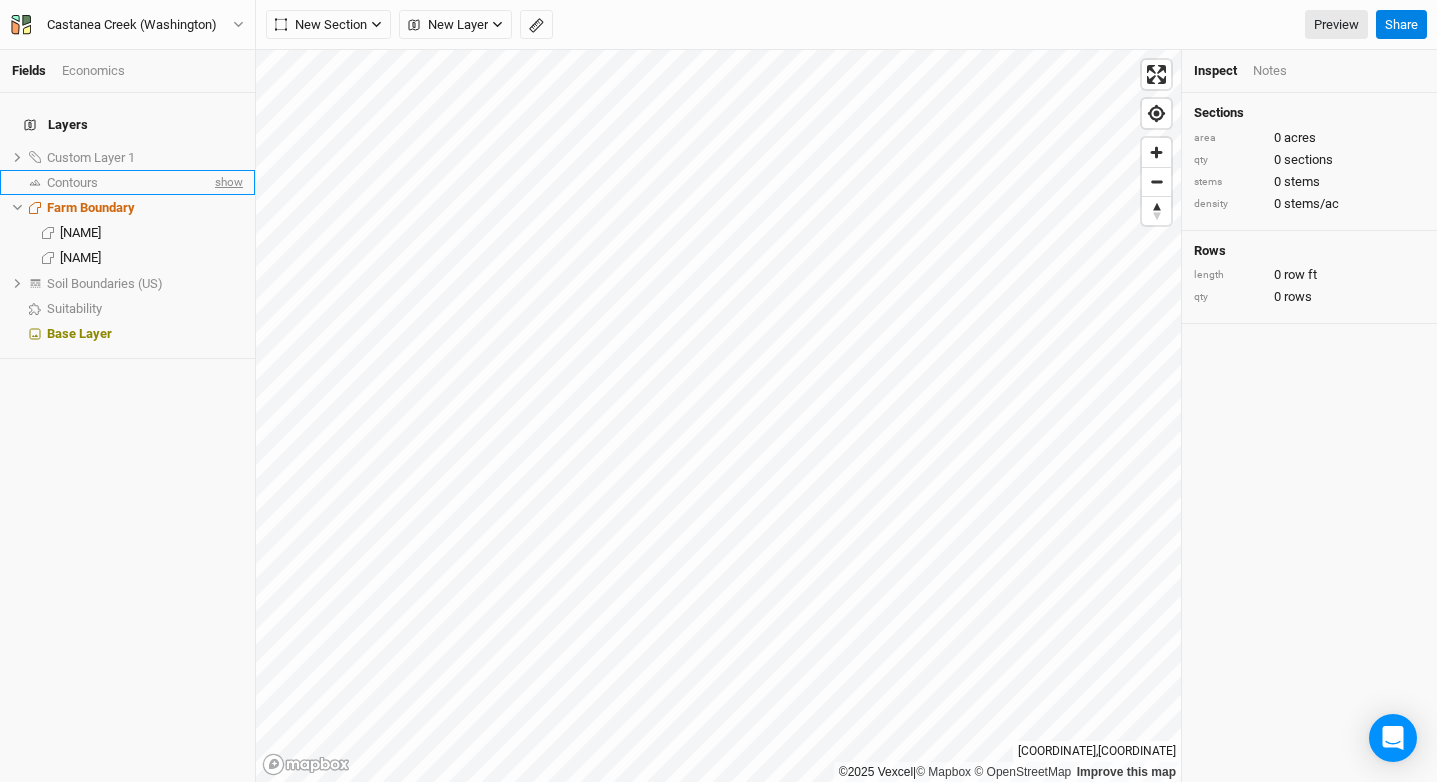 click on "show" at bounding box center (0, 0) 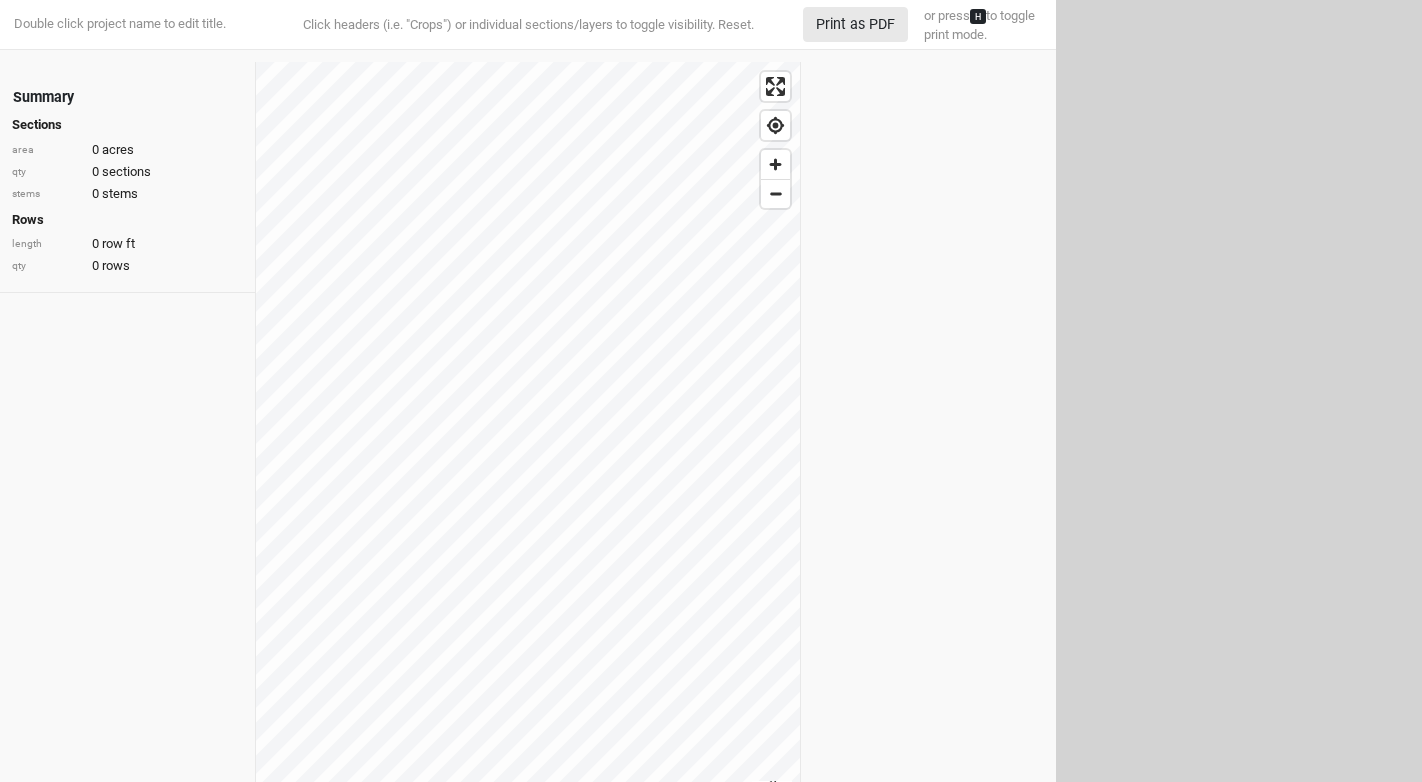 scroll, scrollTop: 0, scrollLeft: 0, axis: both 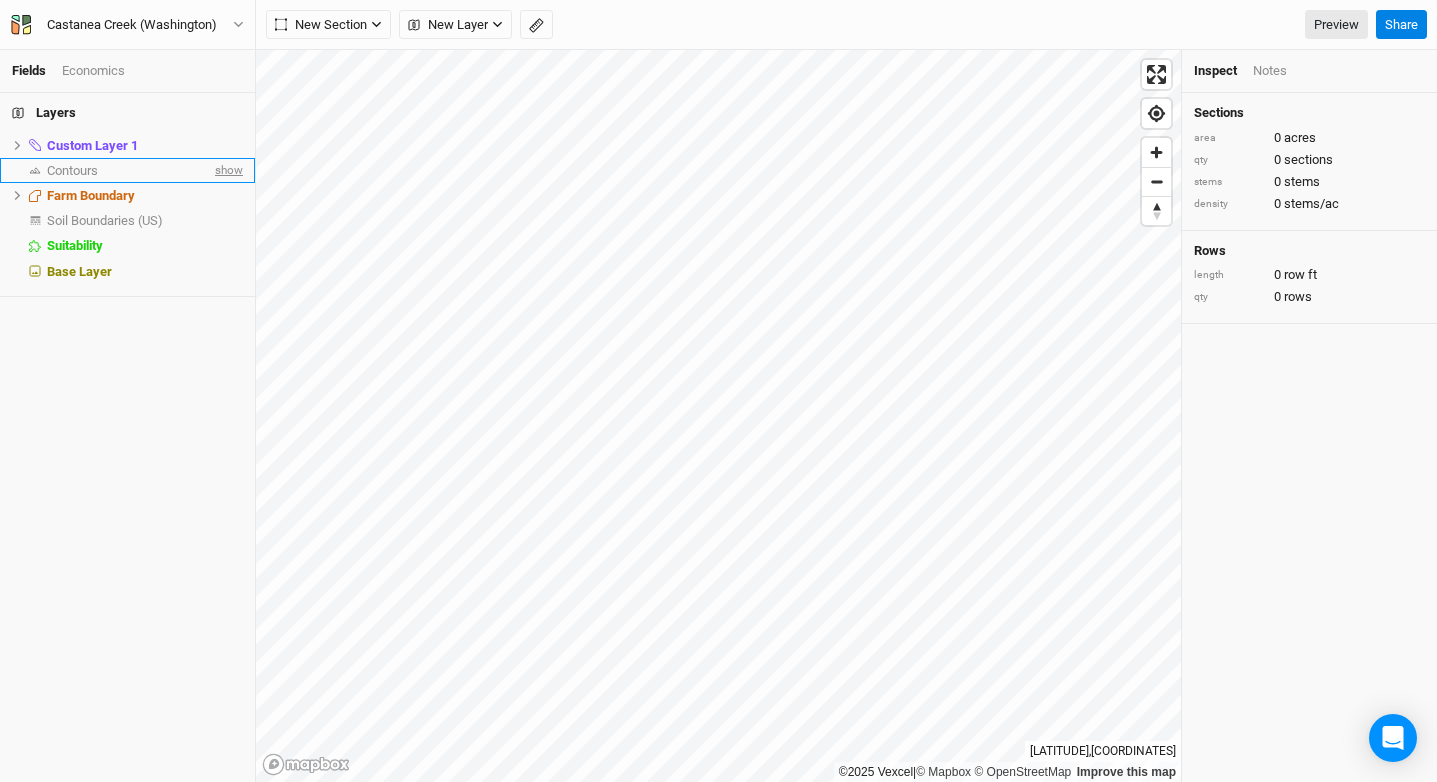 click on "show" at bounding box center (0, 0) 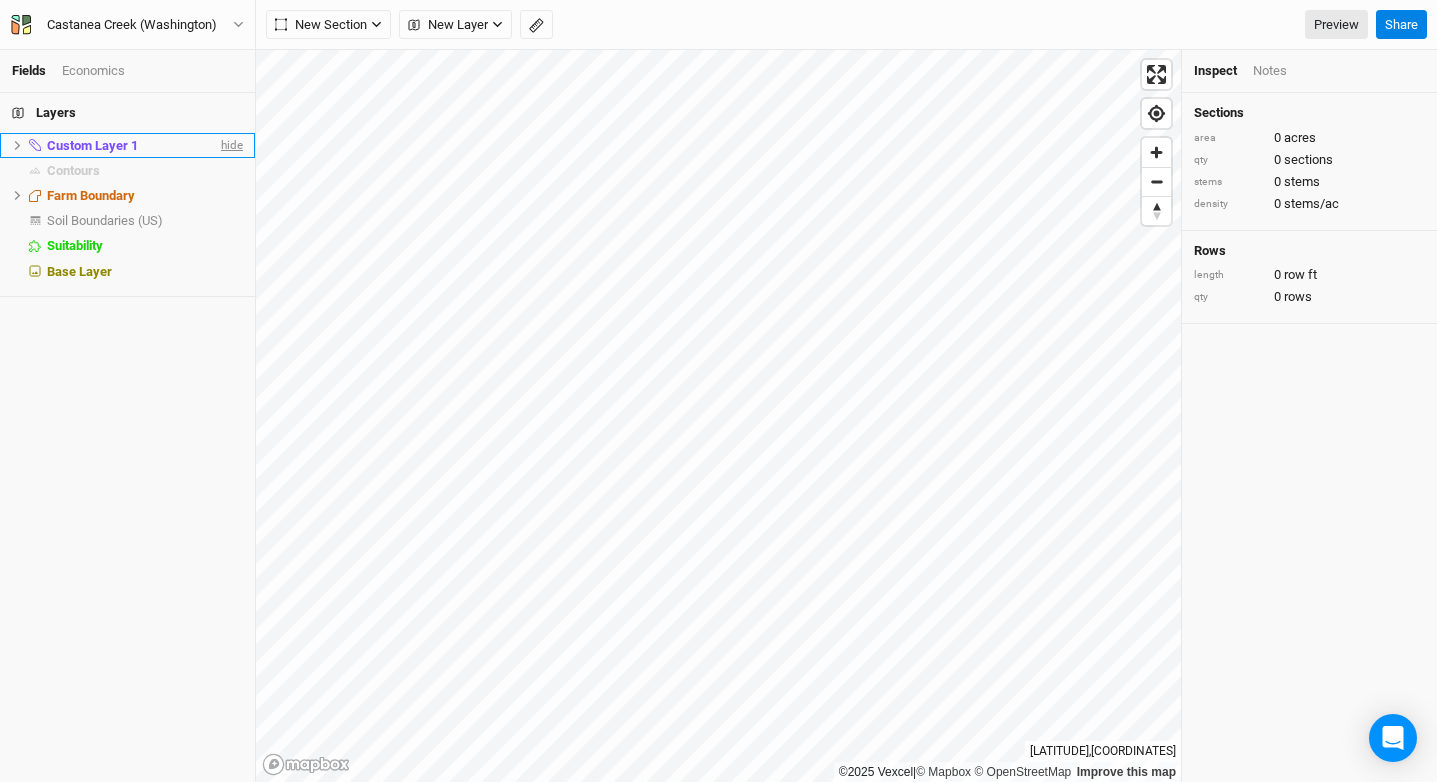 click on "hide" at bounding box center (230, 145) 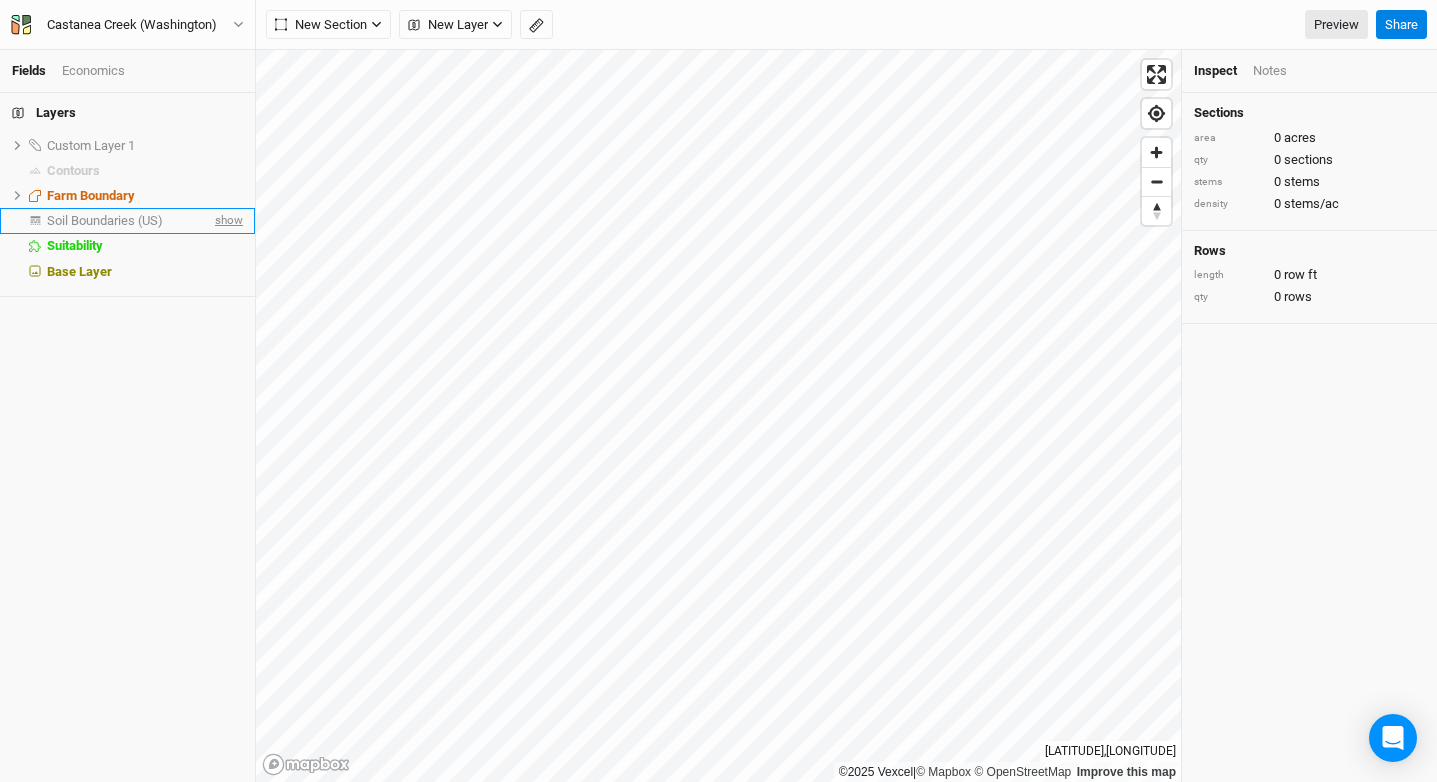 click on "show" at bounding box center (0, 0) 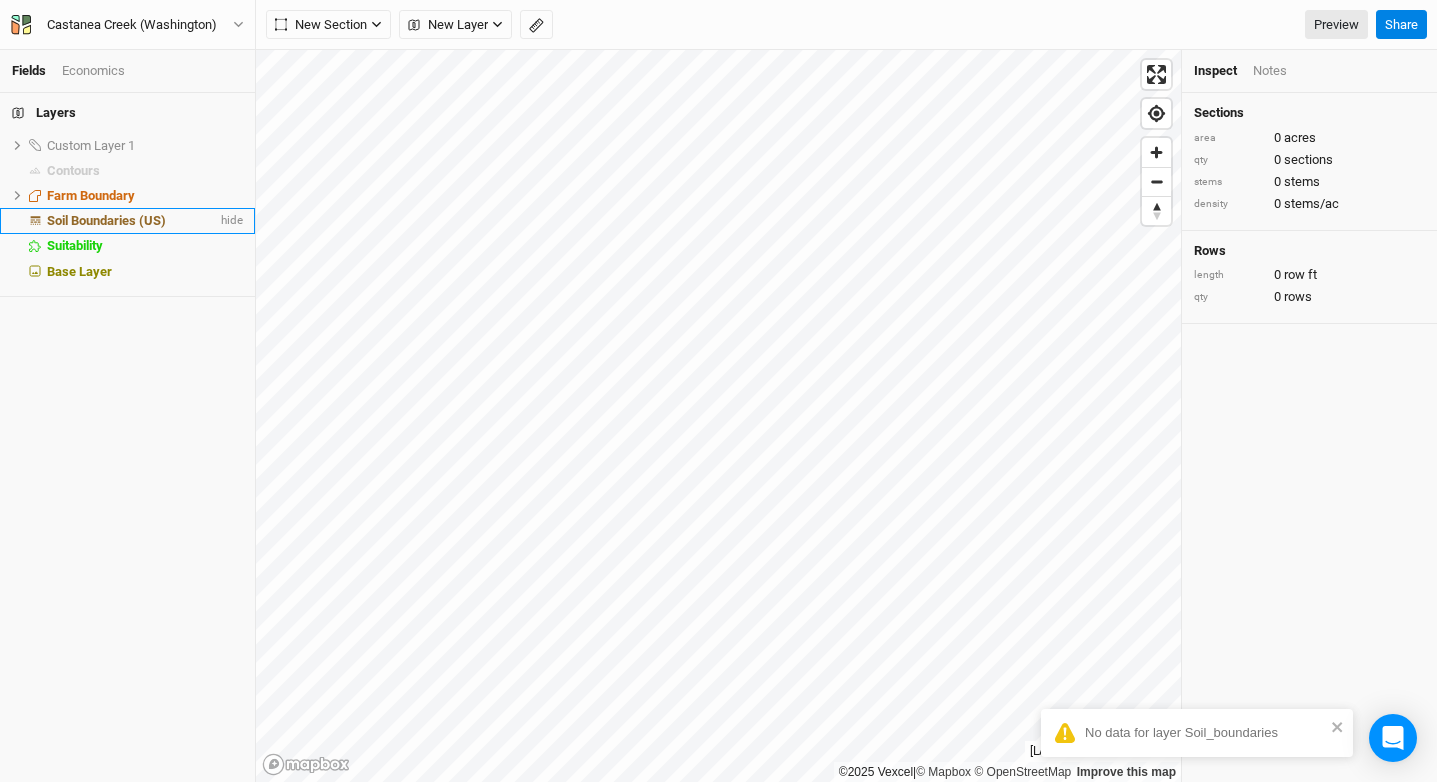 click on "Soil Boundaries (US)" at bounding box center (106, 220) 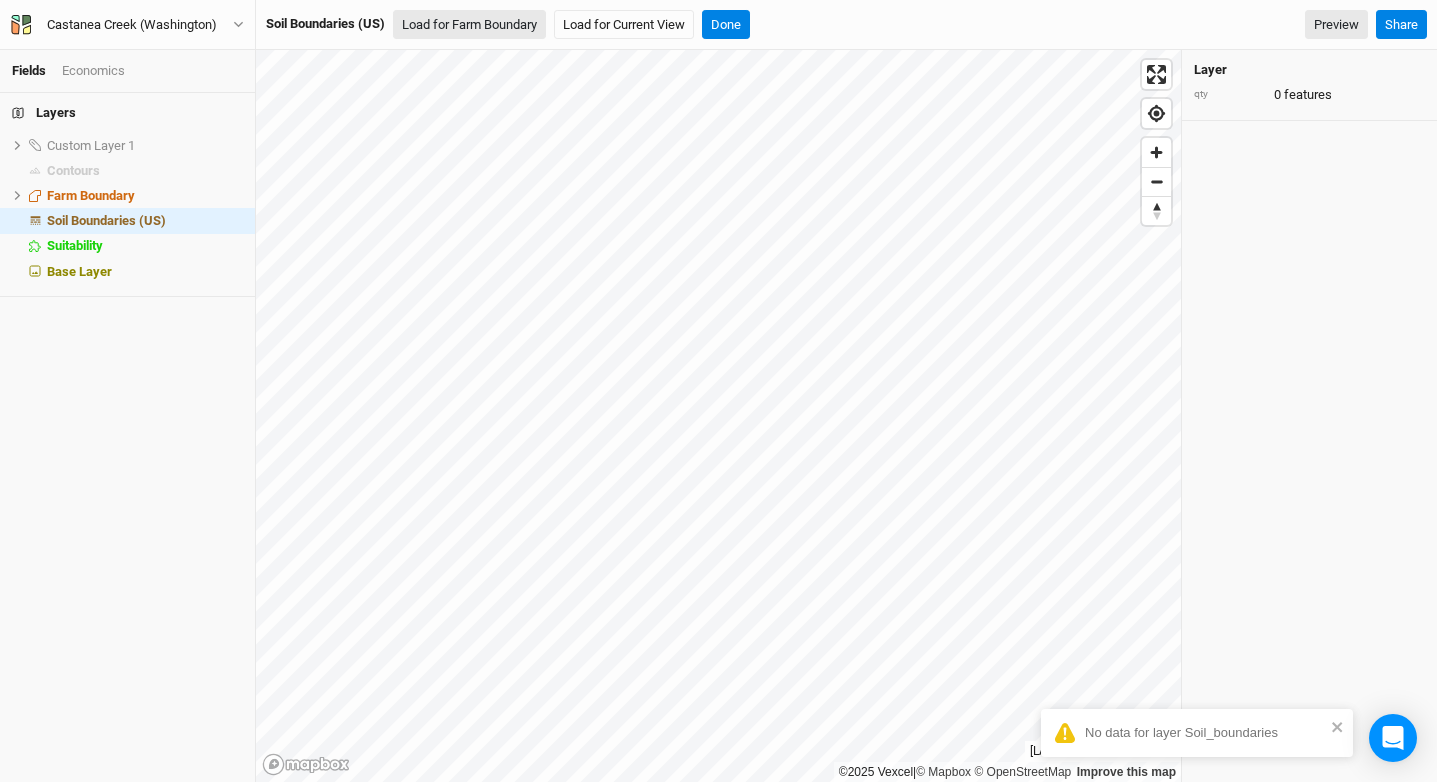click on "Load for Farm Boundary" at bounding box center (469, 25) 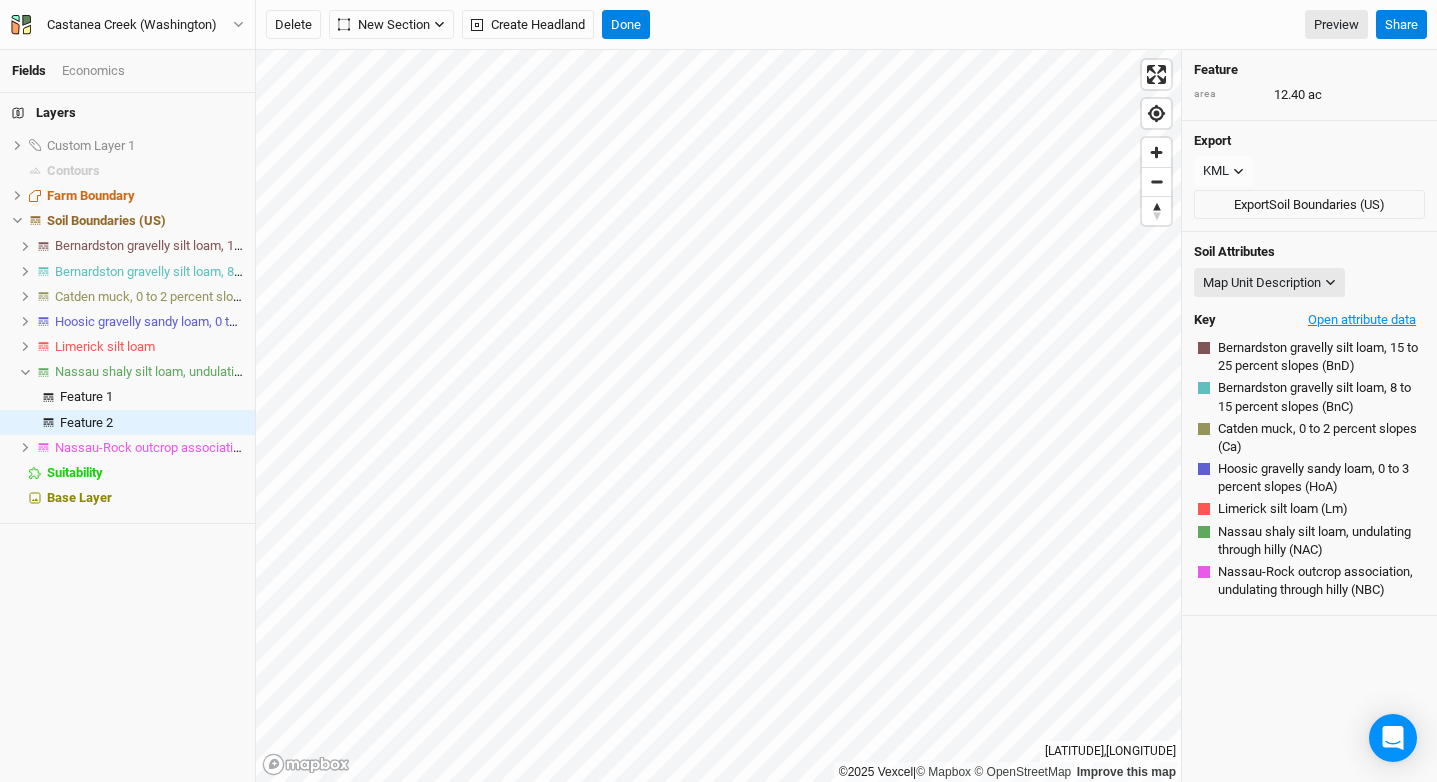click on "Open attribute data" at bounding box center [1362, 320] 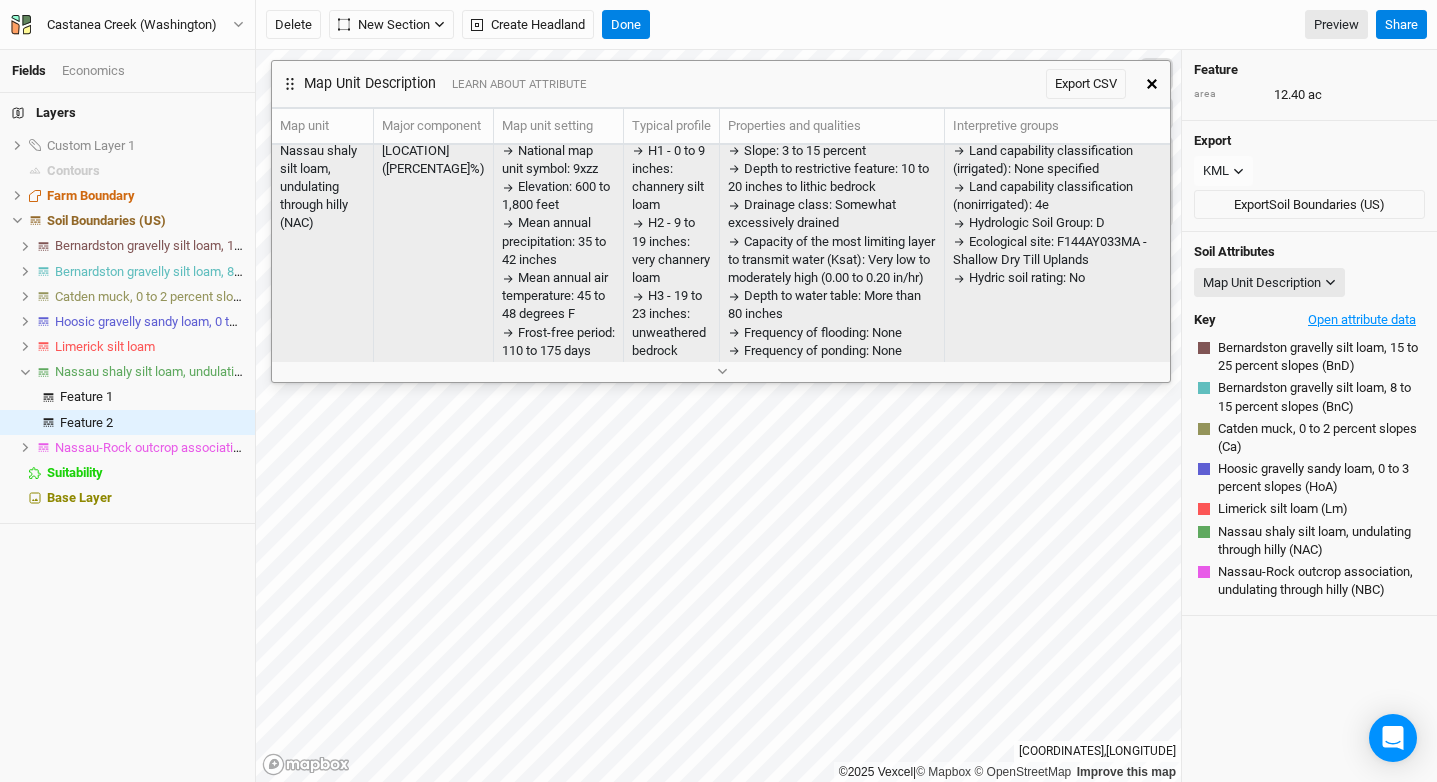 scroll, scrollTop: 9, scrollLeft: 0, axis: vertical 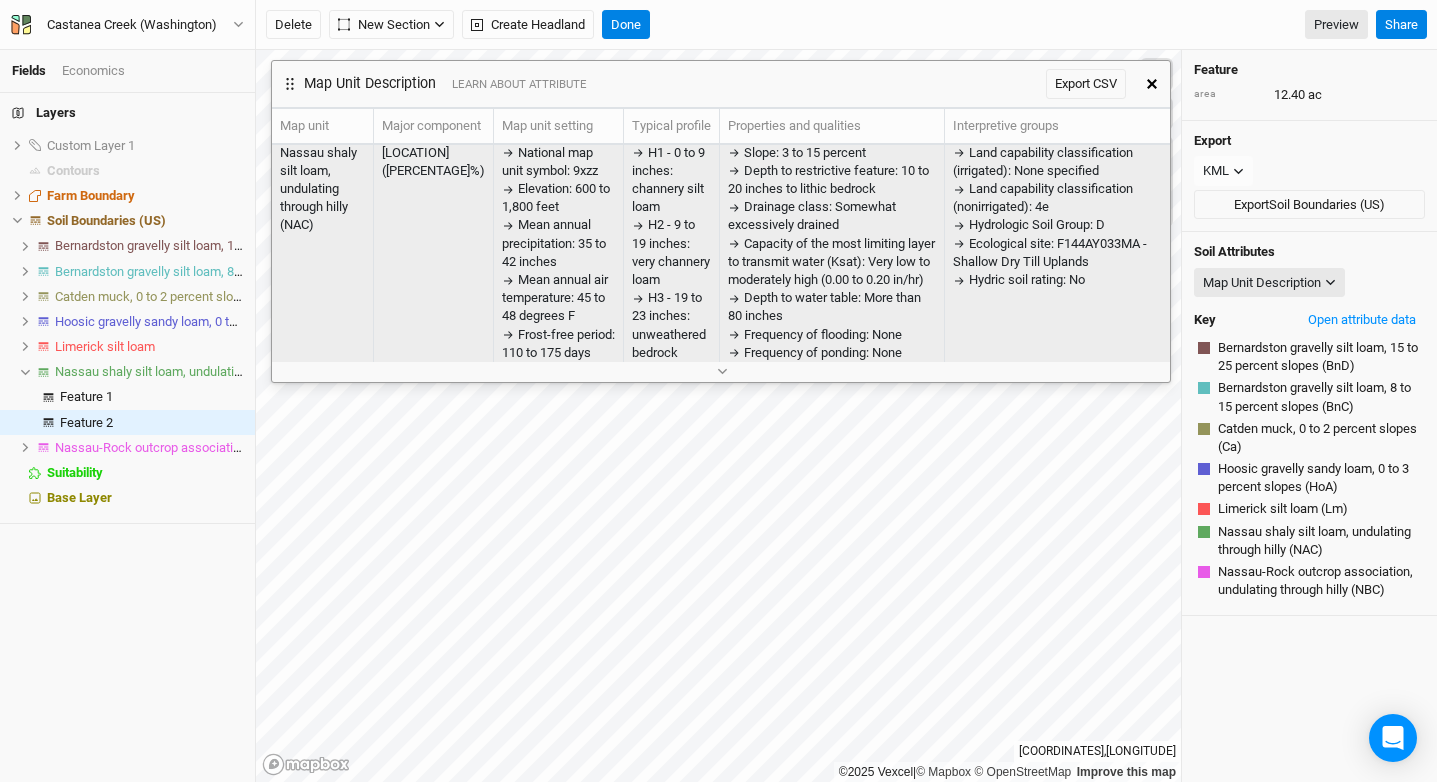 click on "Ecological site: F144AY033MA - Shallow Dry Till Uplands" at bounding box center (550, 161) 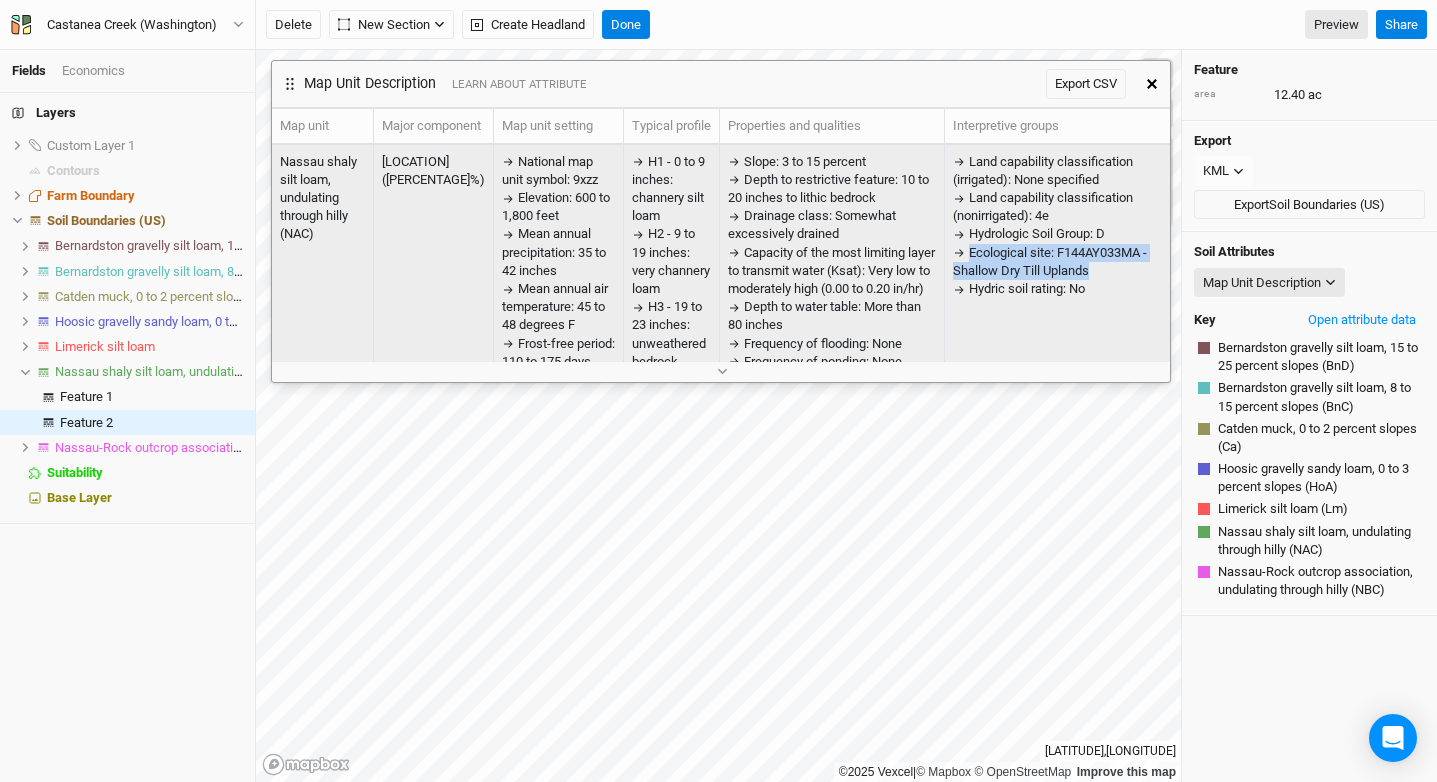 drag, startPoint x: 1083, startPoint y: 274, endPoint x: 954, endPoint y: 258, distance: 129.98846 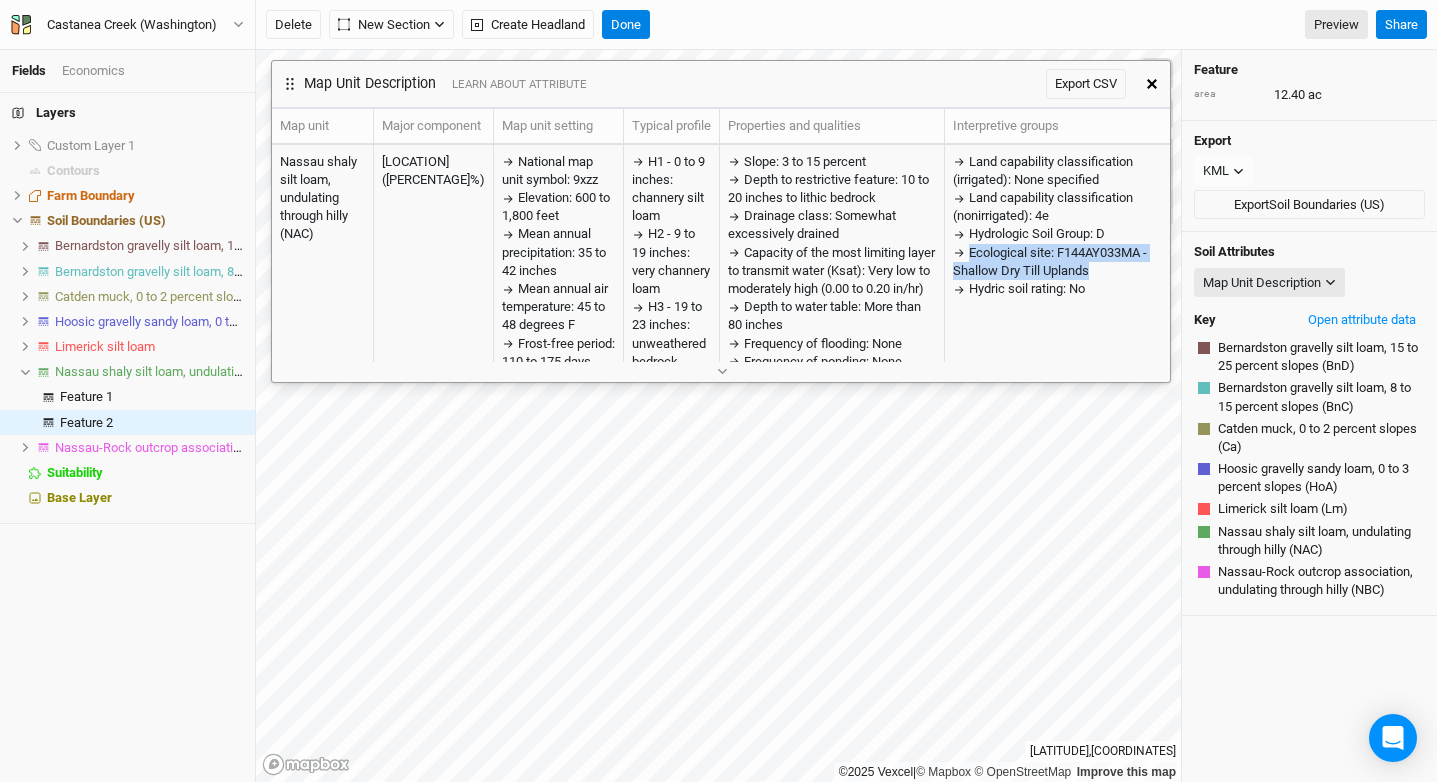 click at bounding box center (1152, 84) 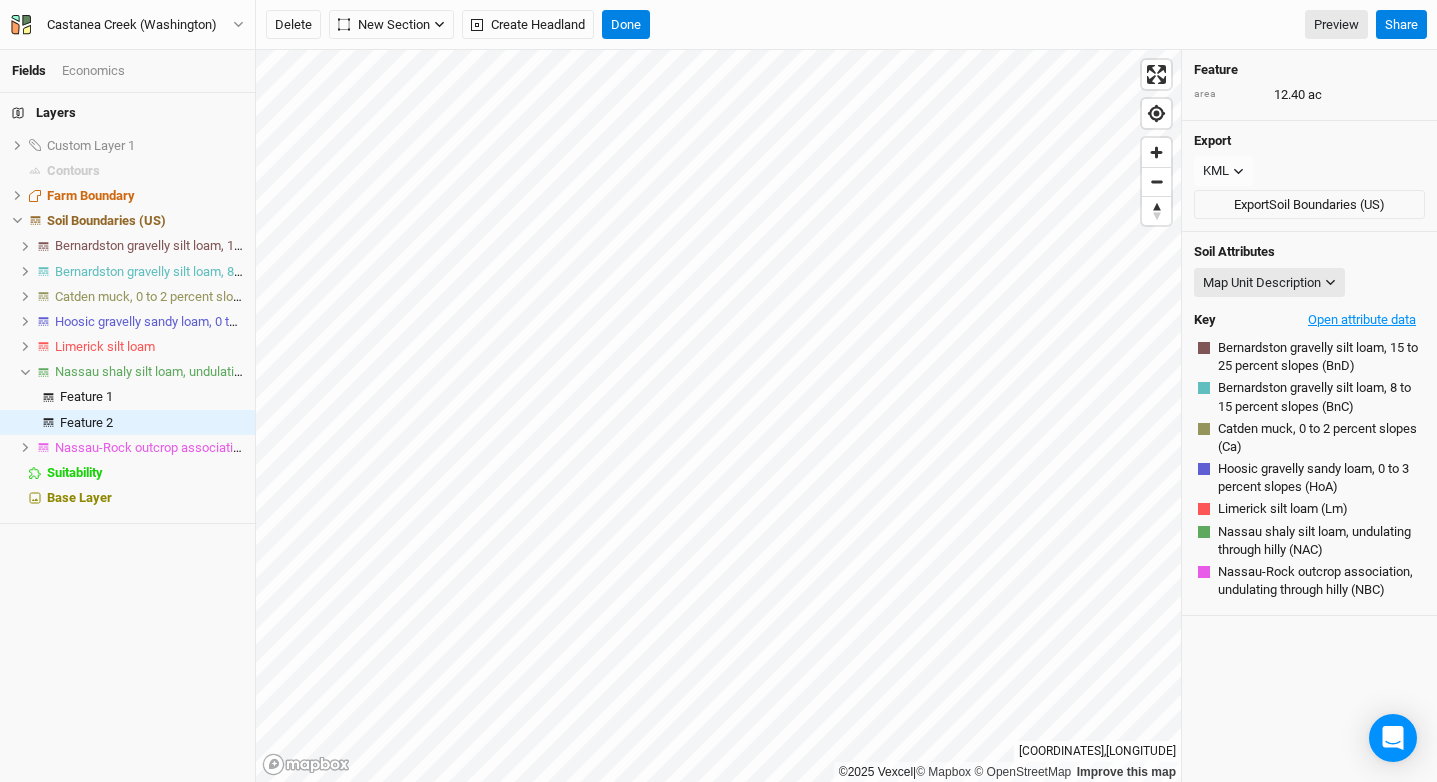 click on "Open attribute data" at bounding box center [1362, 320] 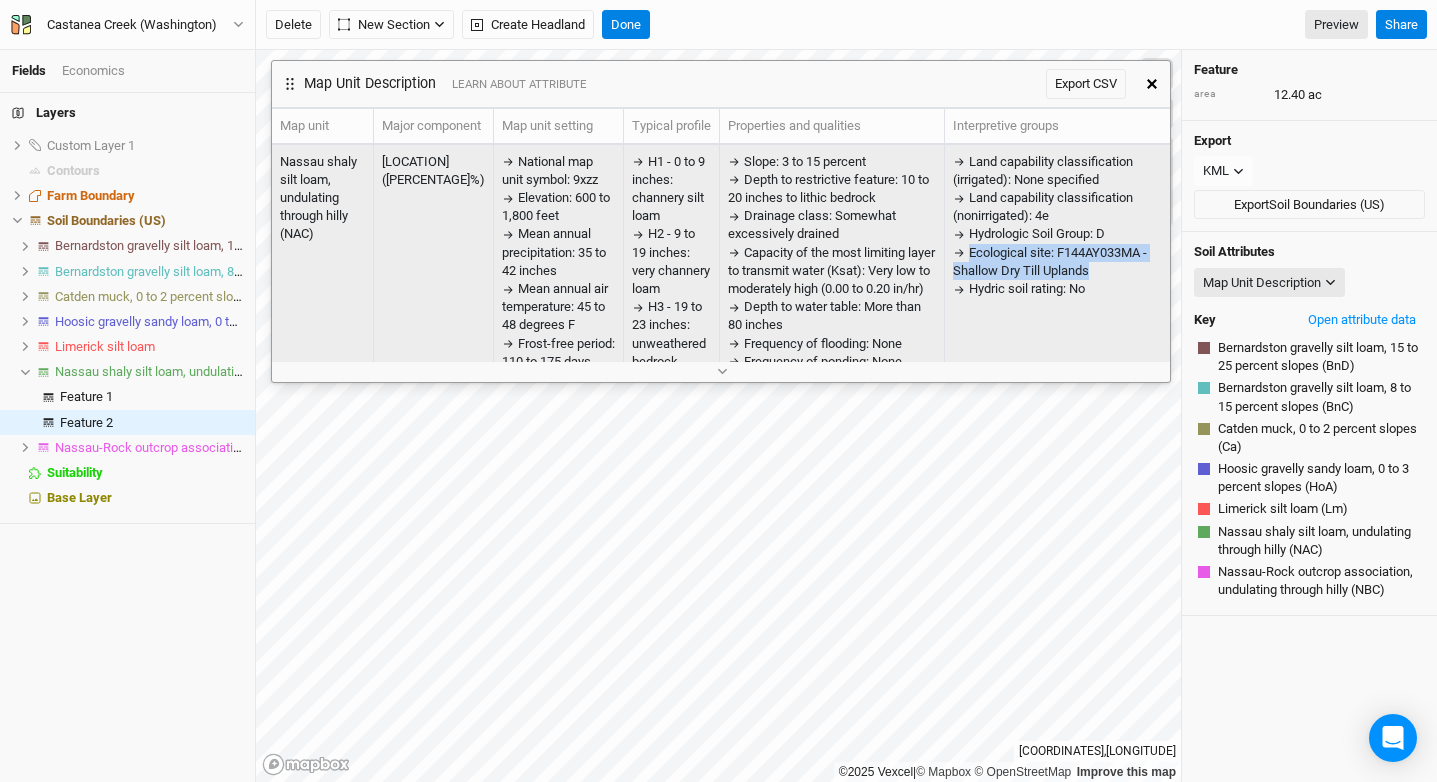 click on "Ecological site: F144AY033MA - Shallow Dry Till Uplands" at bounding box center [550, 170] 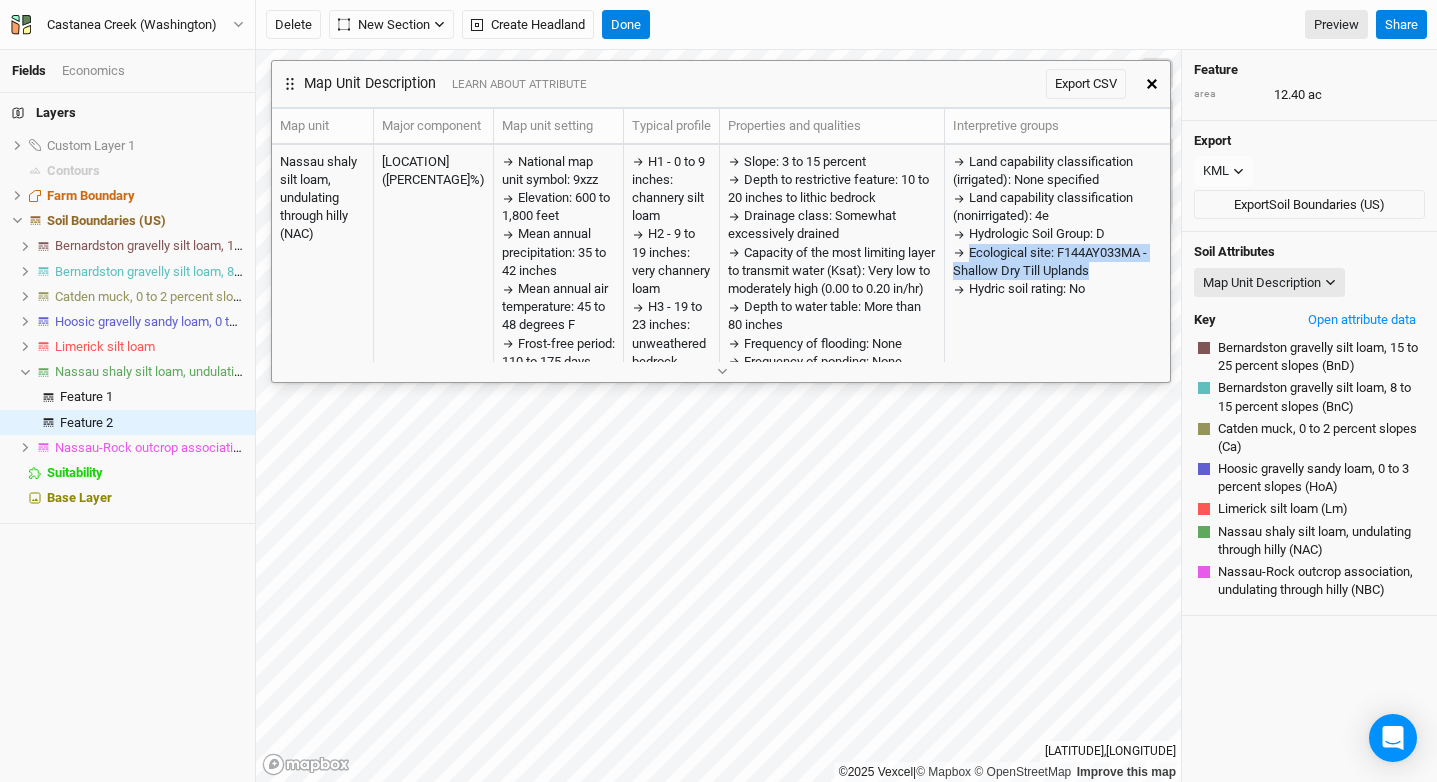 click at bounding box center (1152, 84) 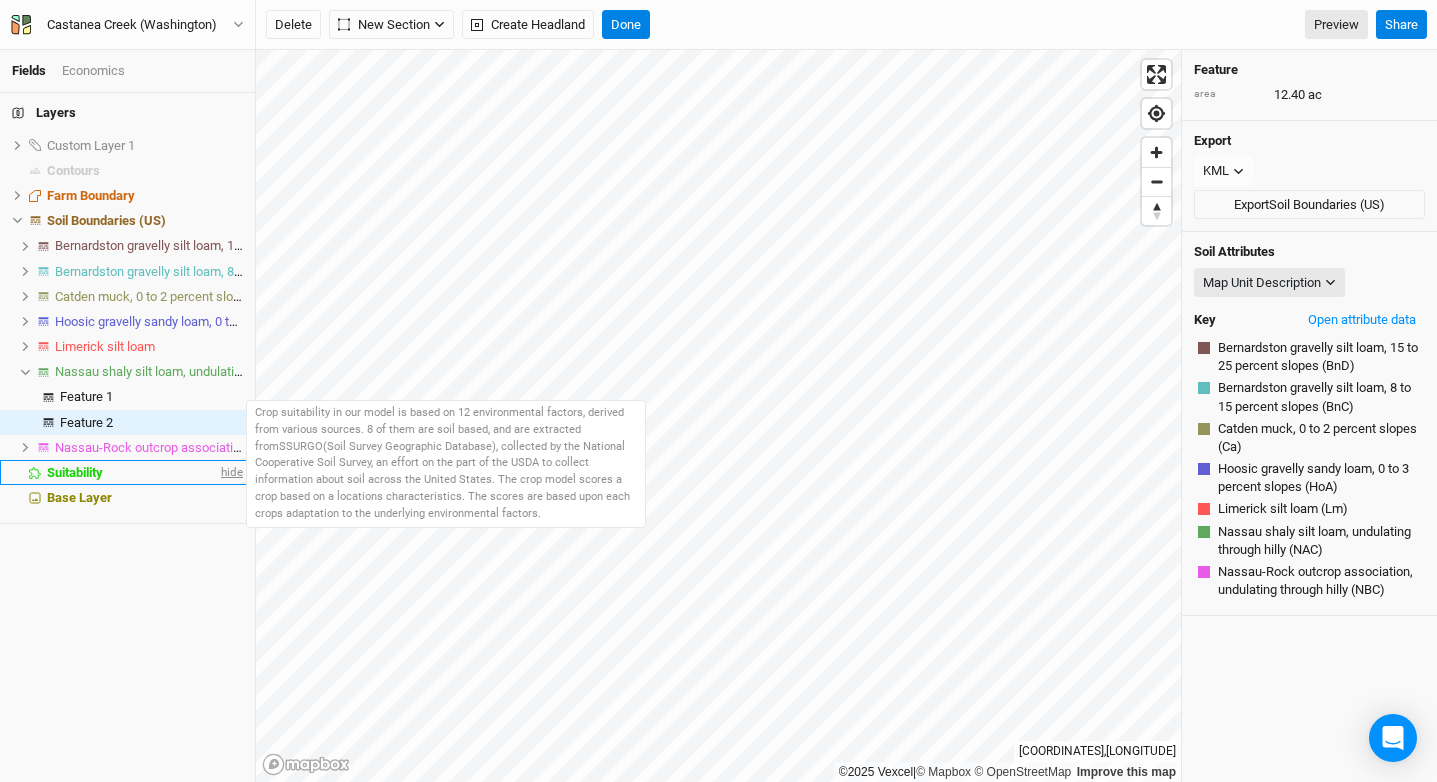 click on "hide" at bounding box center (230, 472) 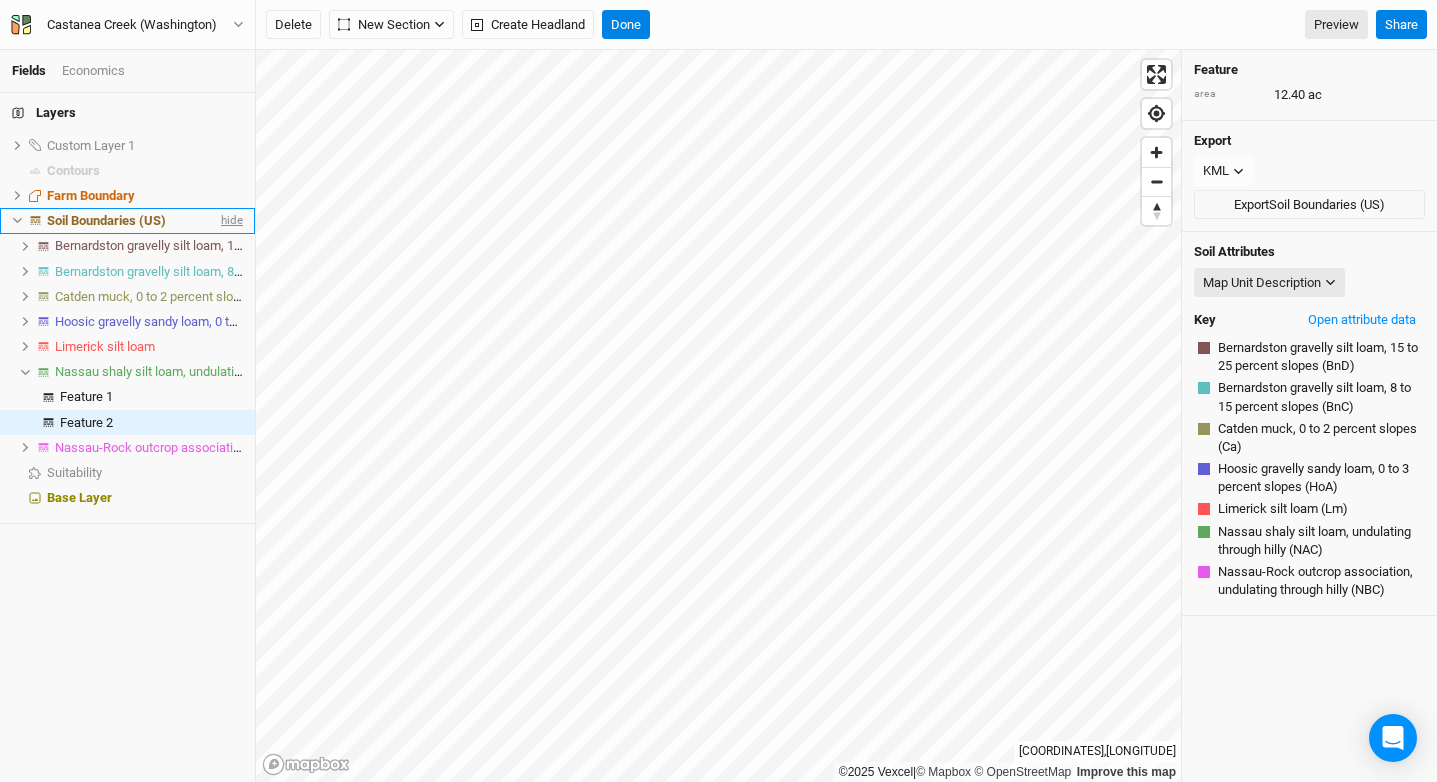 click on "hide" at bounding box center (0, 0) 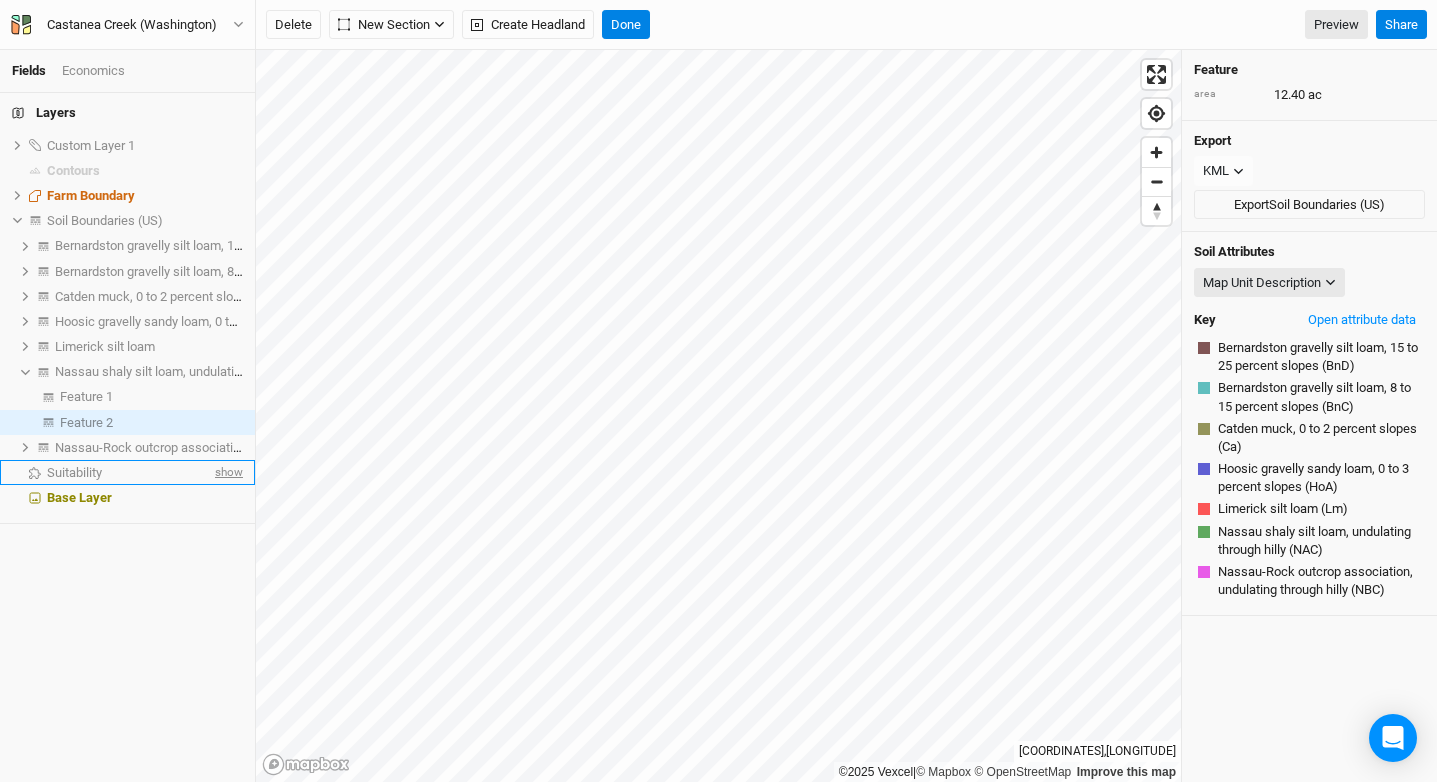 click on "show" at bounding box center (227, 472) 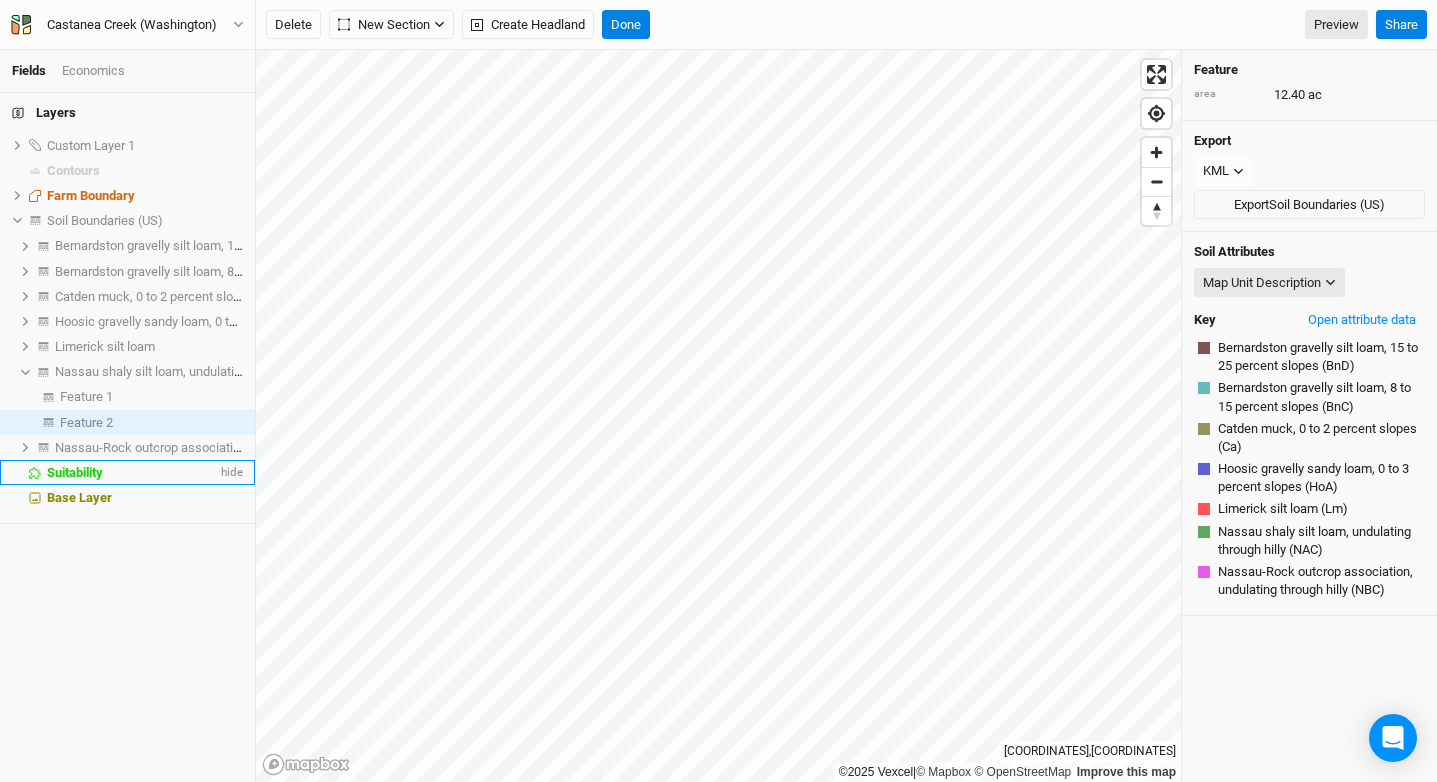 click on "Suitability hide" at bounding box center [127, 472] 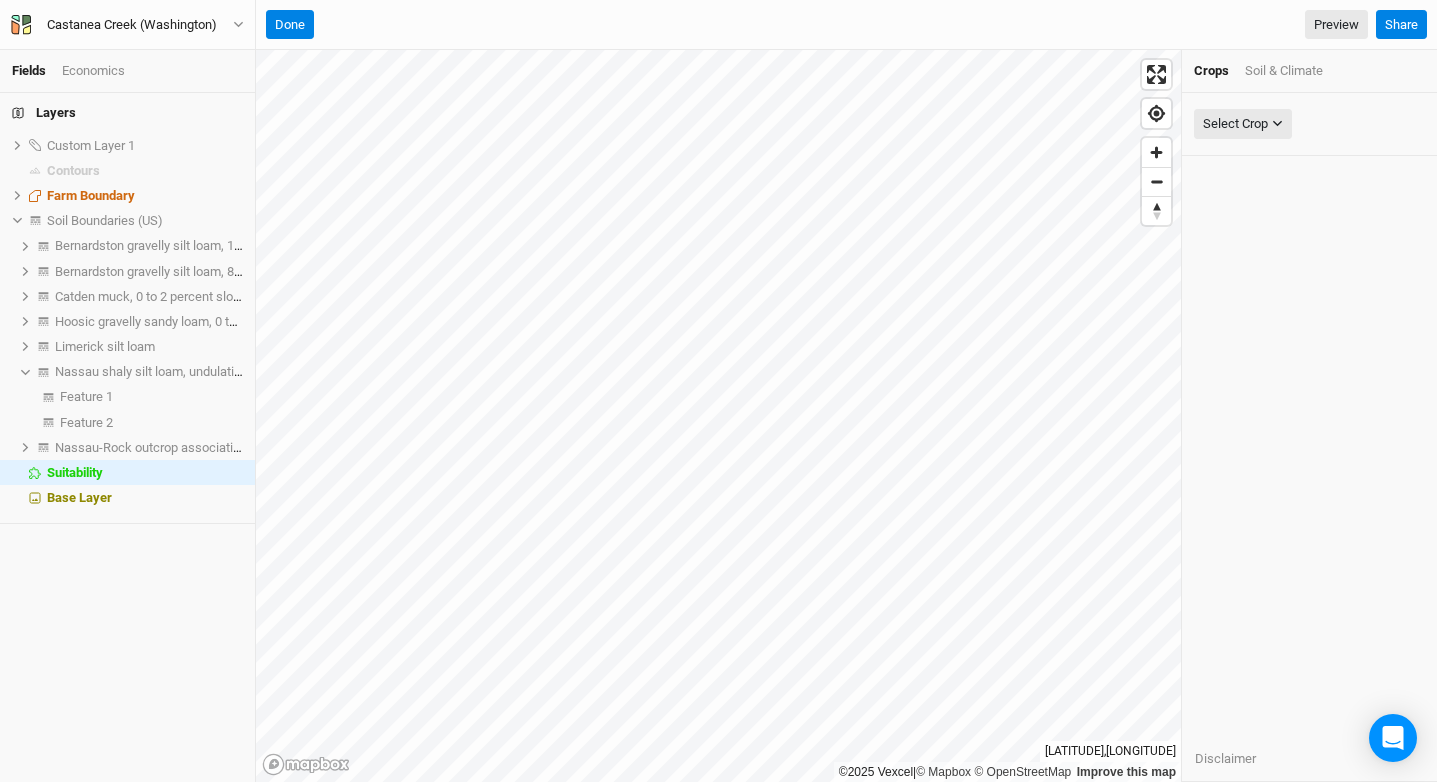 click on "Crops Soil & Climate" at bounding box center (1309, 71) 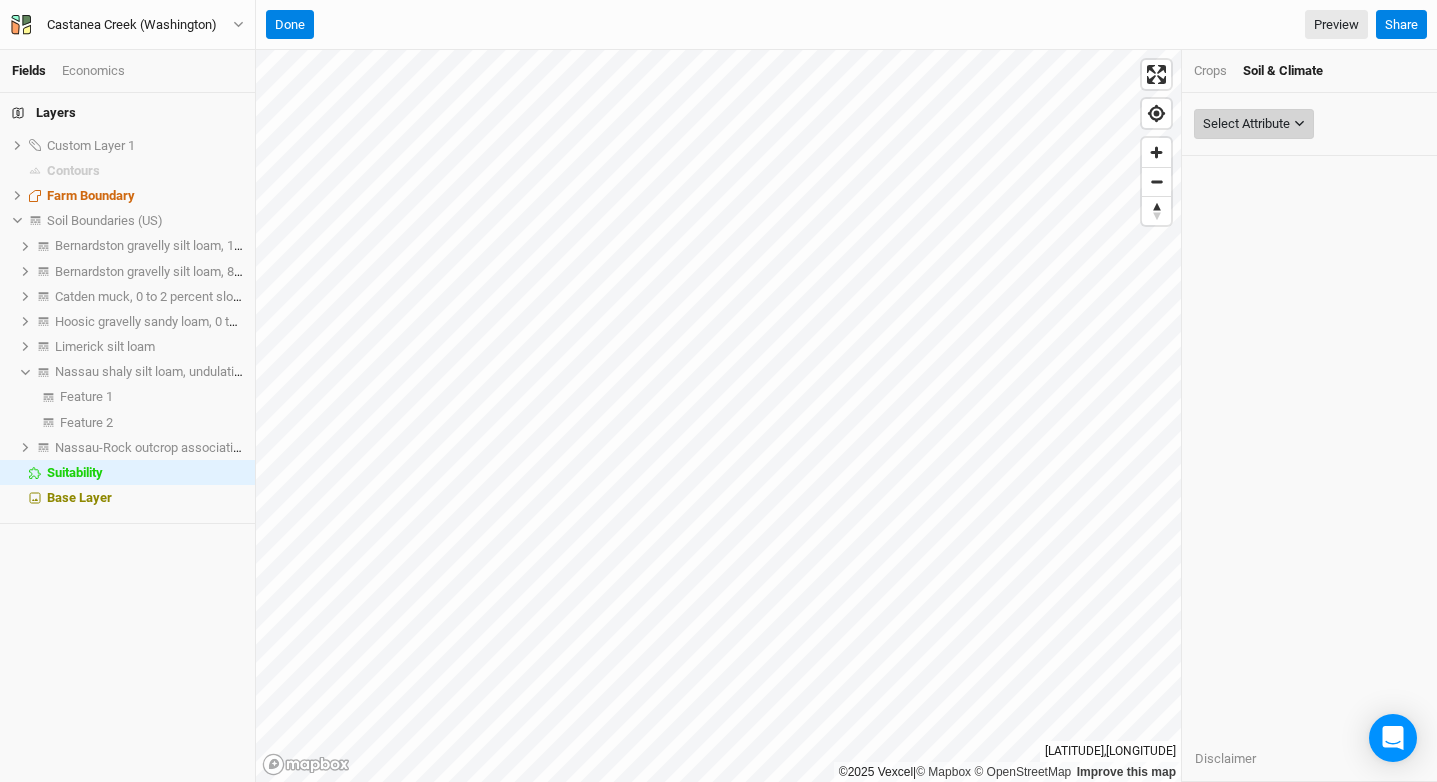 click on "Select Attribute" at bounding box center [1254, 124] 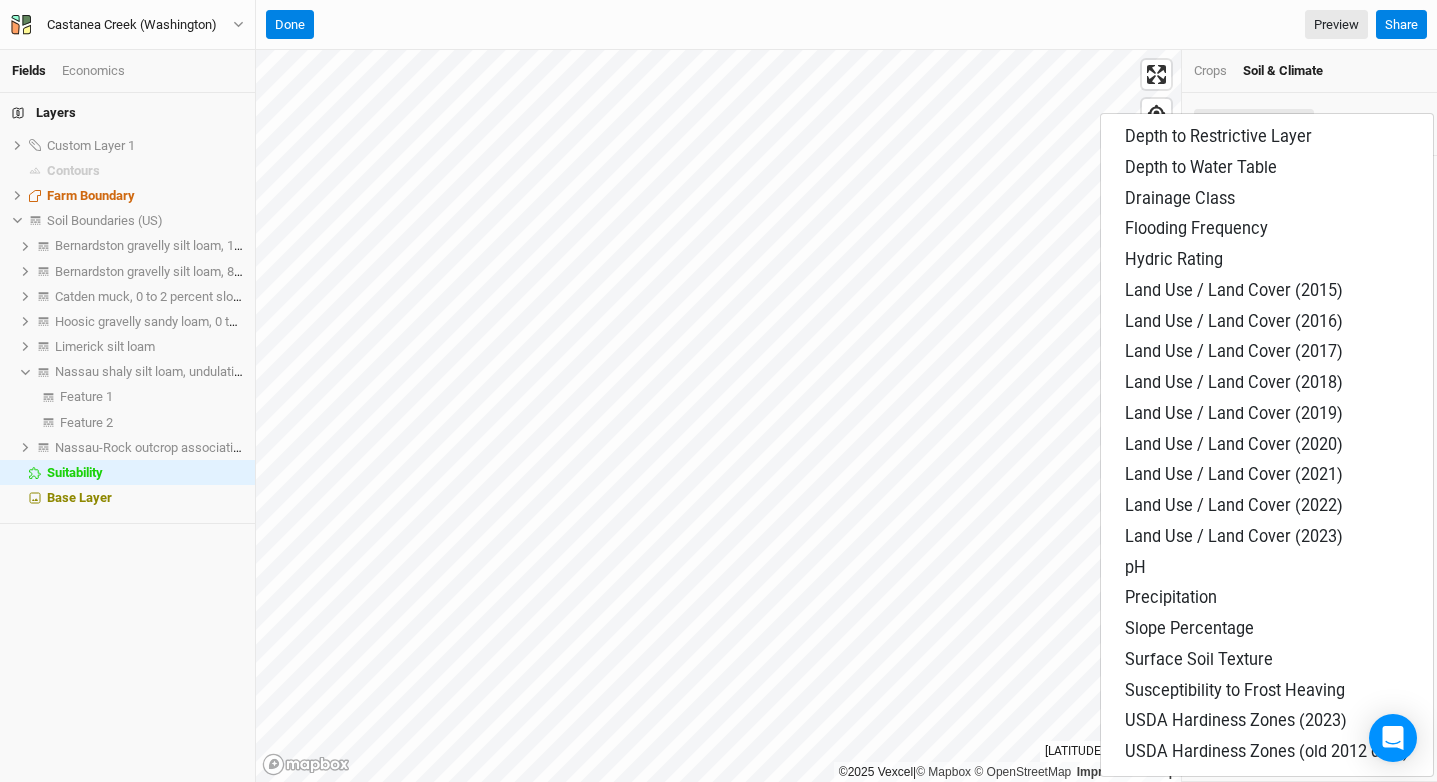 click on "Crops" at bounding box center [1210, 71] 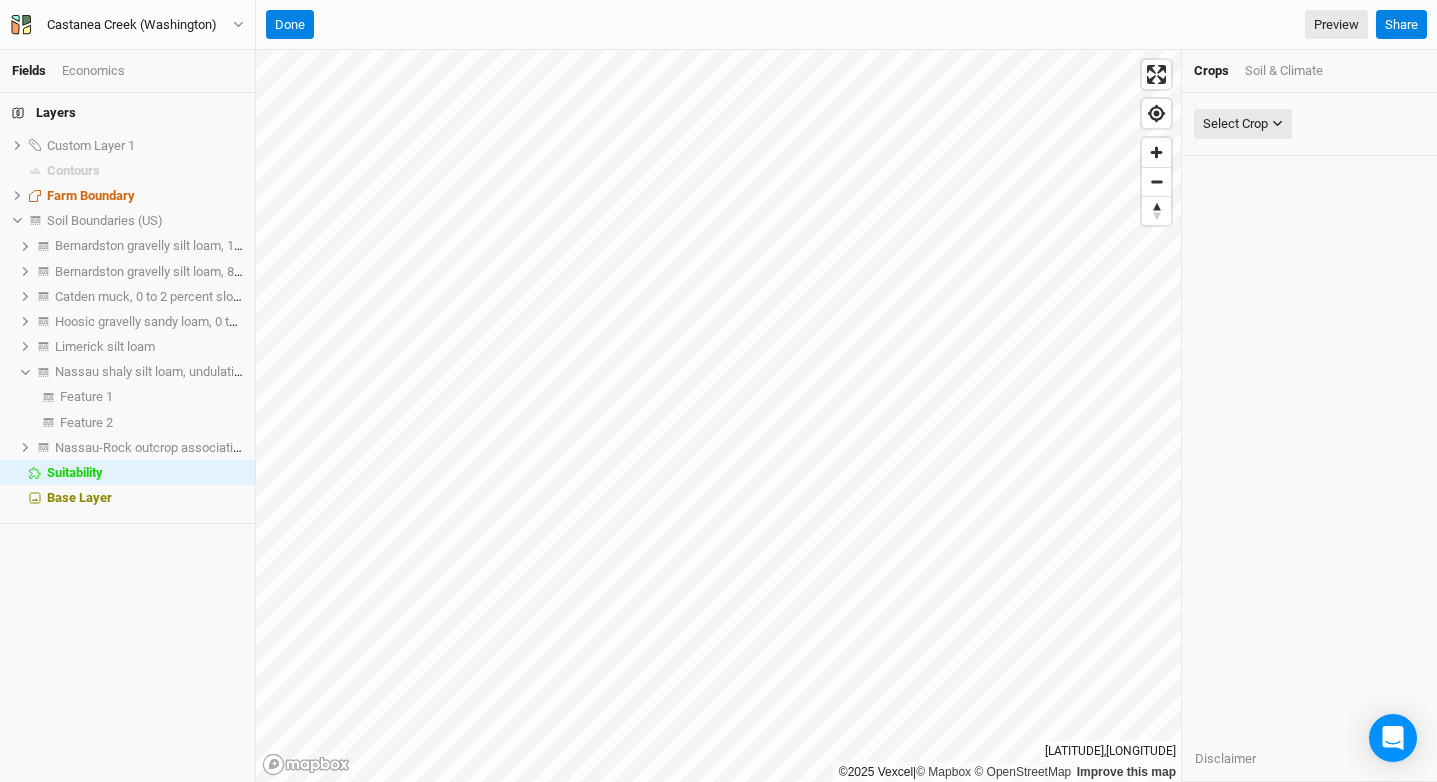 click on "Select Crop [FRUIT] [FRUIT] [FRUIT] [FRUIT] [FRUIT] [FRUIT] [FRUIT] [FRUIT] [FRUIT] [FRUIT] [FRUIT] [FRUIT] [FRUIT] [FRUIT] [FRUIT] [FRUIT] [FRUIT] [FRUIT] [FRUIT] [FRUIT] [FRUIT] [FRUIT] [FRUIT] [FRUIT] [FRUIT] [FRUIT] [FRUIT] [FRUIT] [FRUIT] [FRUIT] [FRUIT] [FRUIT]" at bounding box center [1309, 124] 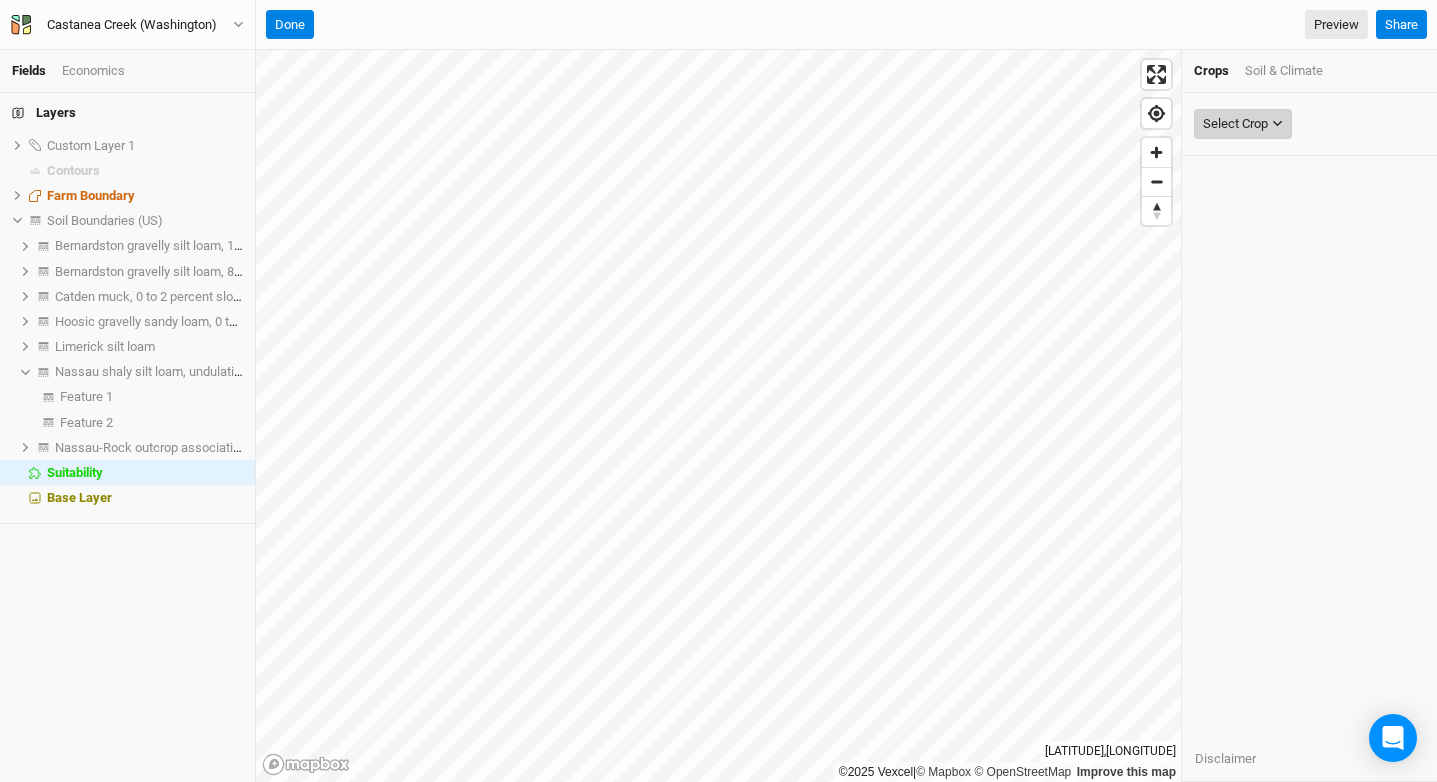 click on "Select Crop" at bounding box center (1235, 124) 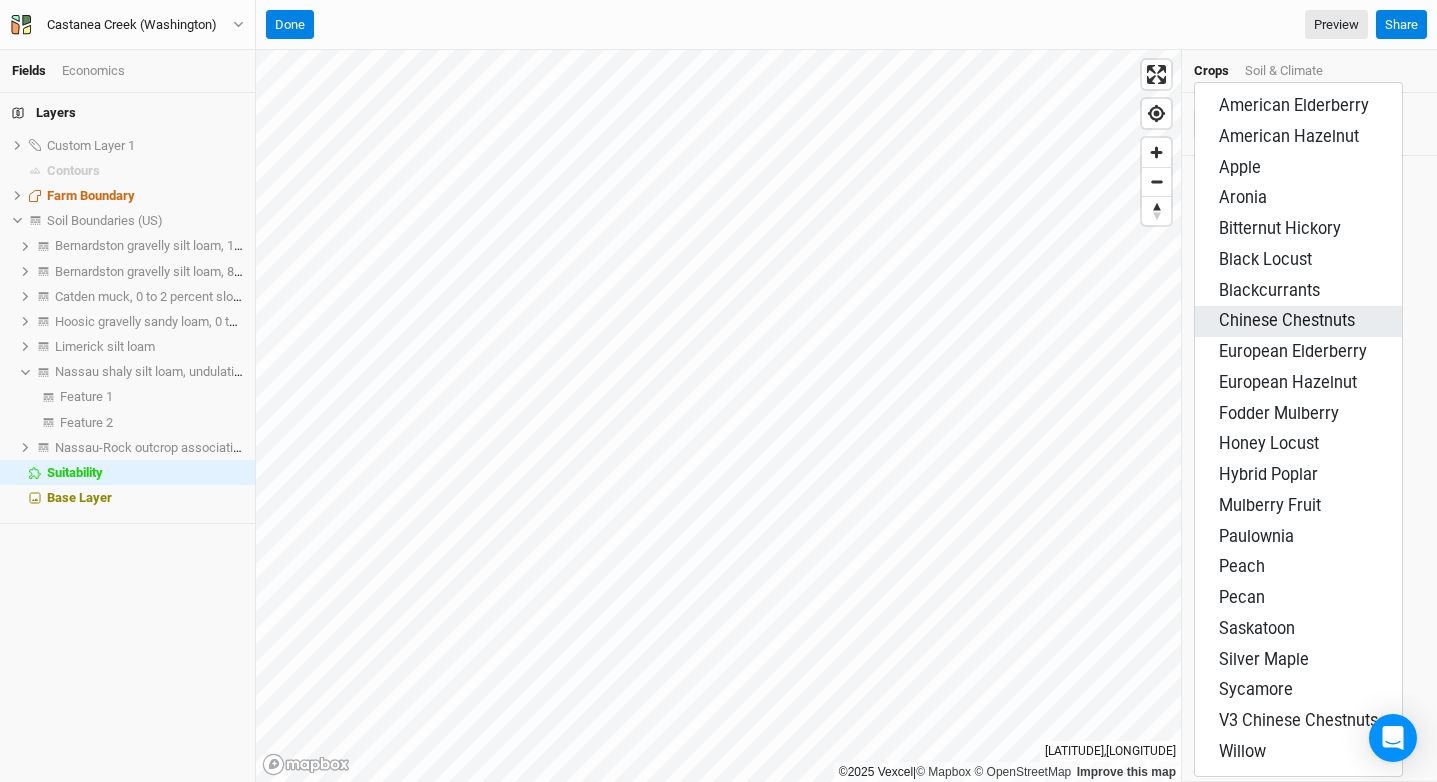 click on "Chinese Chestnuts" at bounding box center (1298, 321) 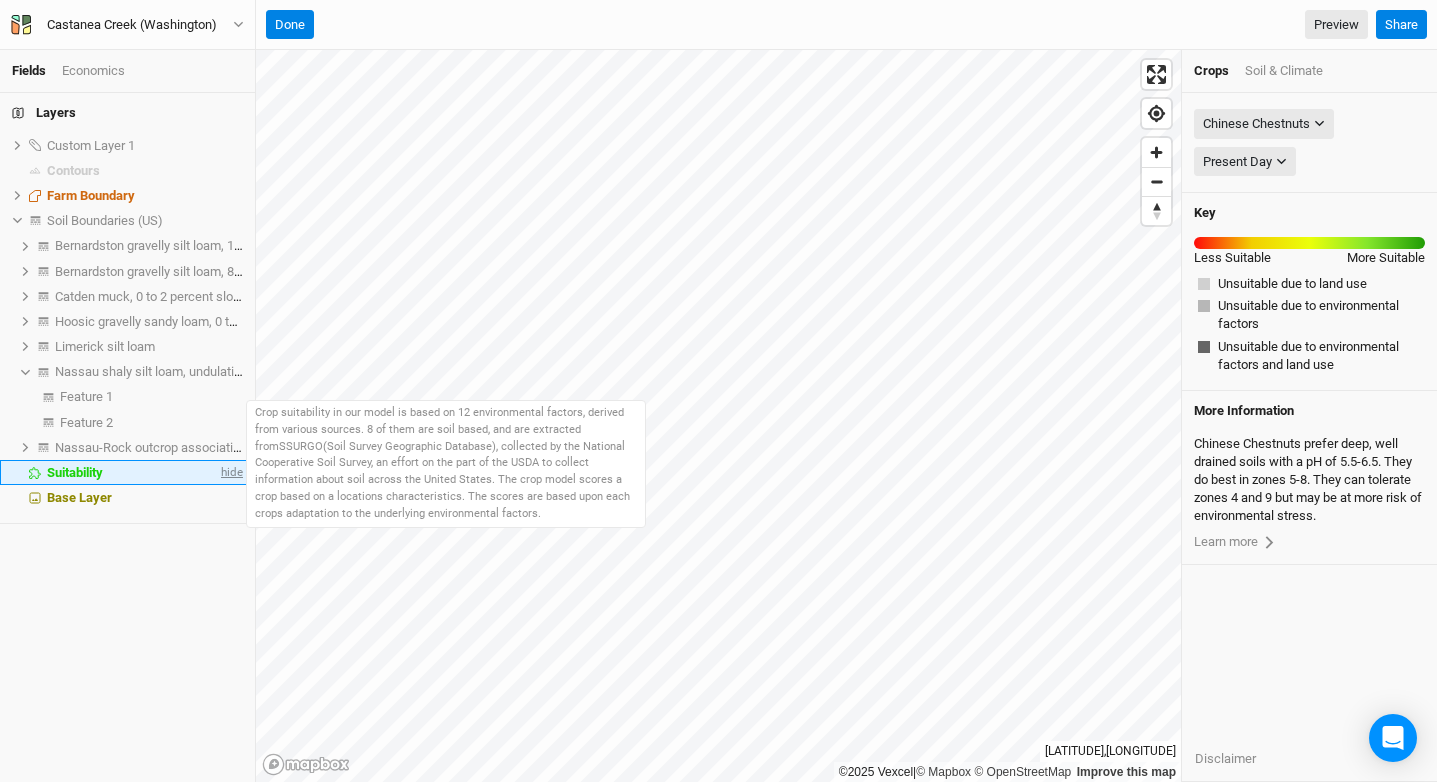 click on "hide" at bounding box center (230, 472) 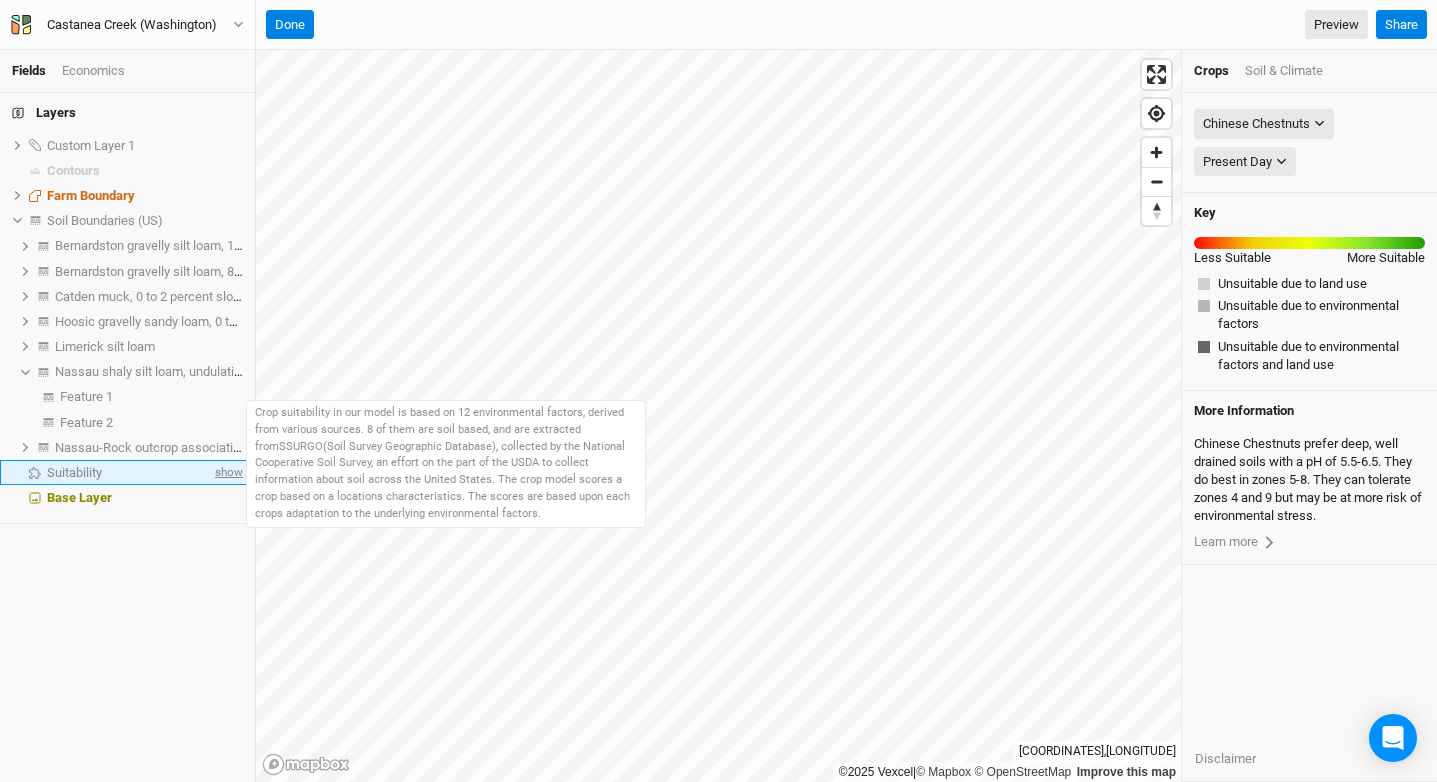 click on "show" at bounding box center (227, 472) 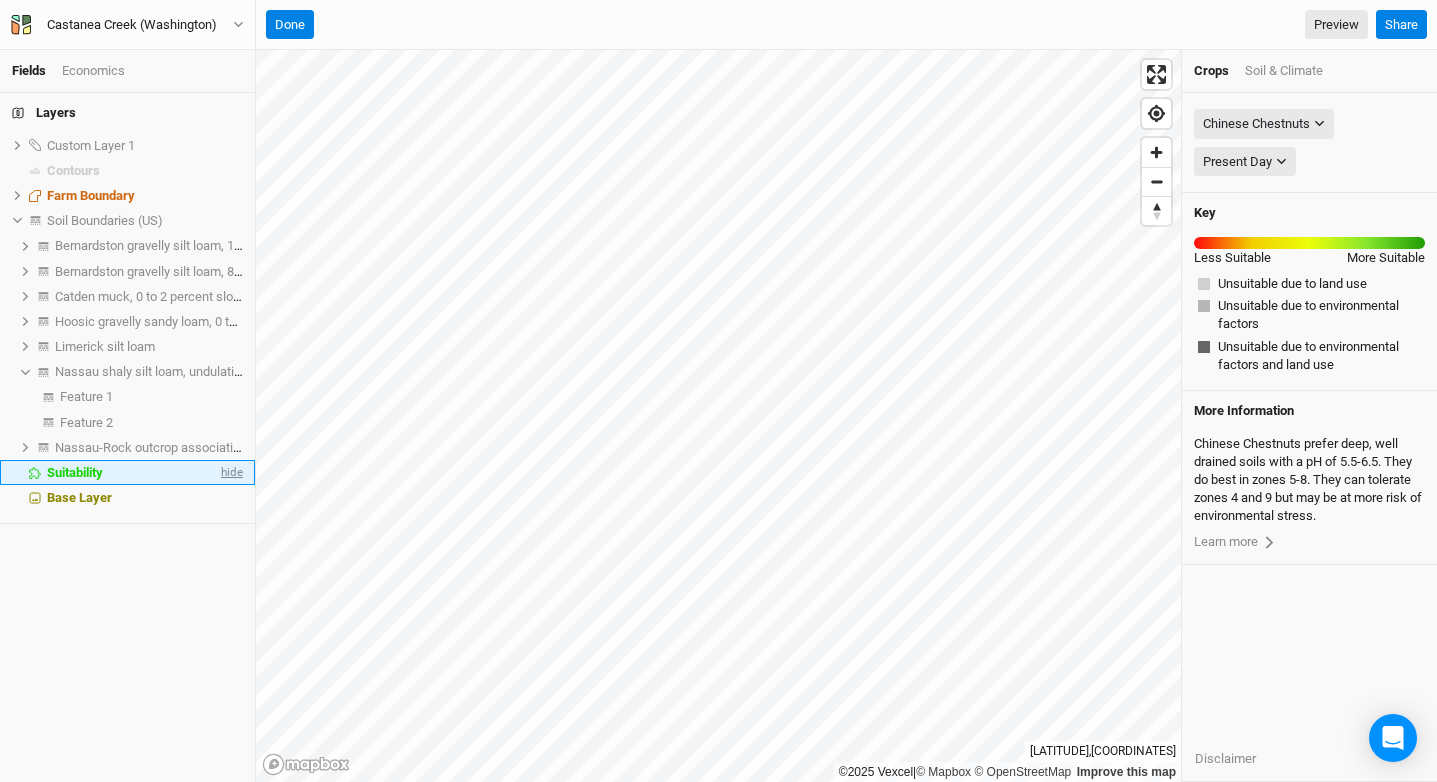 click on "hide" at bounding box center (230, 472) 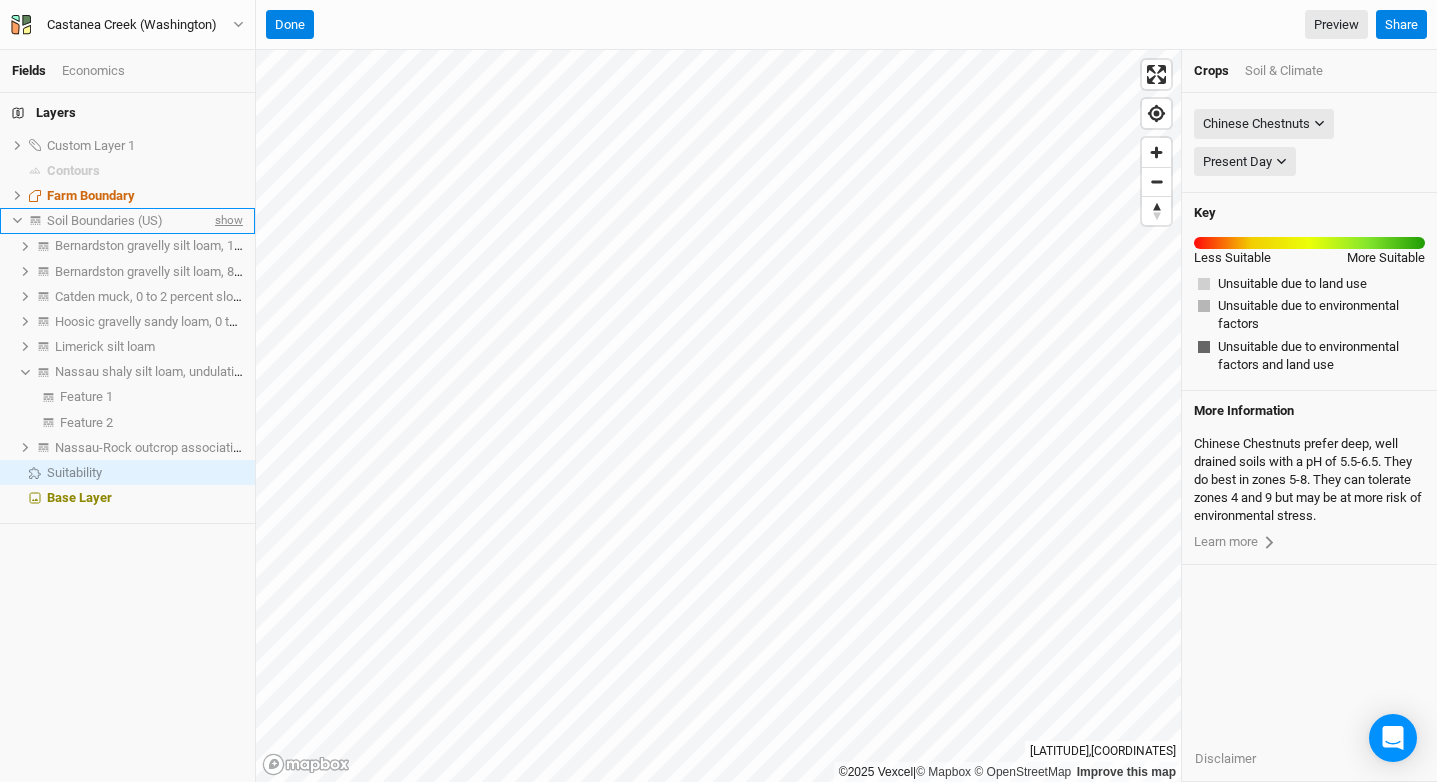 click on "show" at bounding box center [0, 0] 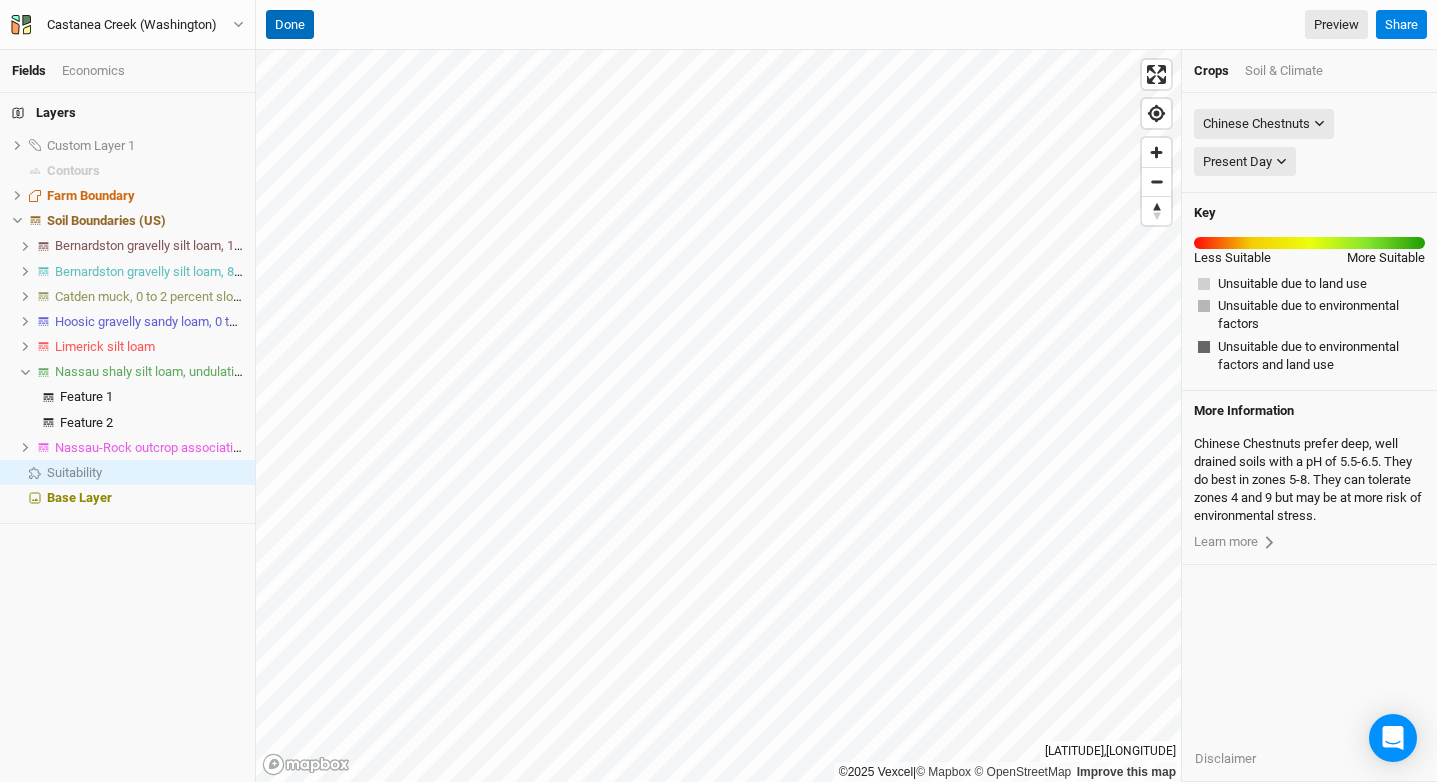 click on "Done" at bounding box center (290, 25) 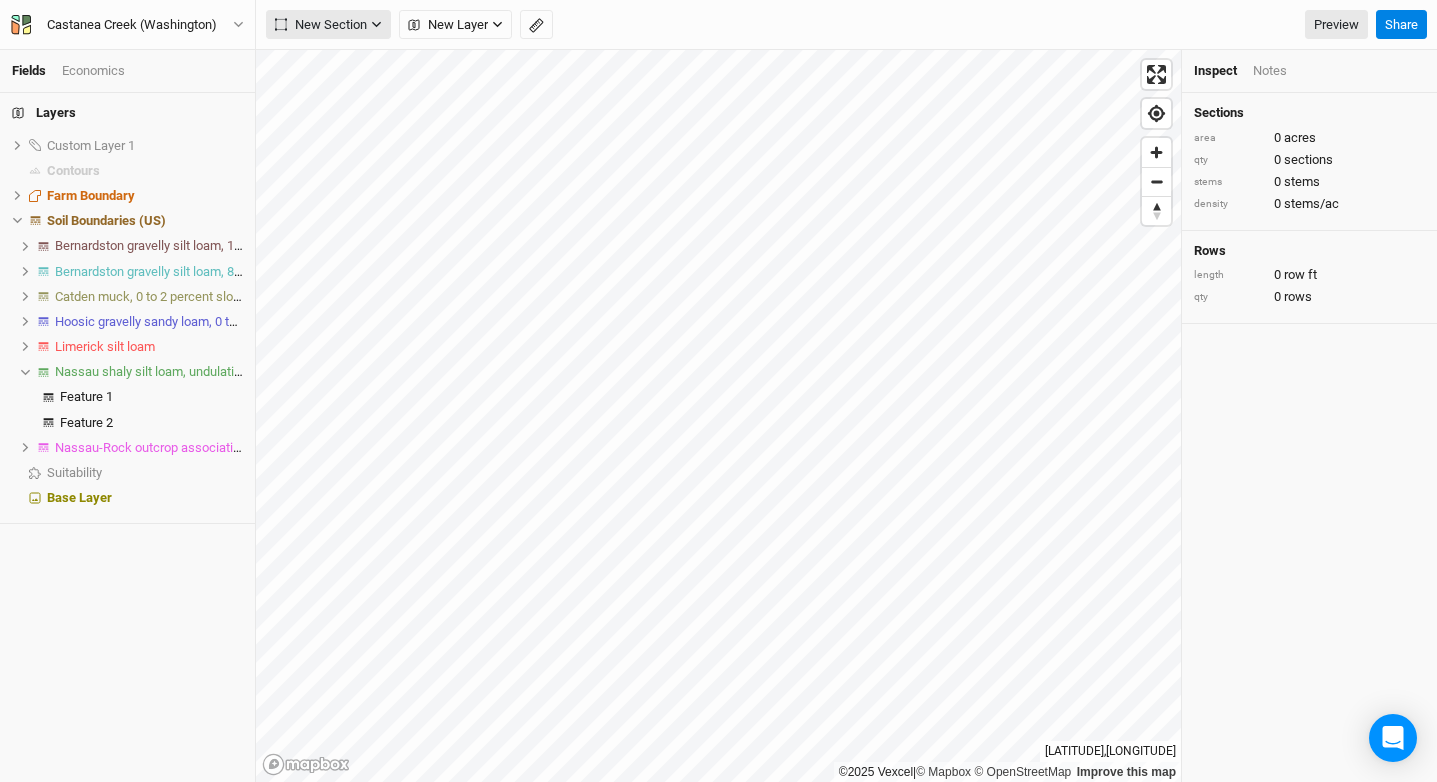 click on "New Section" at bounding box center (328, 25) 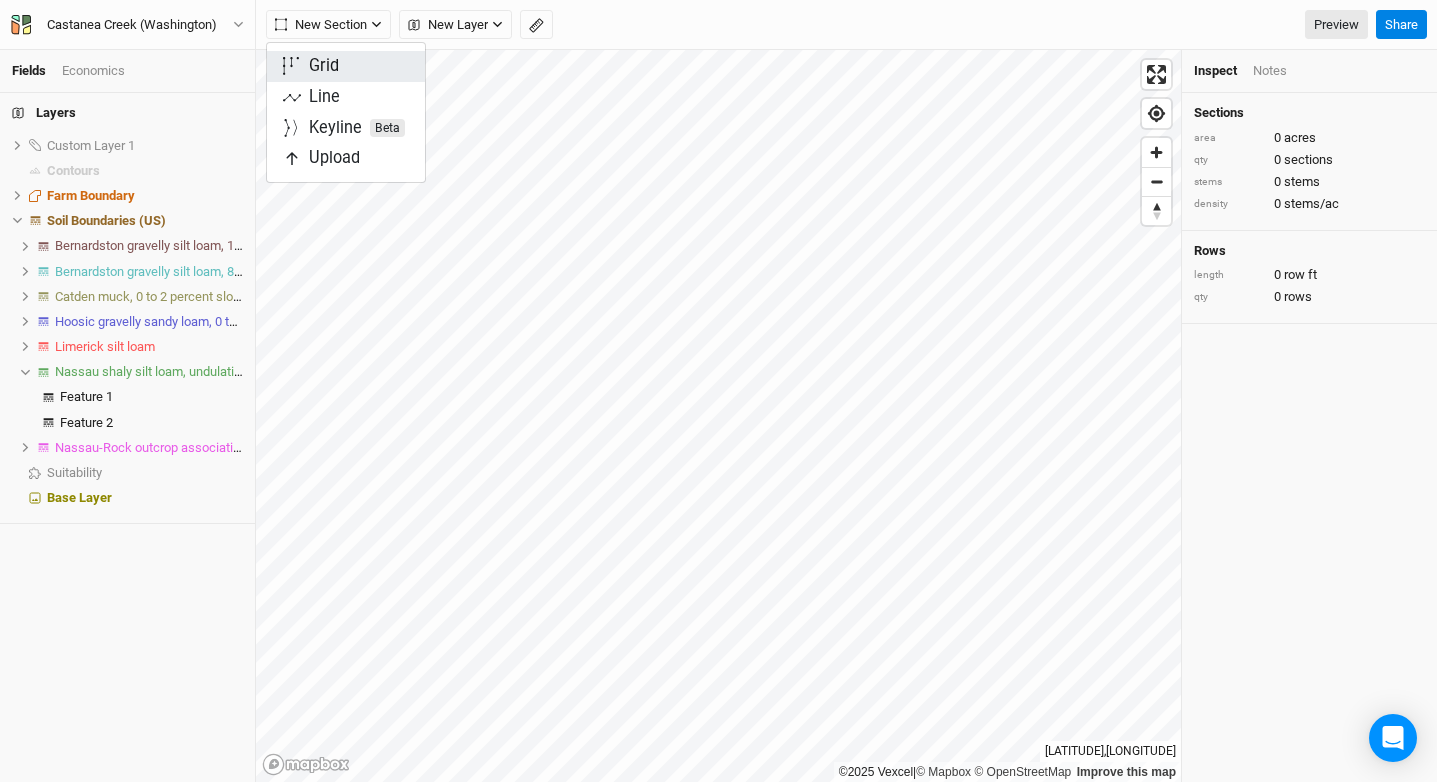 click on "Grid" at bounding box center [324, 66] 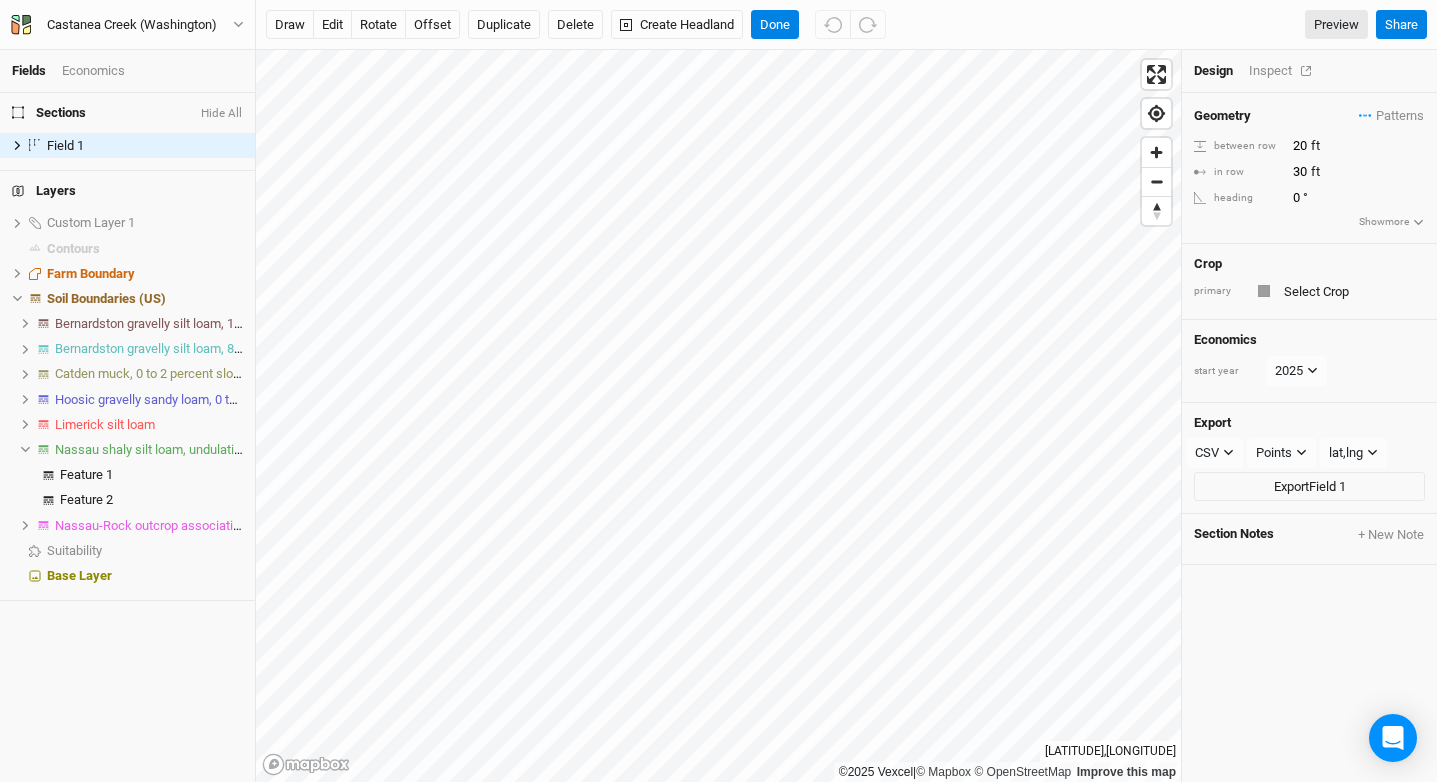 click on "Inspect" at bounding box center [1284, 71] 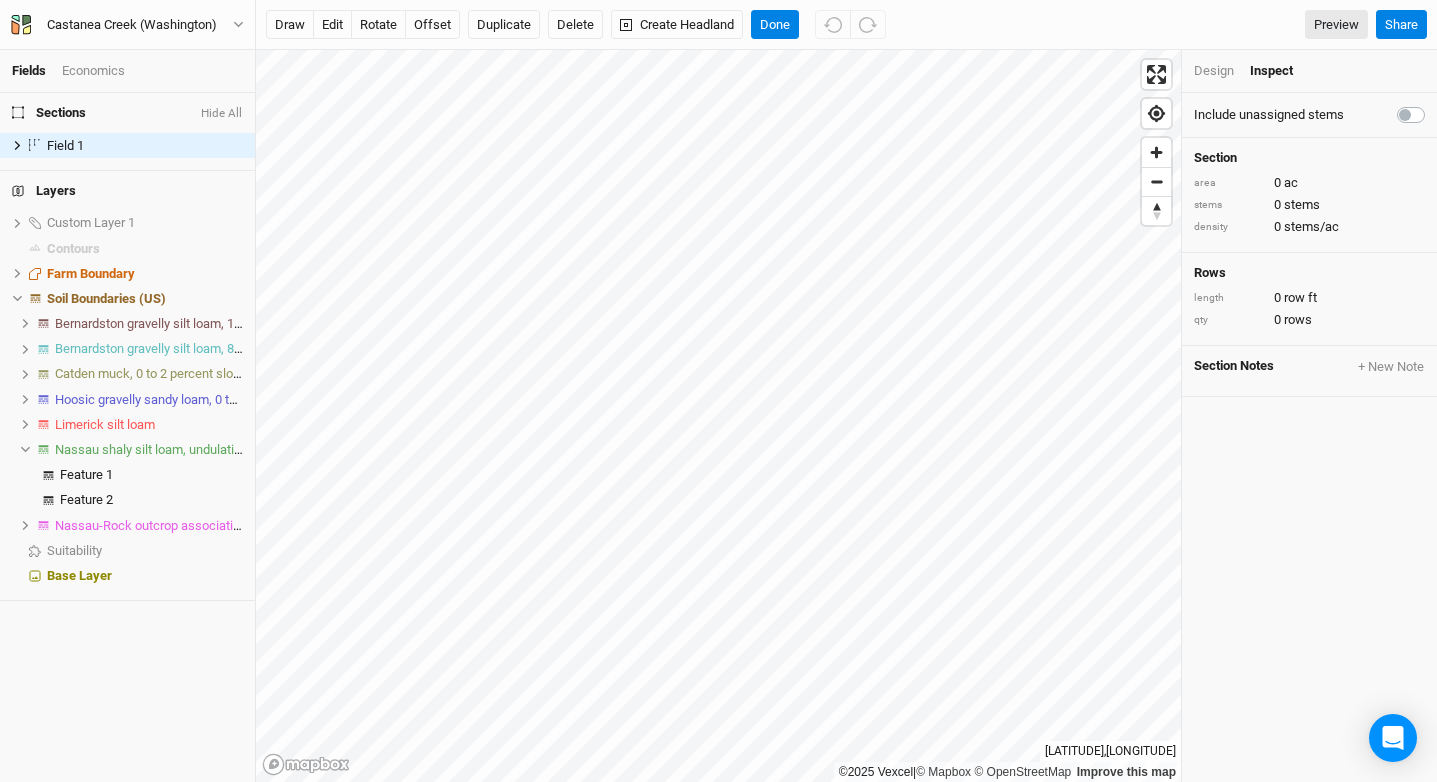 click at bounding box center [1433, 103] 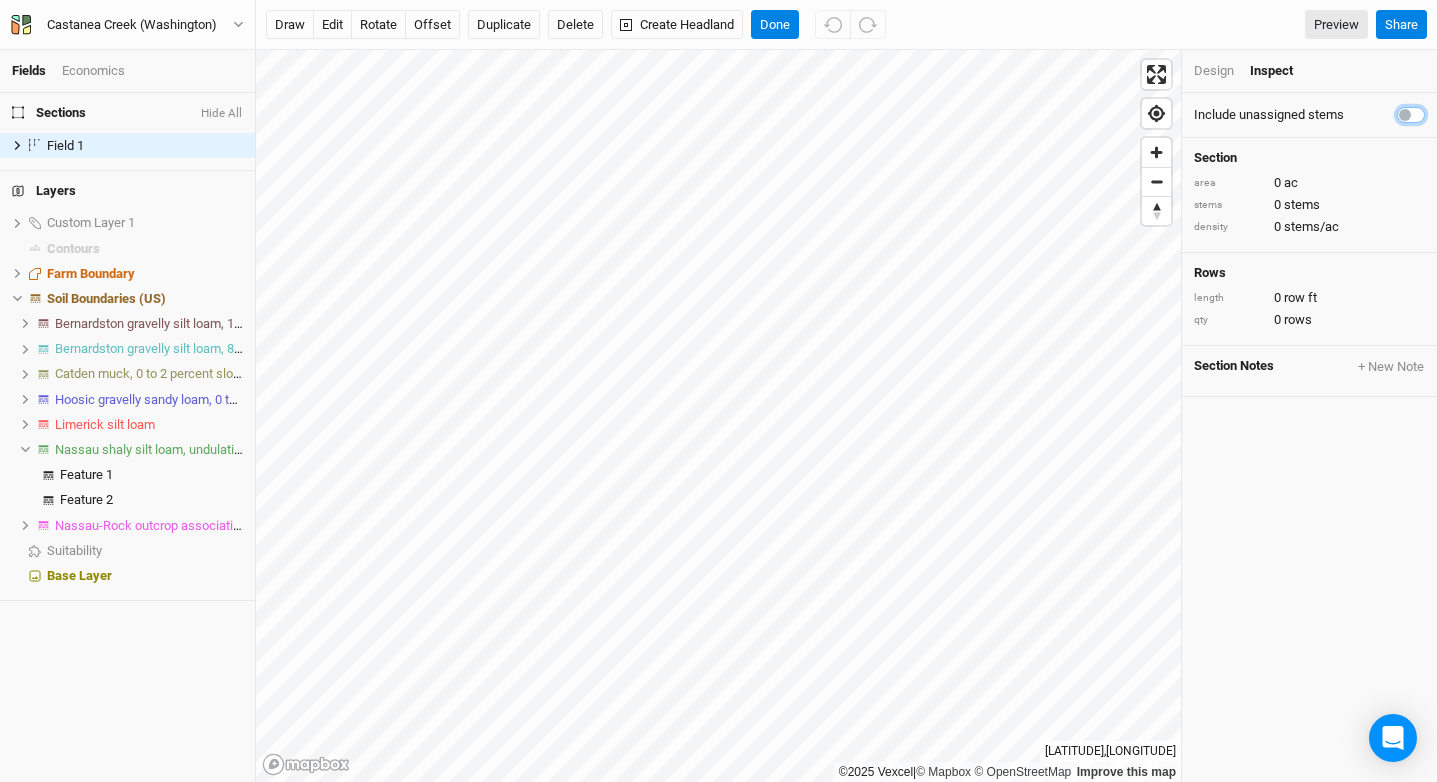 click at bounding box center [1405, 113] 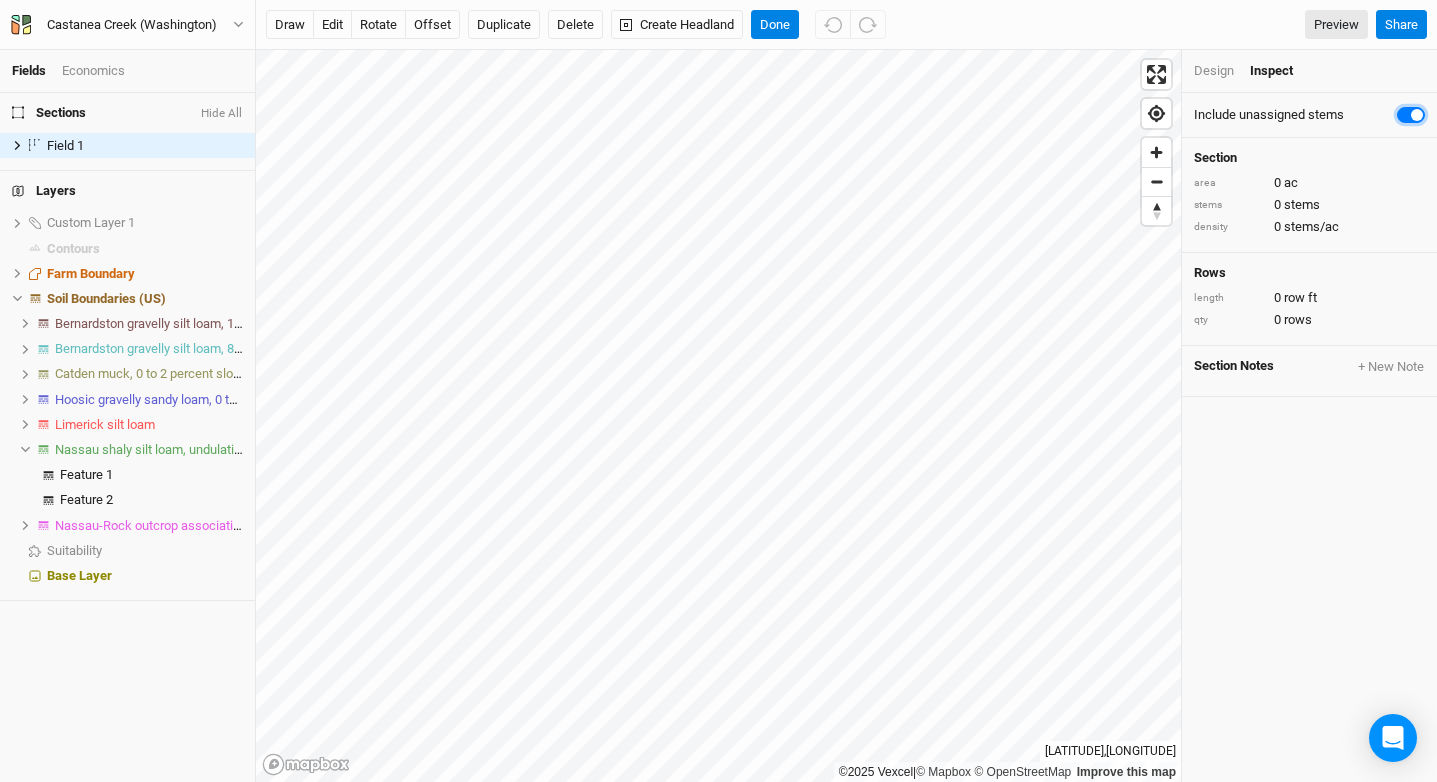checkbox on "true" 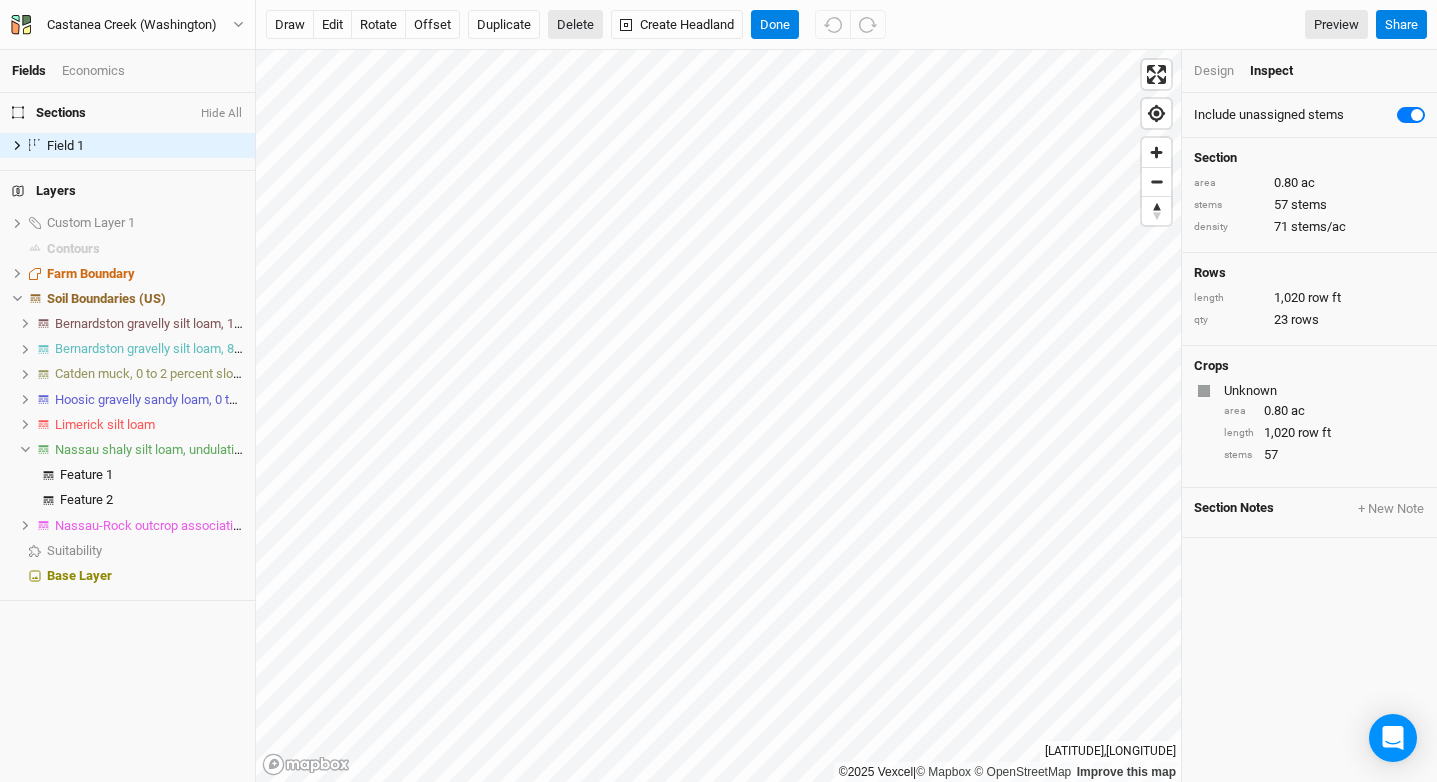 click on "Delete" at bounding box center (575, 25) 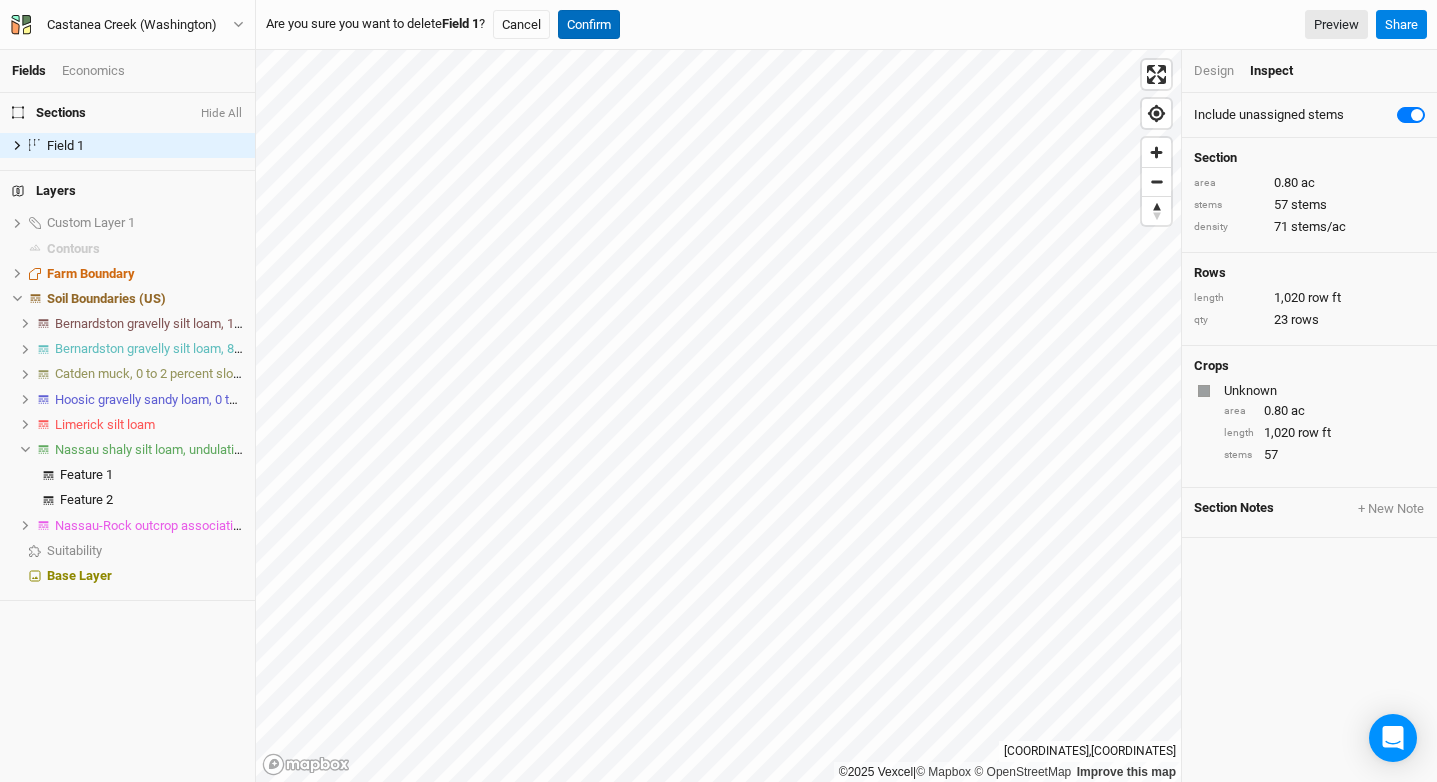 click on "Confirm" at bounding box center [589, 25] 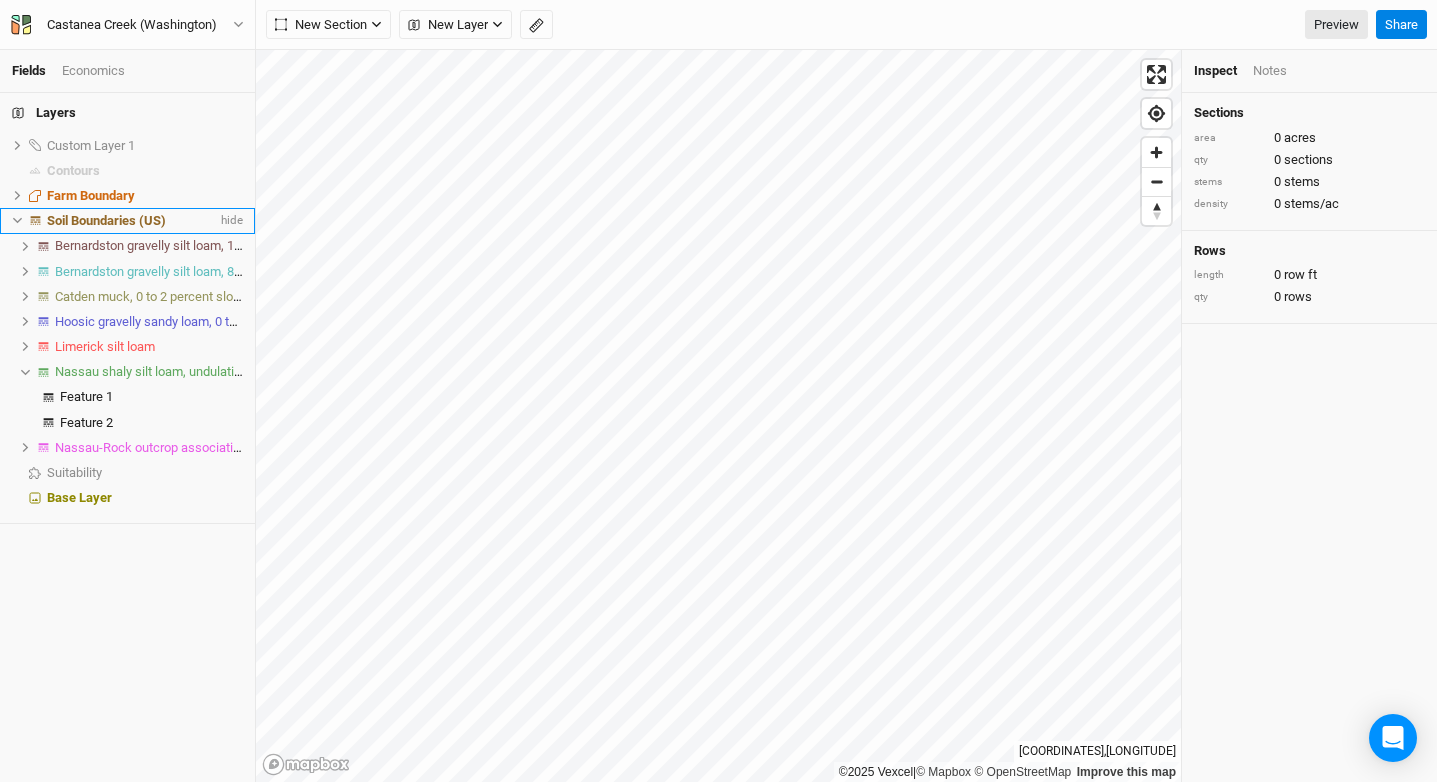 click on "Soil Boundaries (US)" at bounding box center (106, 220) 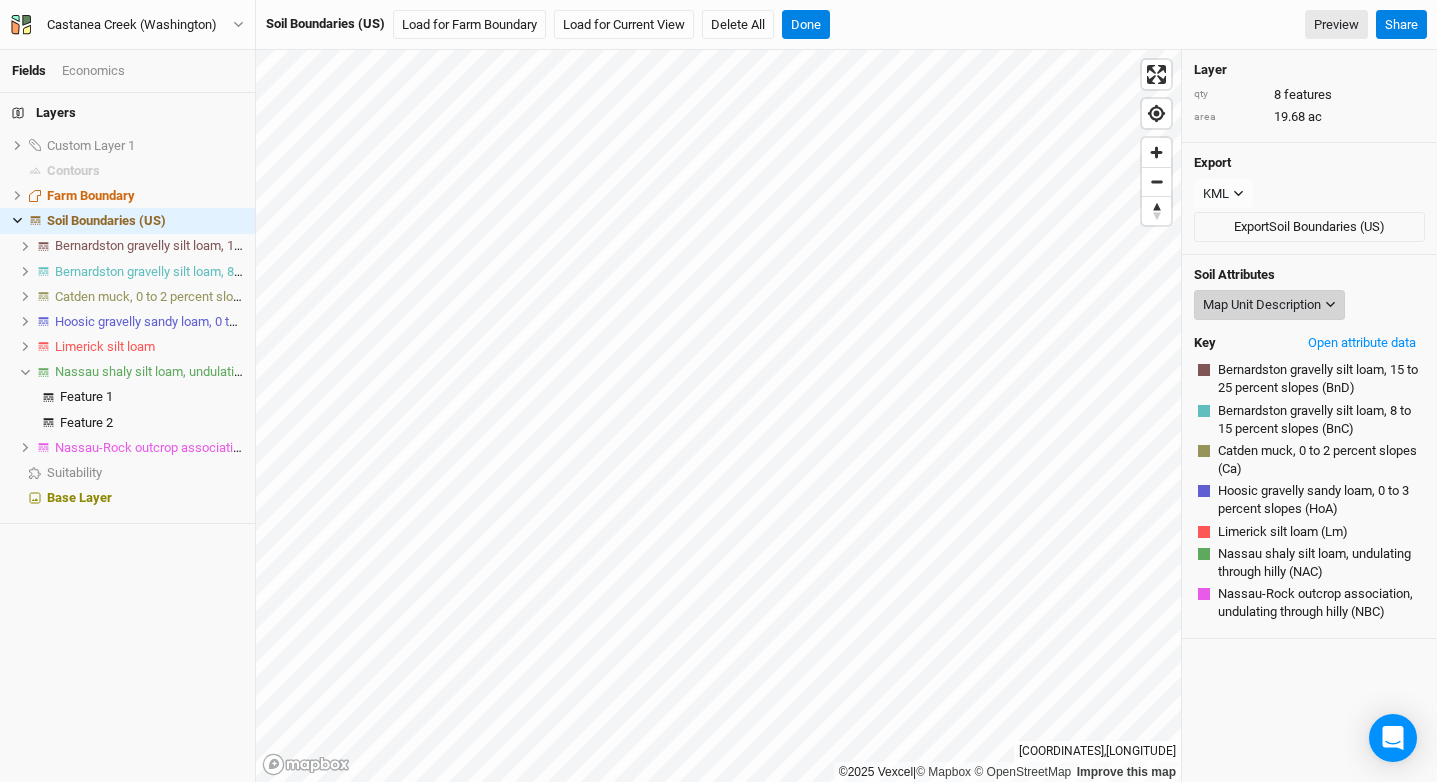 click on "Map Unit Description" at bounding box center (1262, 305) 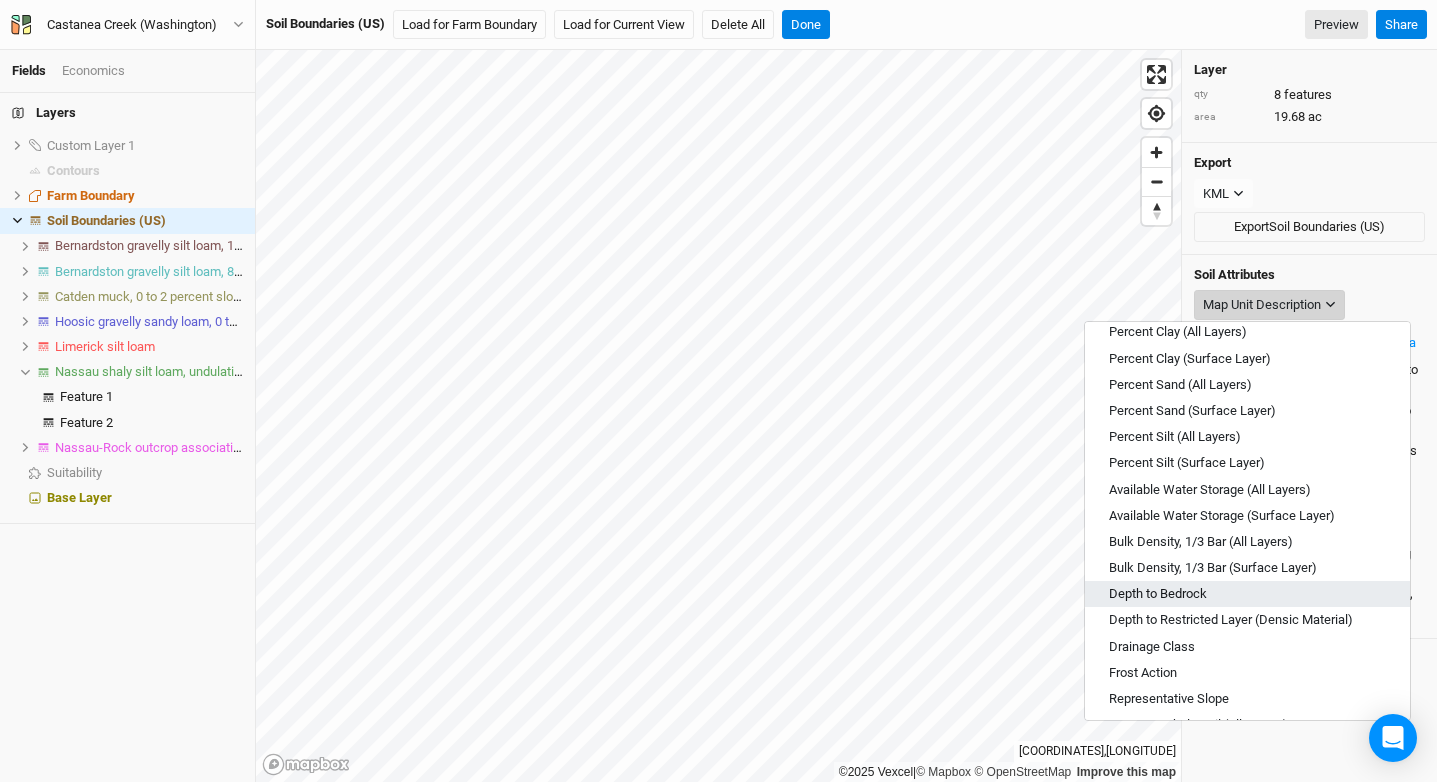 scroll, scrollTop: 62, scrollLeft: 0, axis: vertical 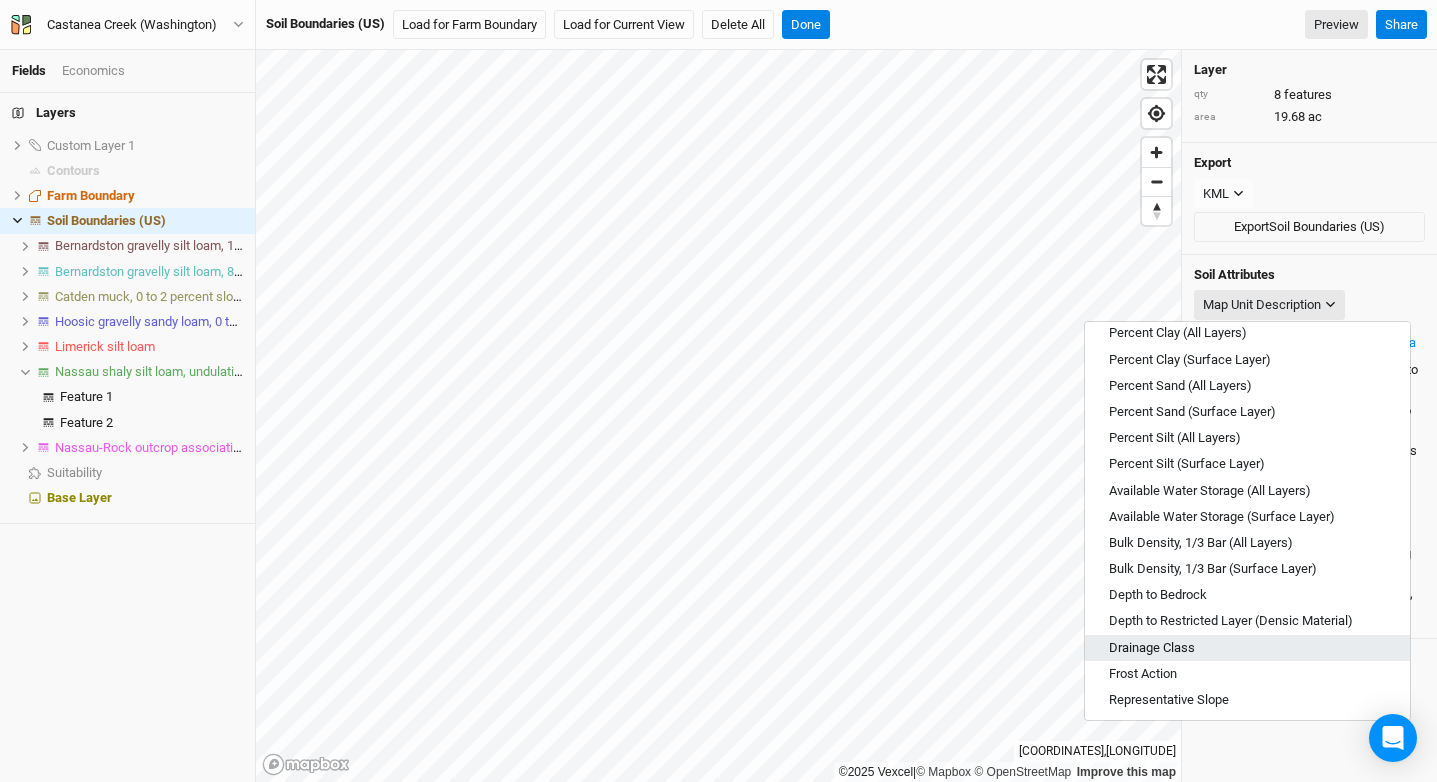 click on "Drainage Class" at bounding box center [1152, 648] 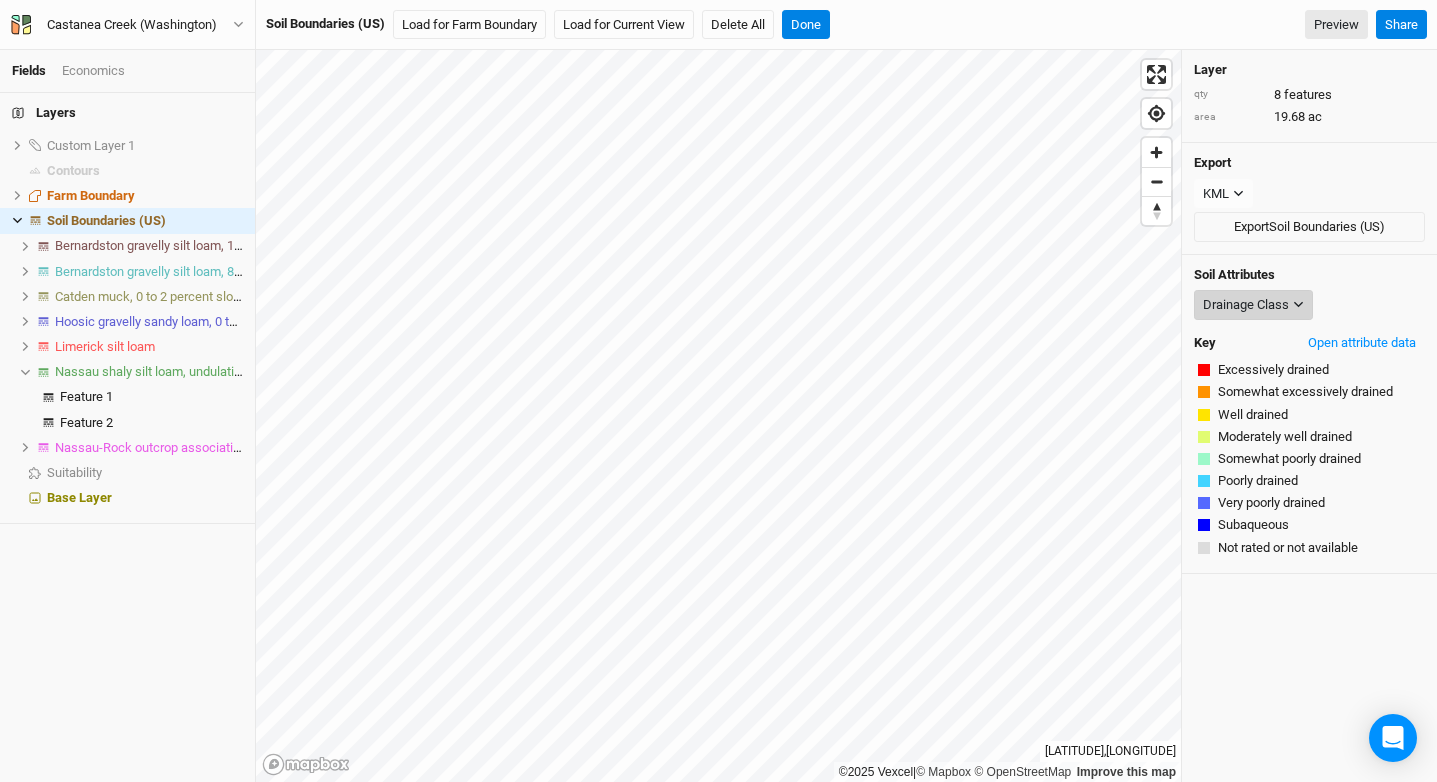 click on "Drainage Class" at bounding box center (1246, 305) 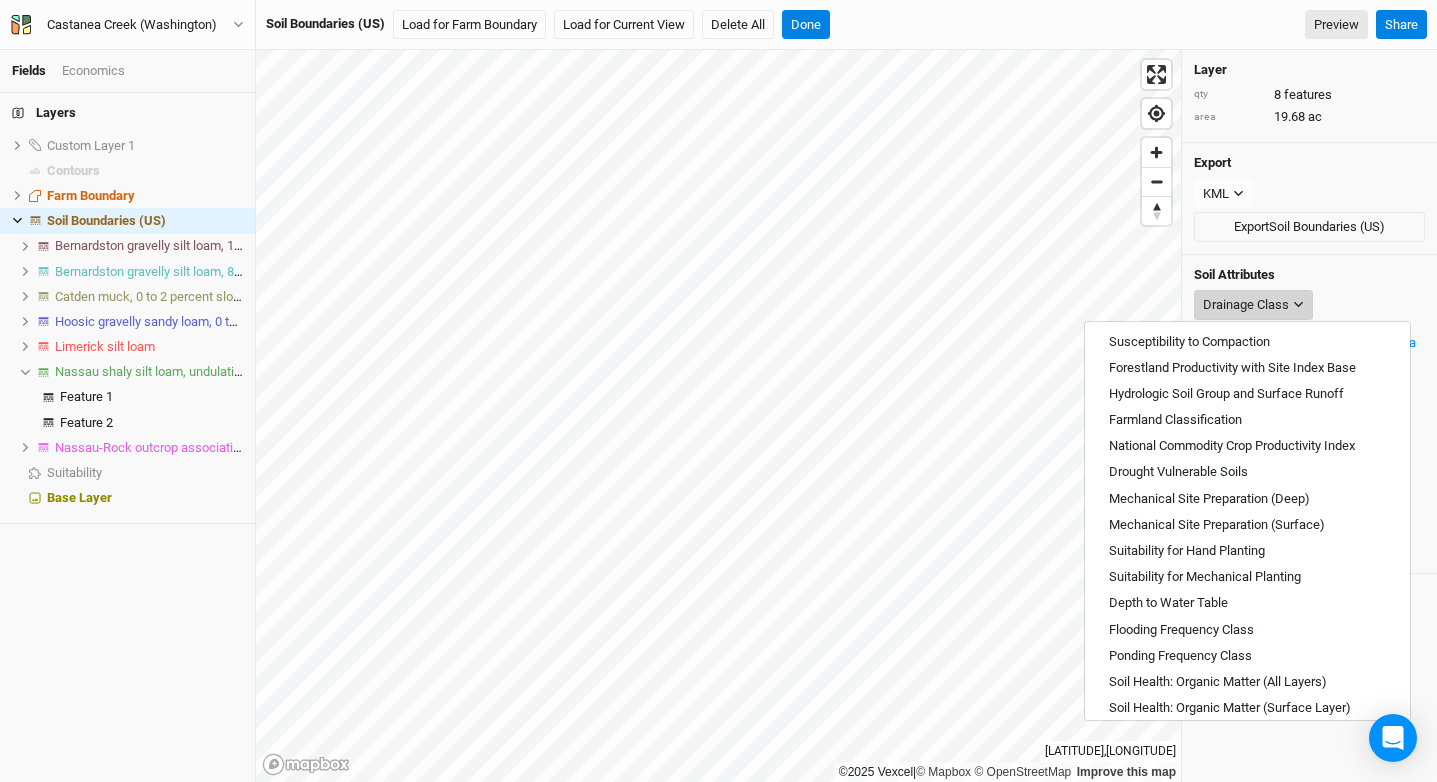 scroll, scrollTop: 653, scrollLeft: 0, axis: vertical 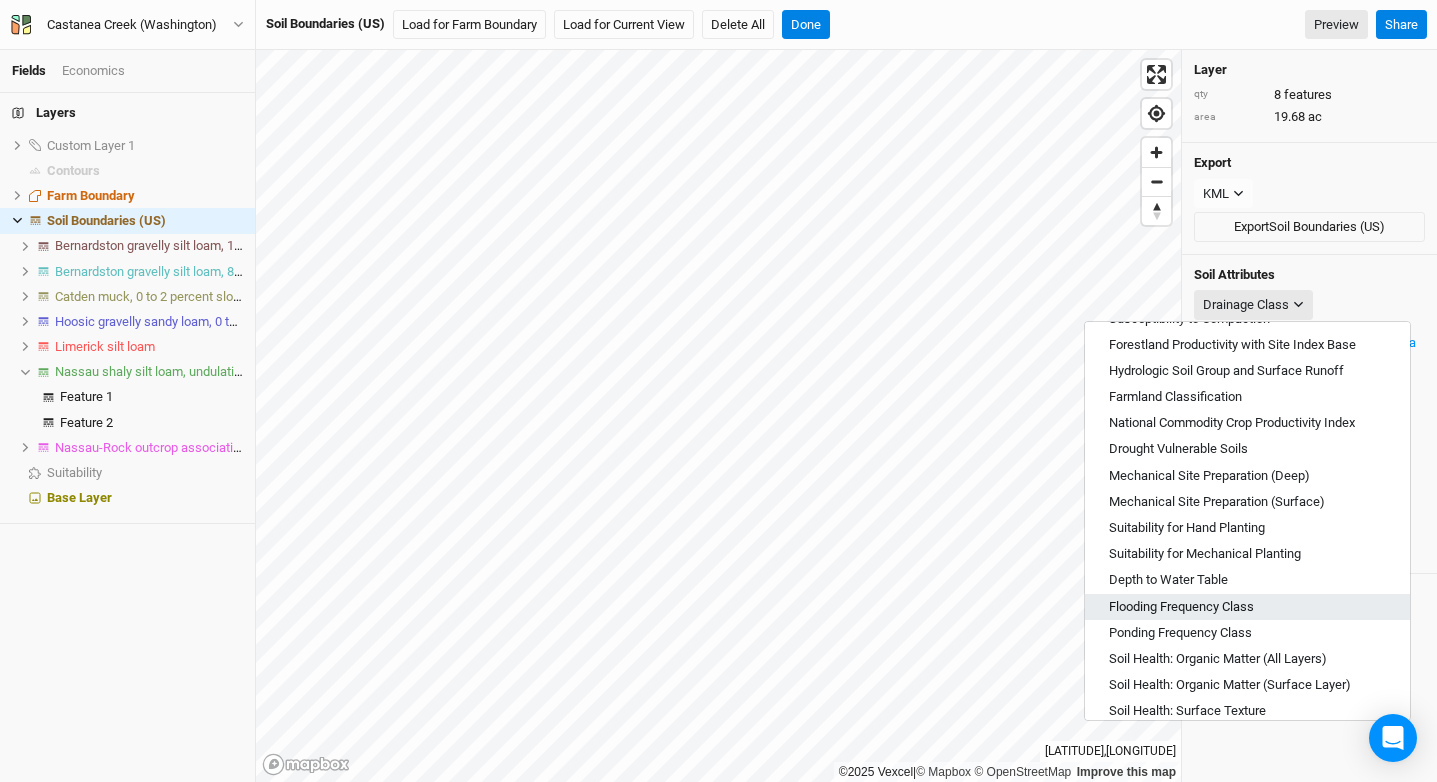 click on "Flooding Frequency Class" at bounding box center (1181, 607) 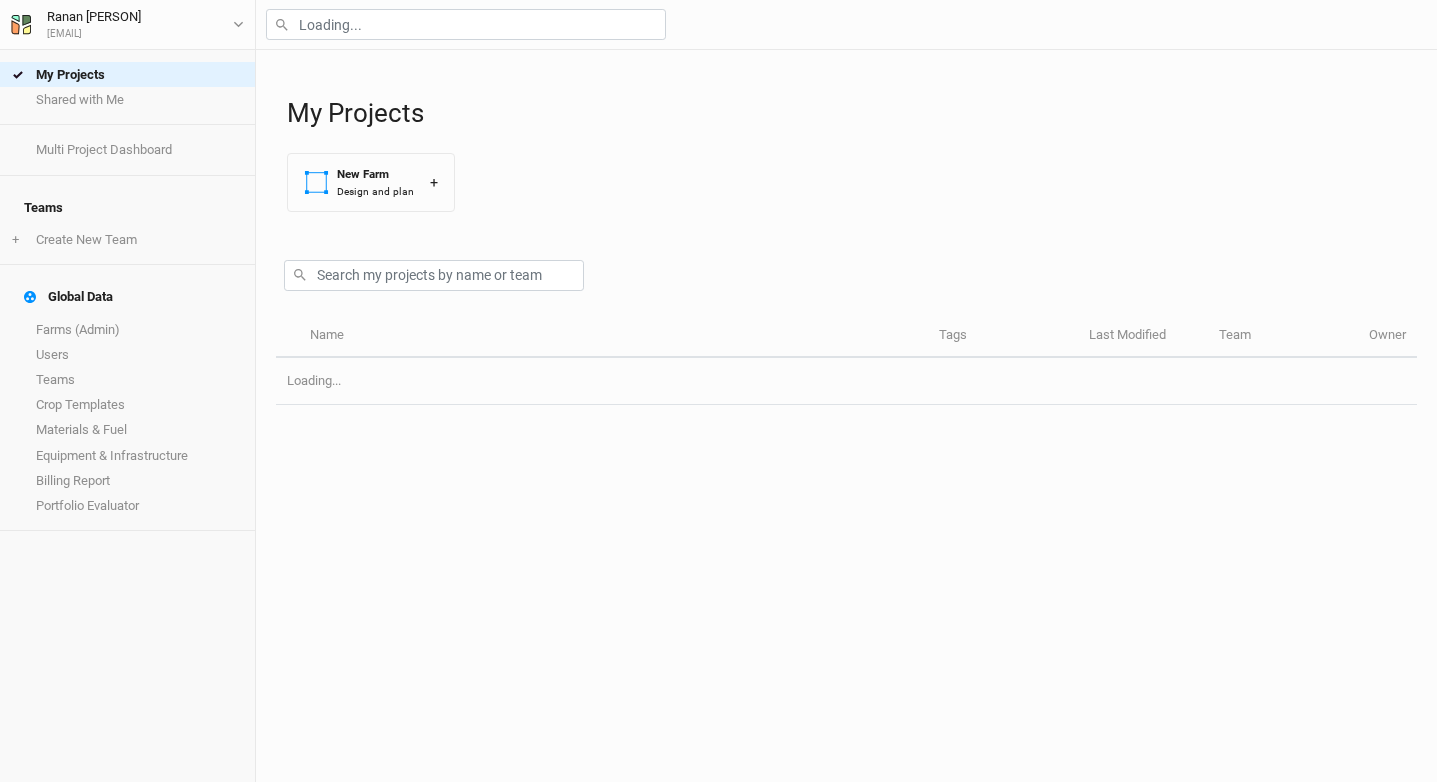 scroll, scrollTop: 0, scrollLeft: 0, axis: both 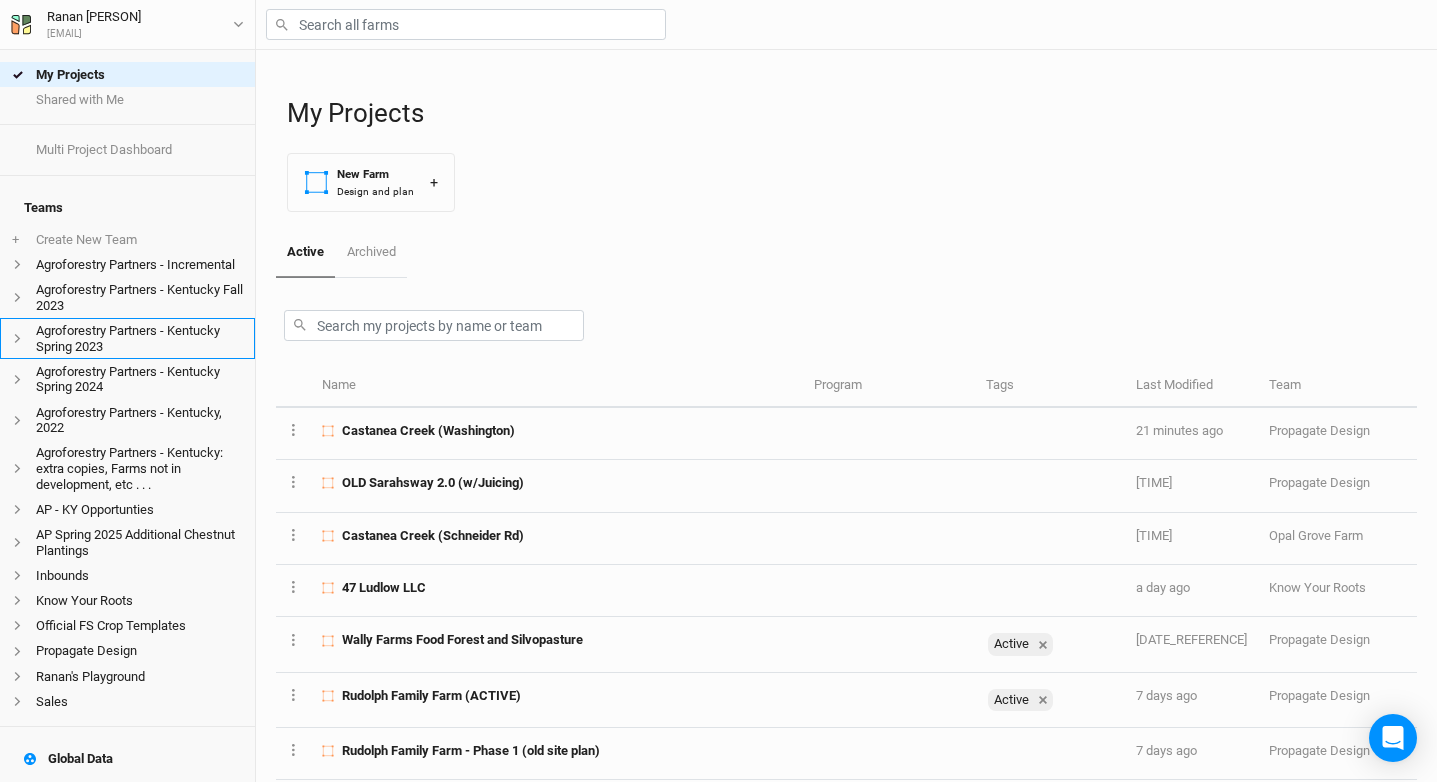 click on "Agroforestry Partners - Kentucky Spring 2023" at bounding box center [127, 338] 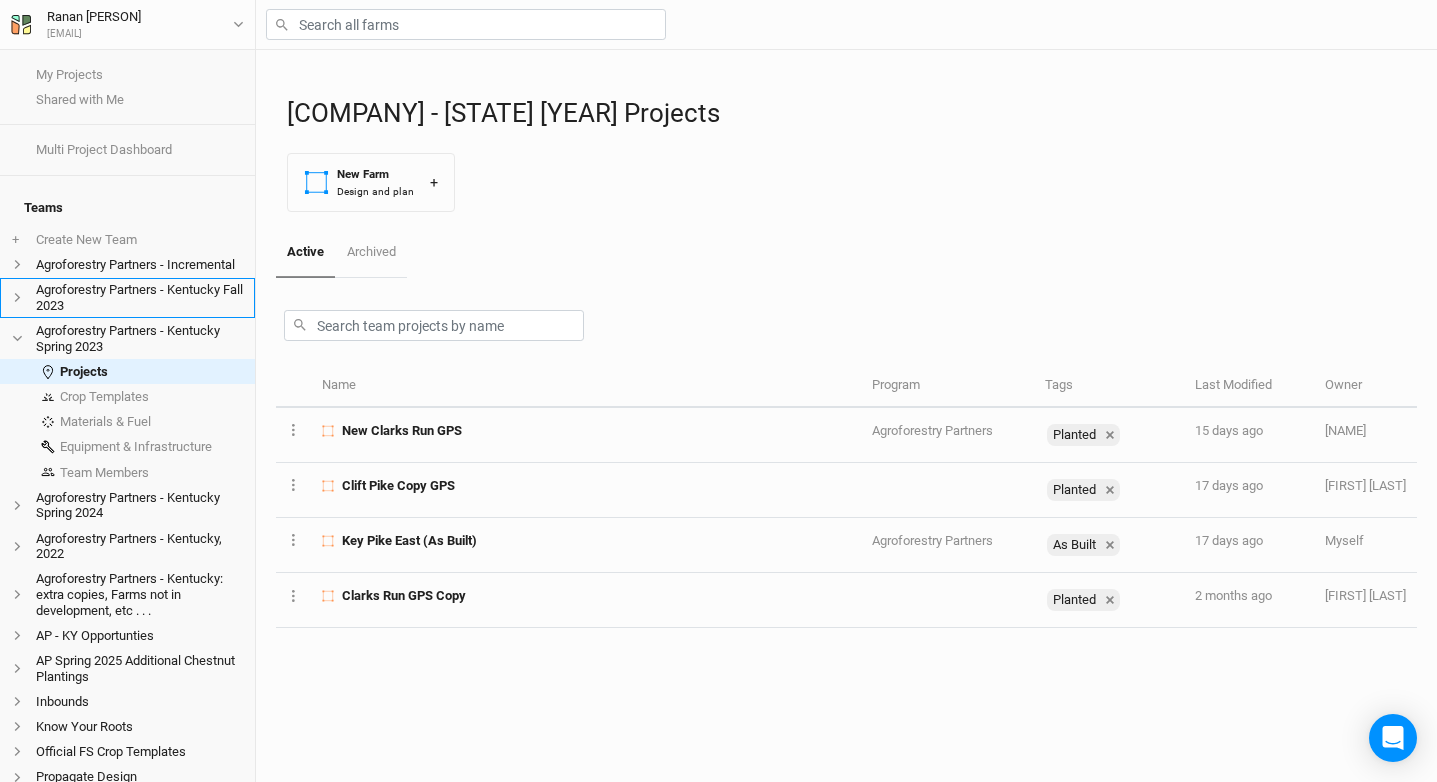 click on "Agroforestry Partners - Kentucky Fall 2023" at bounding box center (127, 298) 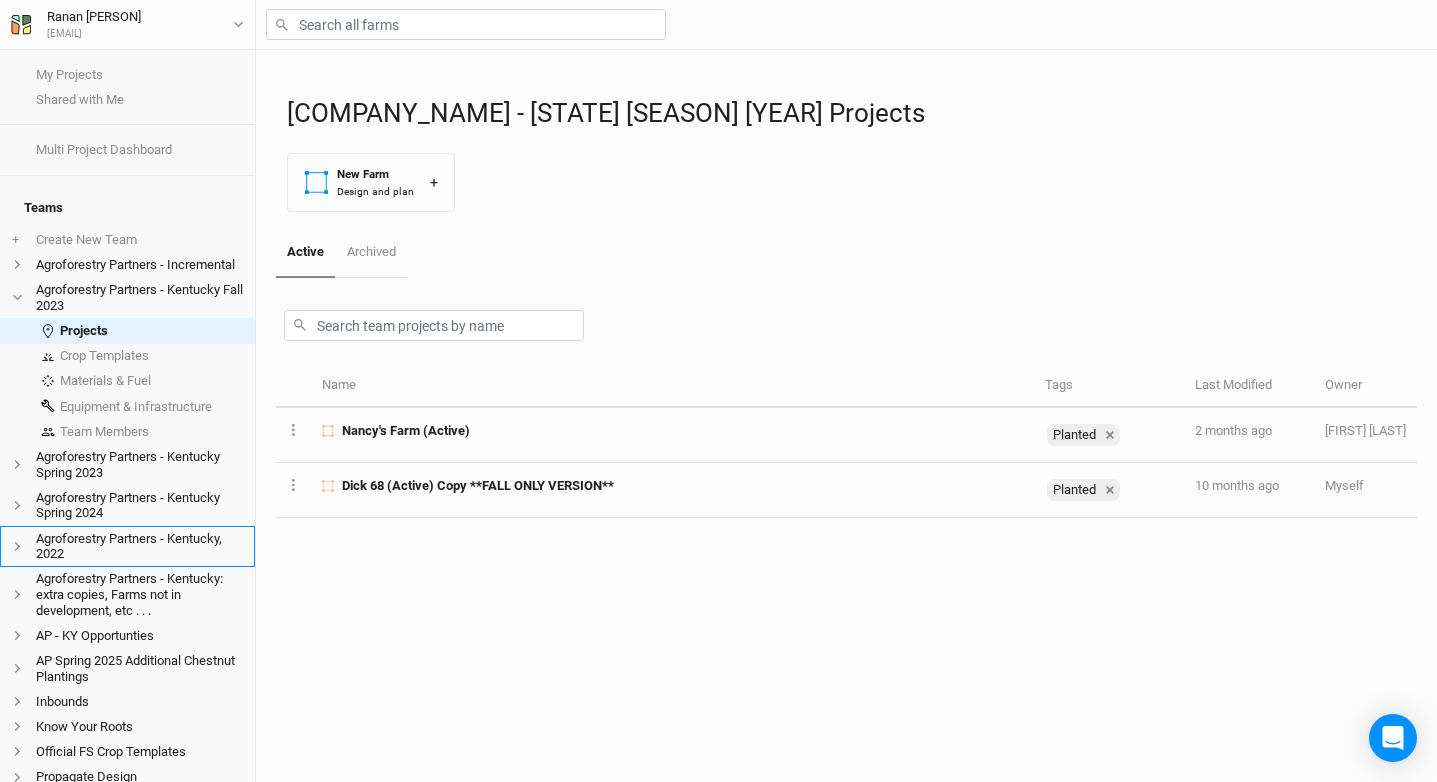 click on "Agroforestry Partners - Kentucky, 2022" at bounding box center [127, 546] 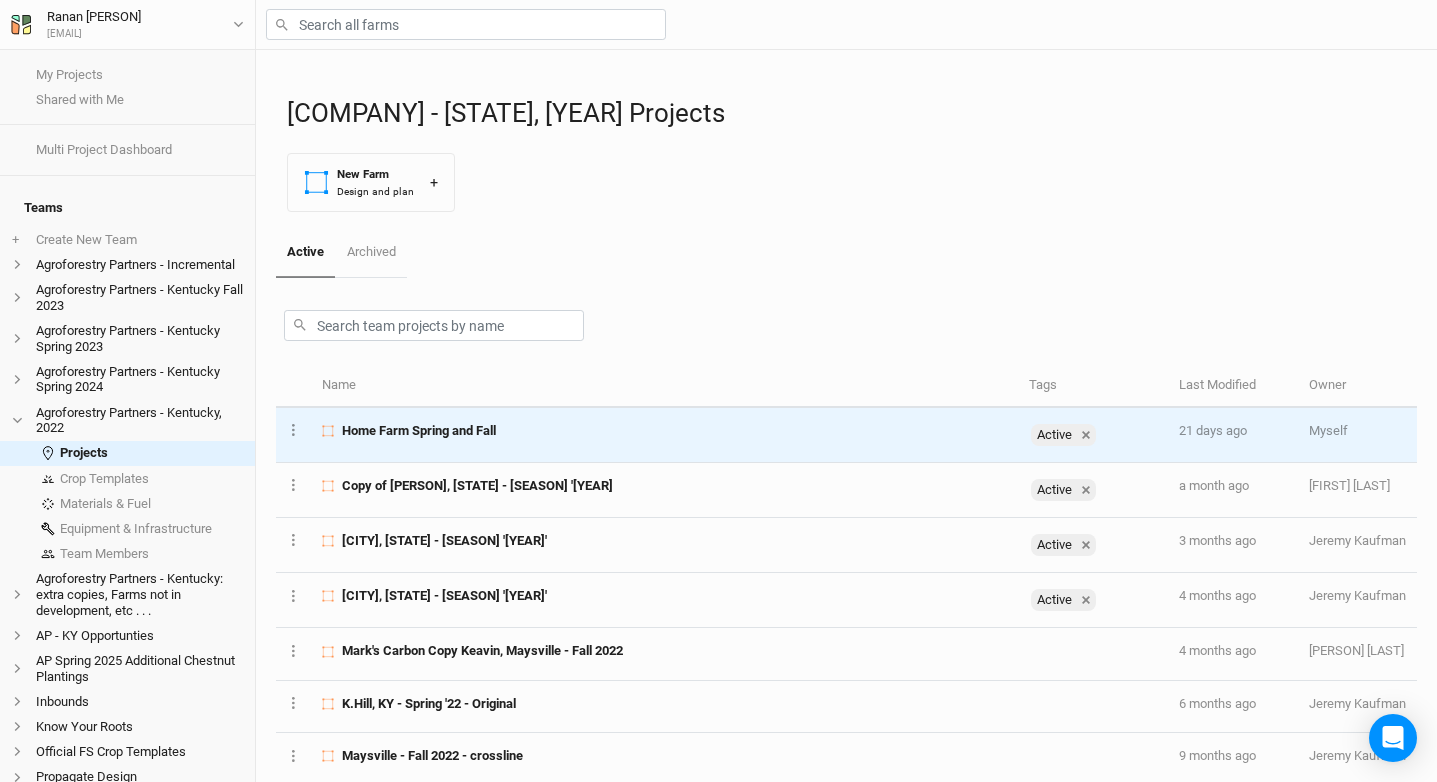 click on "Home Farm Spring and Fall" at bounding box center (664, 431) 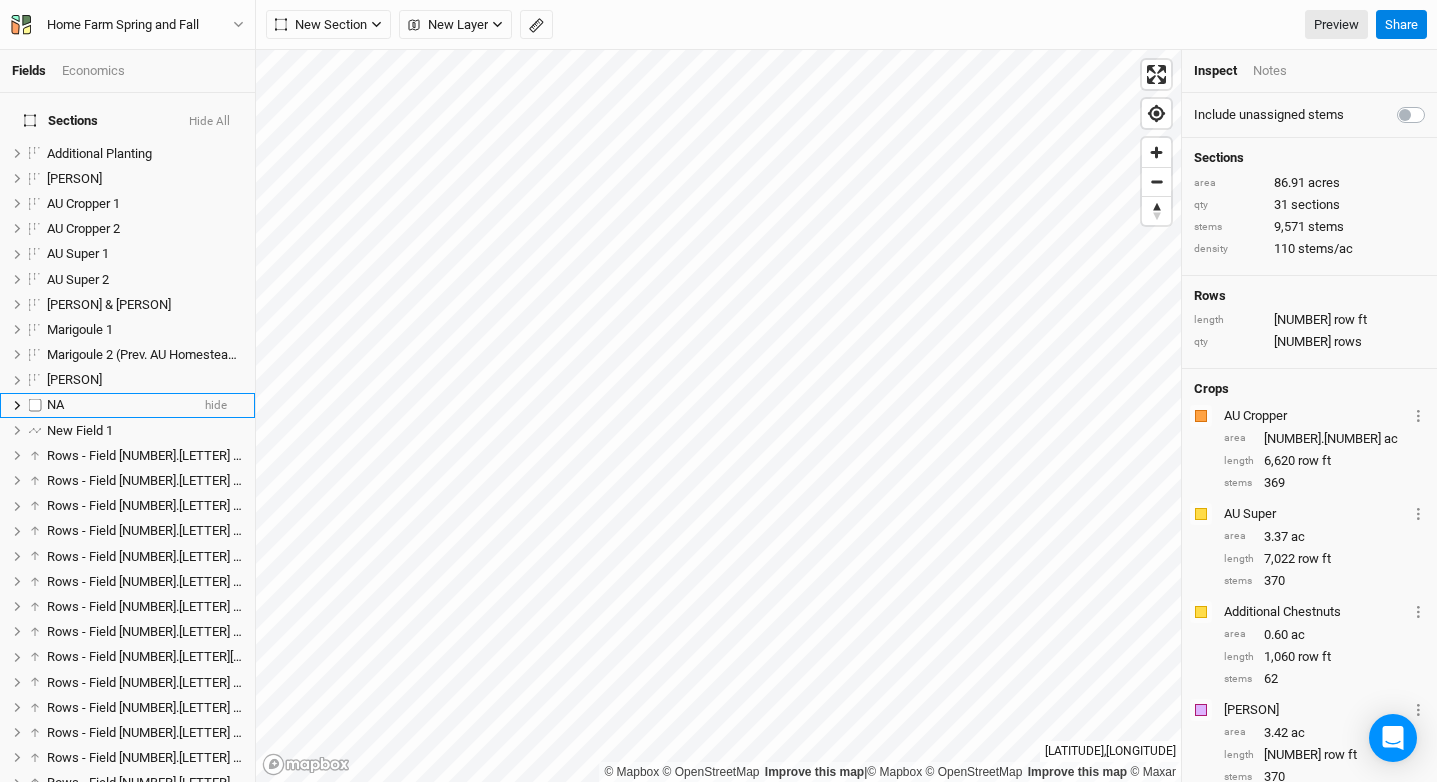scroll, scrollTop: 424, scrollLeft: 0, axis: vertical 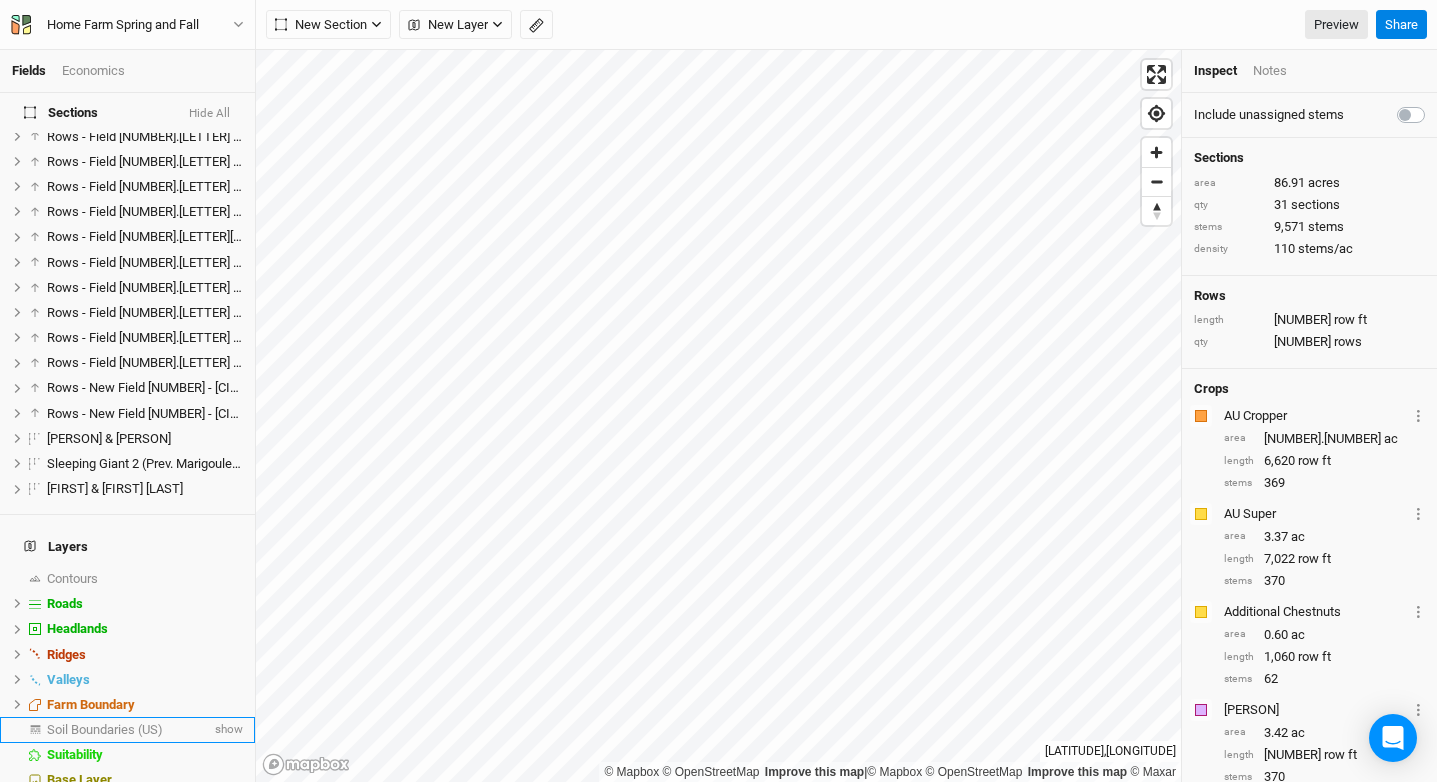 click on "Soil Boundaries (US)" at bounding box center (72, 578) 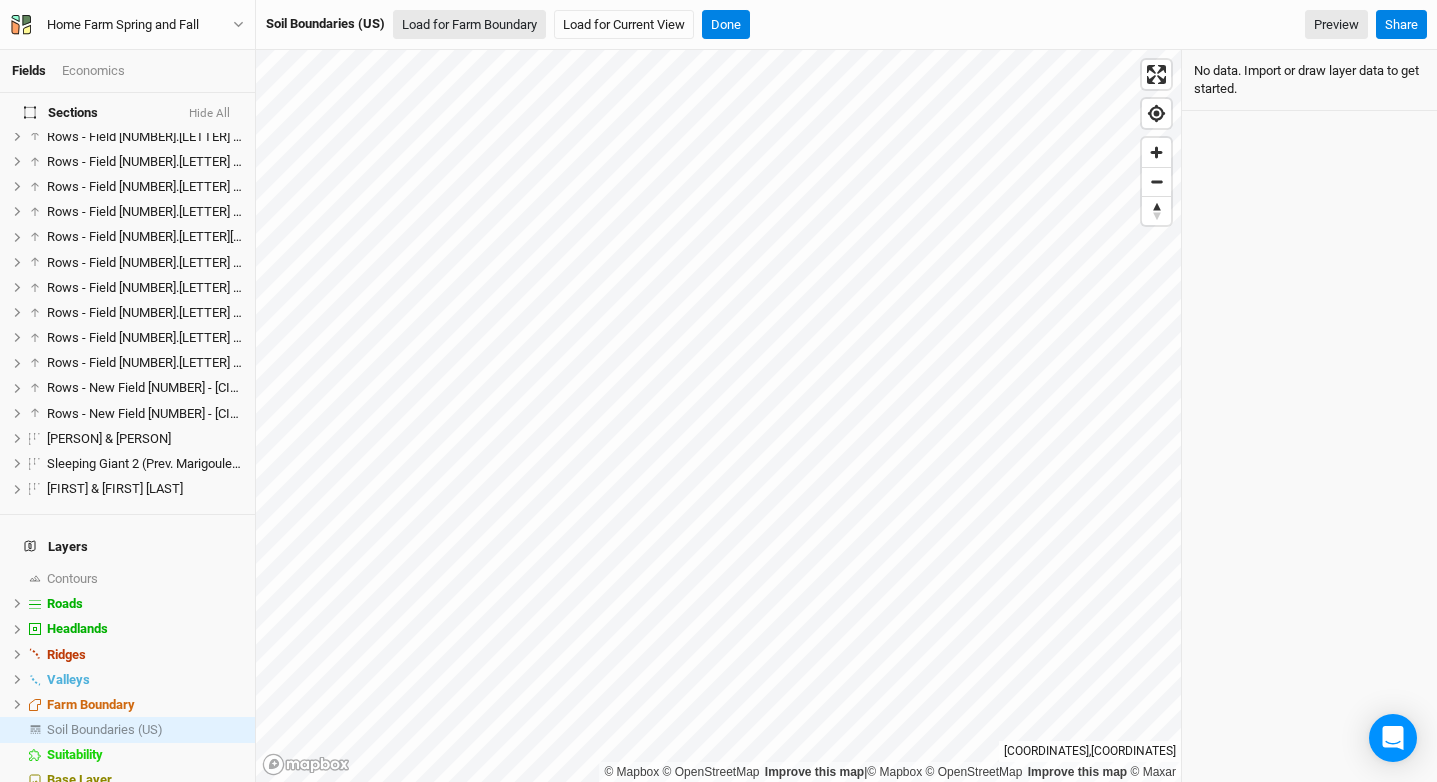 click on "Load for Farm Boundary" at bounding box center [469, 25] 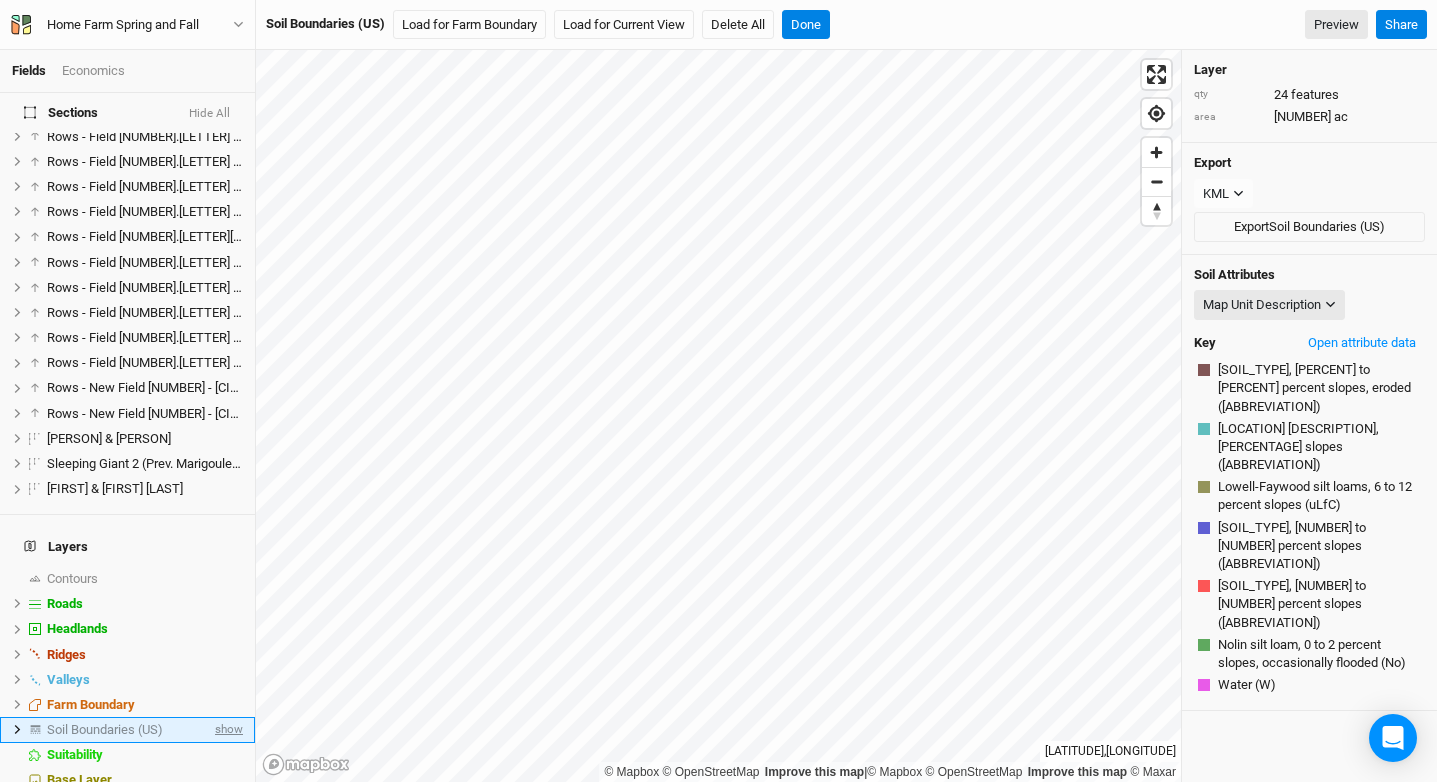 click on "show" at bounding box center [227, 729] 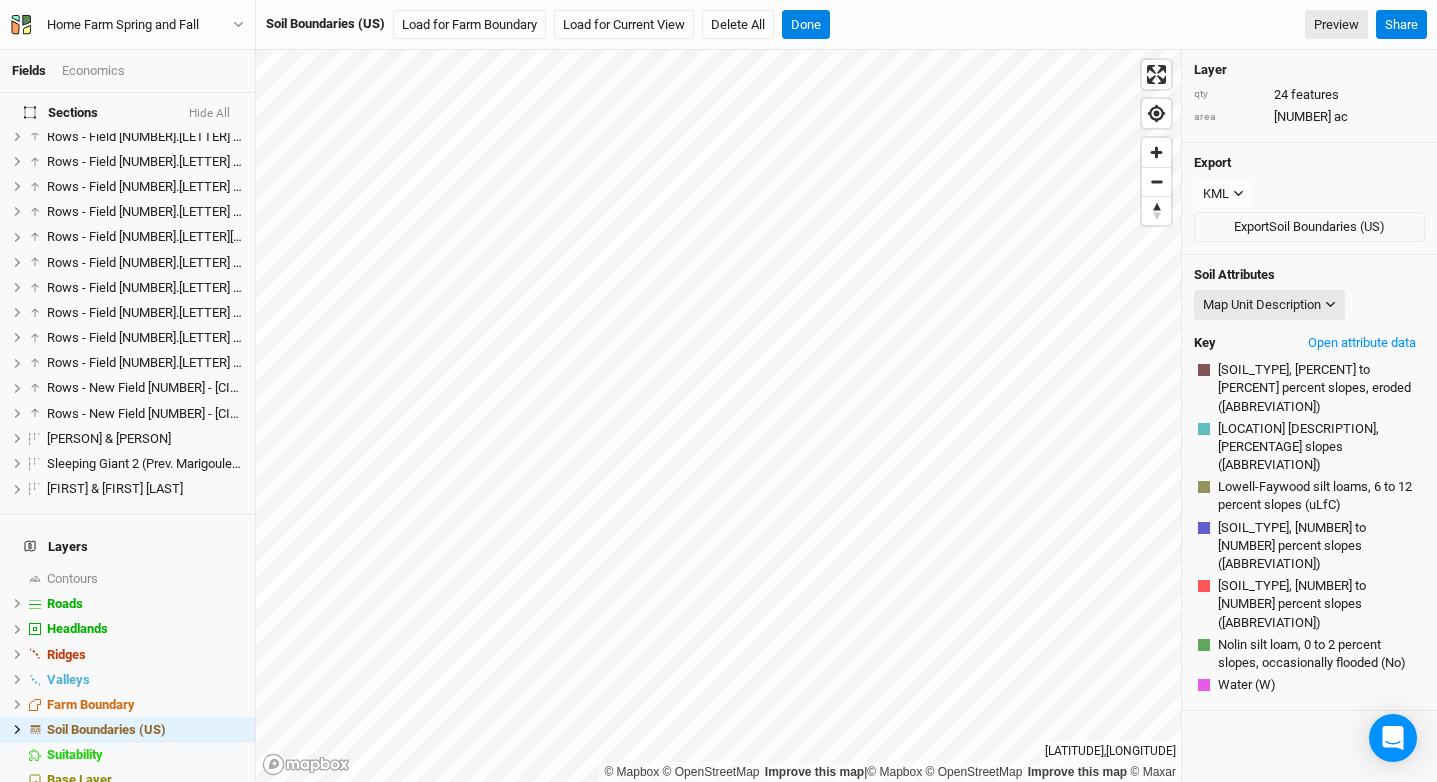 click on "Sections Hide All" at bounding box center [127, 113] 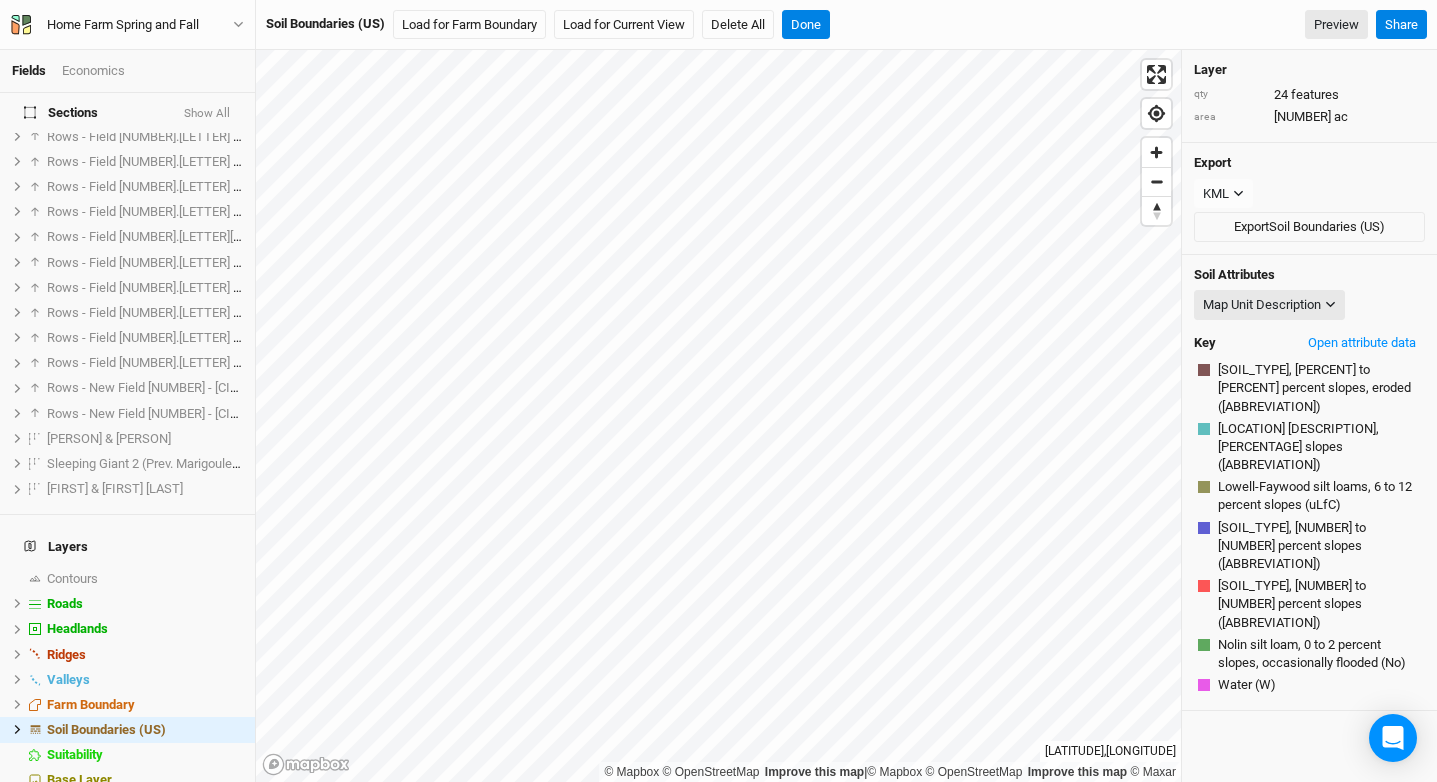 click on "Show All" at bounding box center [207, 114] 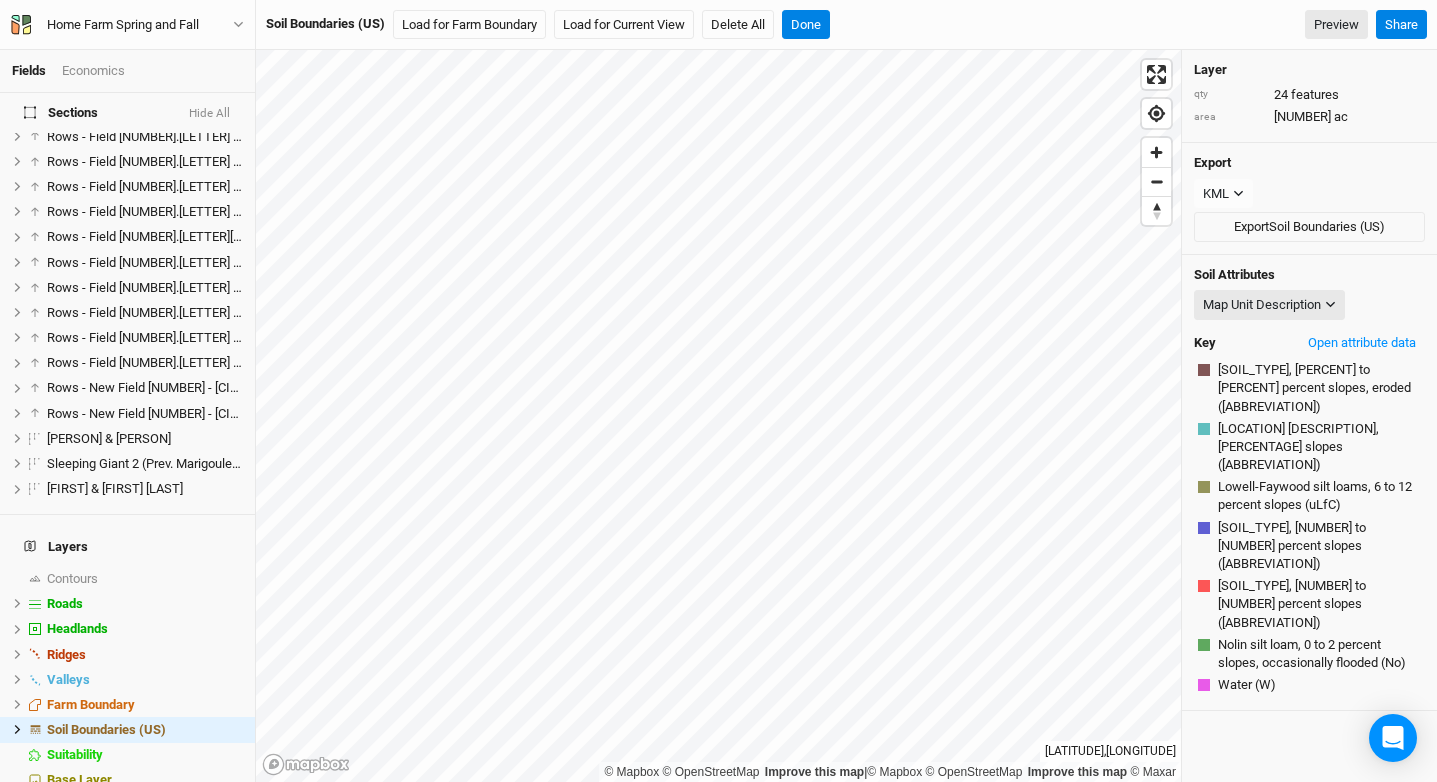 click on "Hide All" at bounding box center (209, 114) 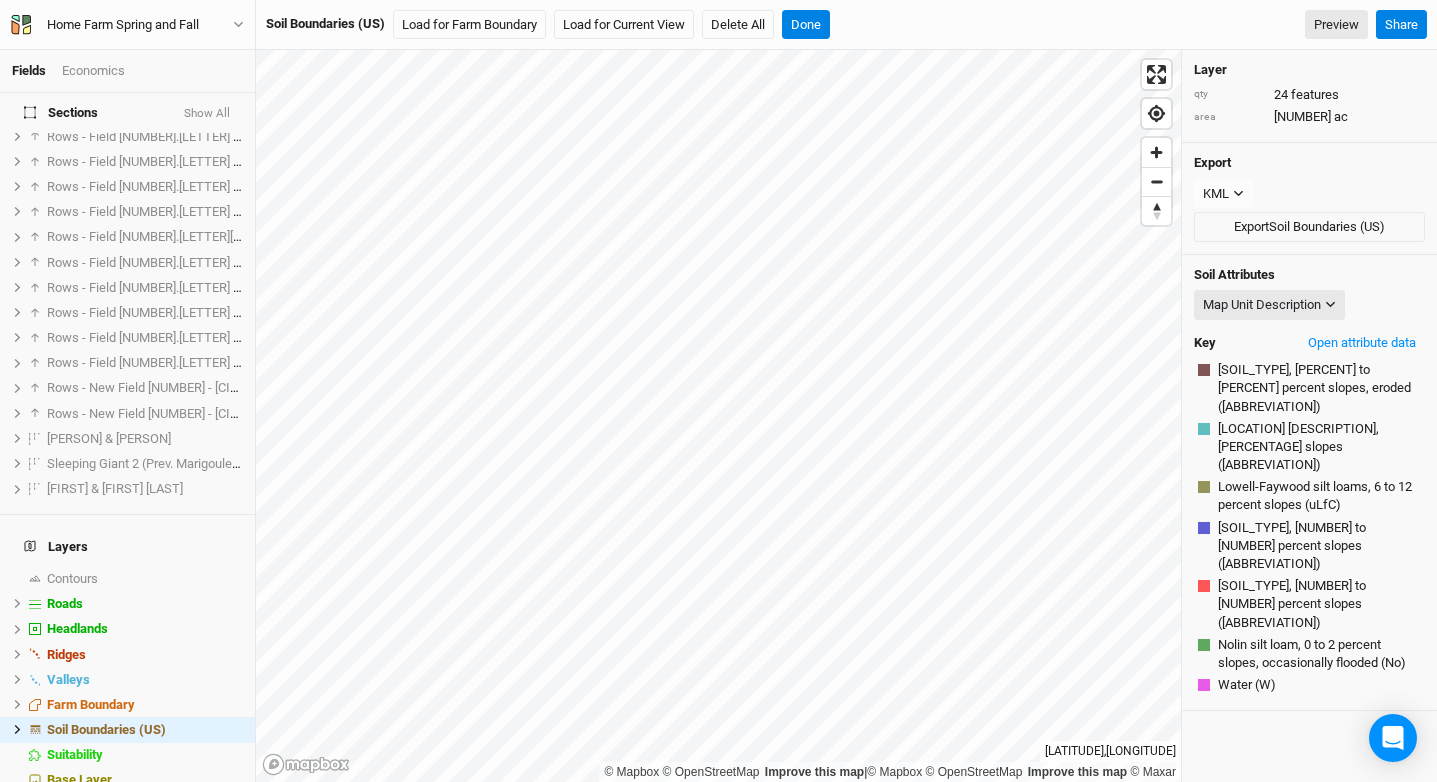 click at bounding box center (1204, 645) 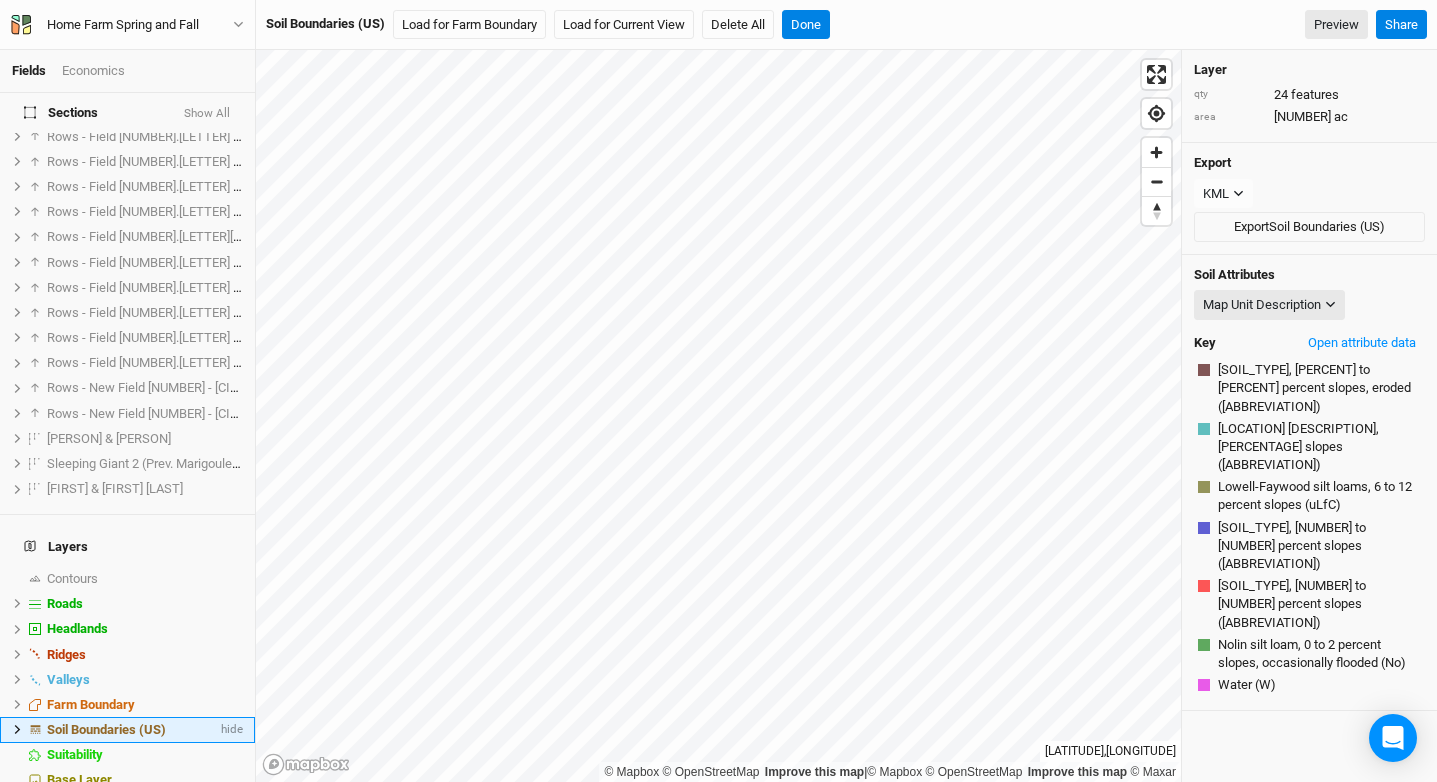 click on "Soil Boundaries (US) hide" at bounding box center (127, 729) 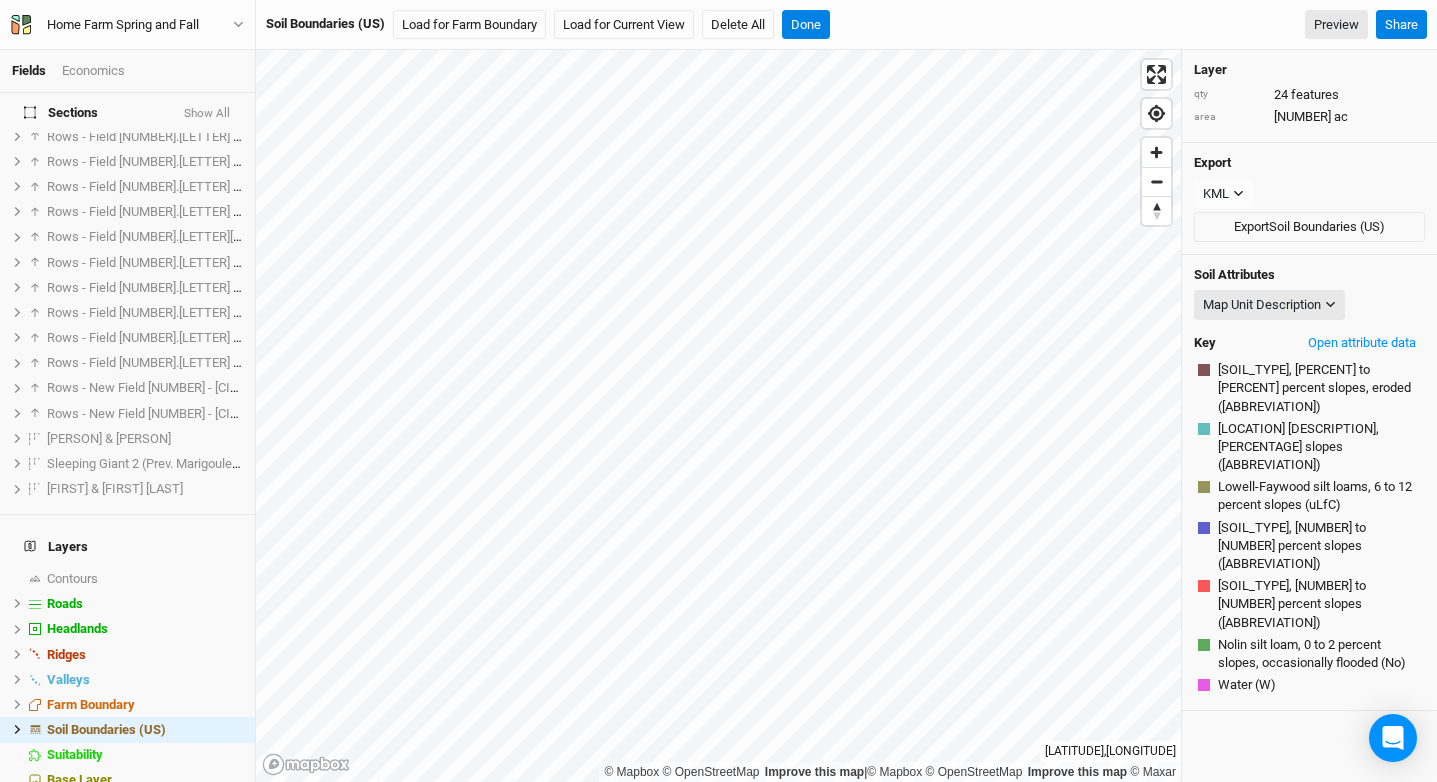 click on "[SOIL_TYPE], [PERCENT] to [PERCENT] percent slopes, eroded ([ABBREVIATION])" at bounding box center (1309, 388) 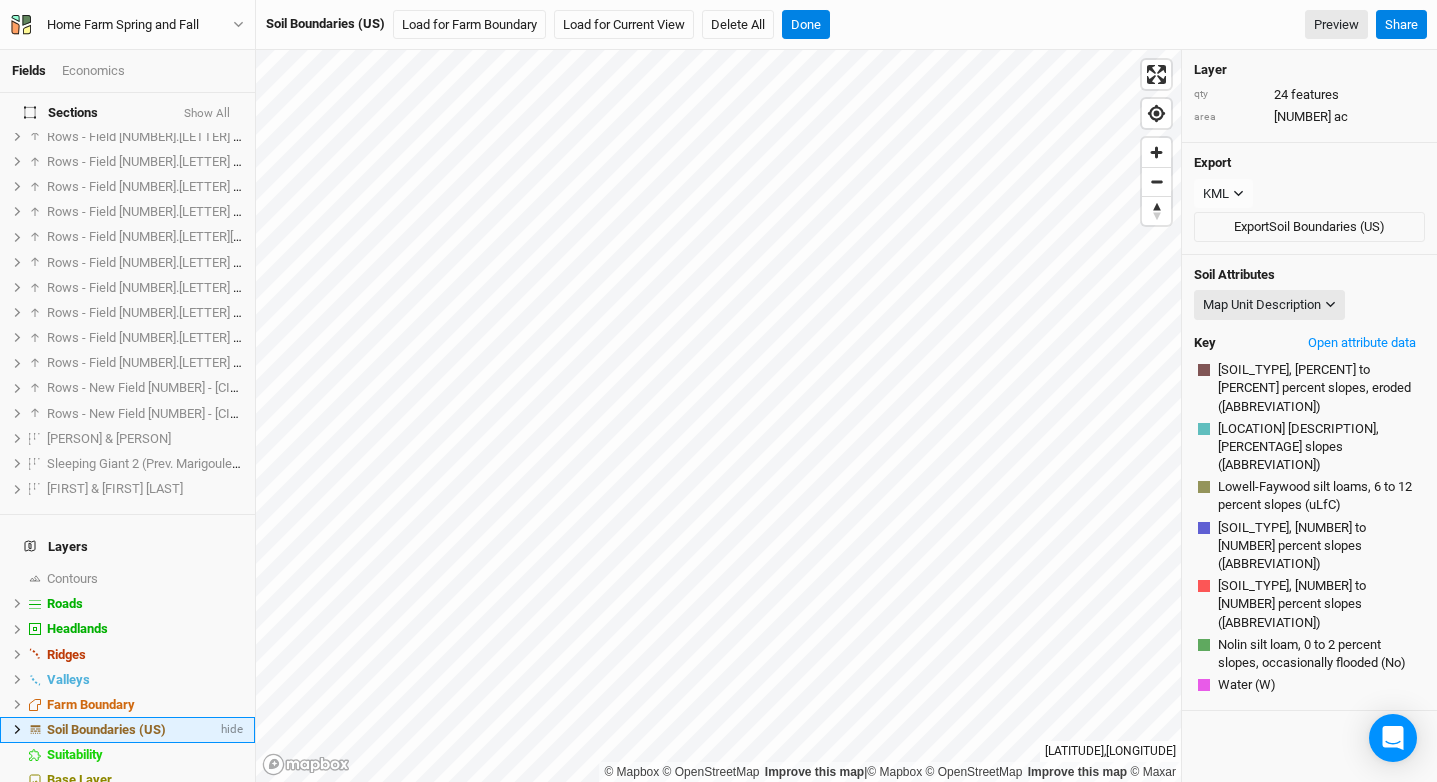 click at bounding box center (17, 729) 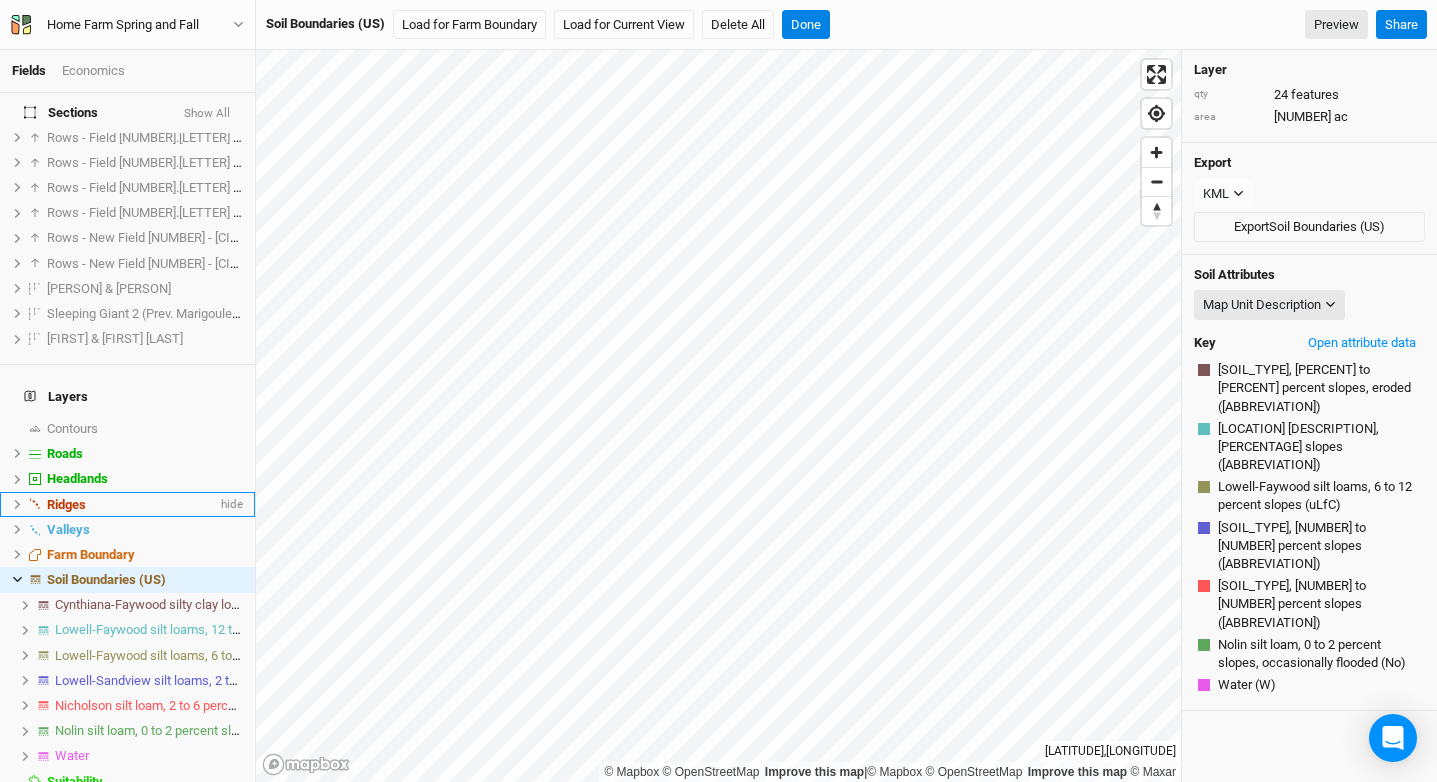 scroll, scrollTop: 600, scrollLeft: 0, axis: vertical 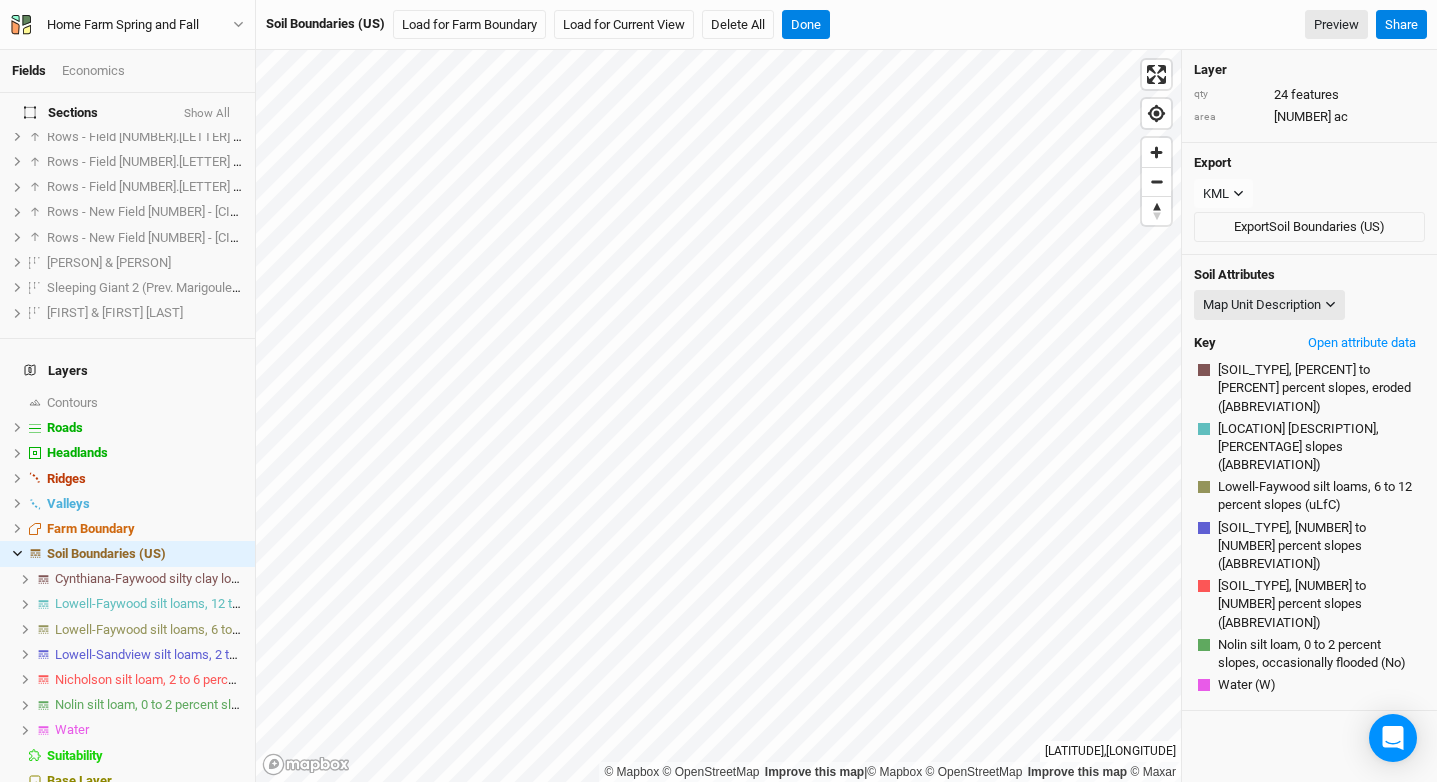 click on "Cynthiana-Faywood silty clay loams, 6 to 12 percent slopes, eroded" at bounding box center (127, 579) 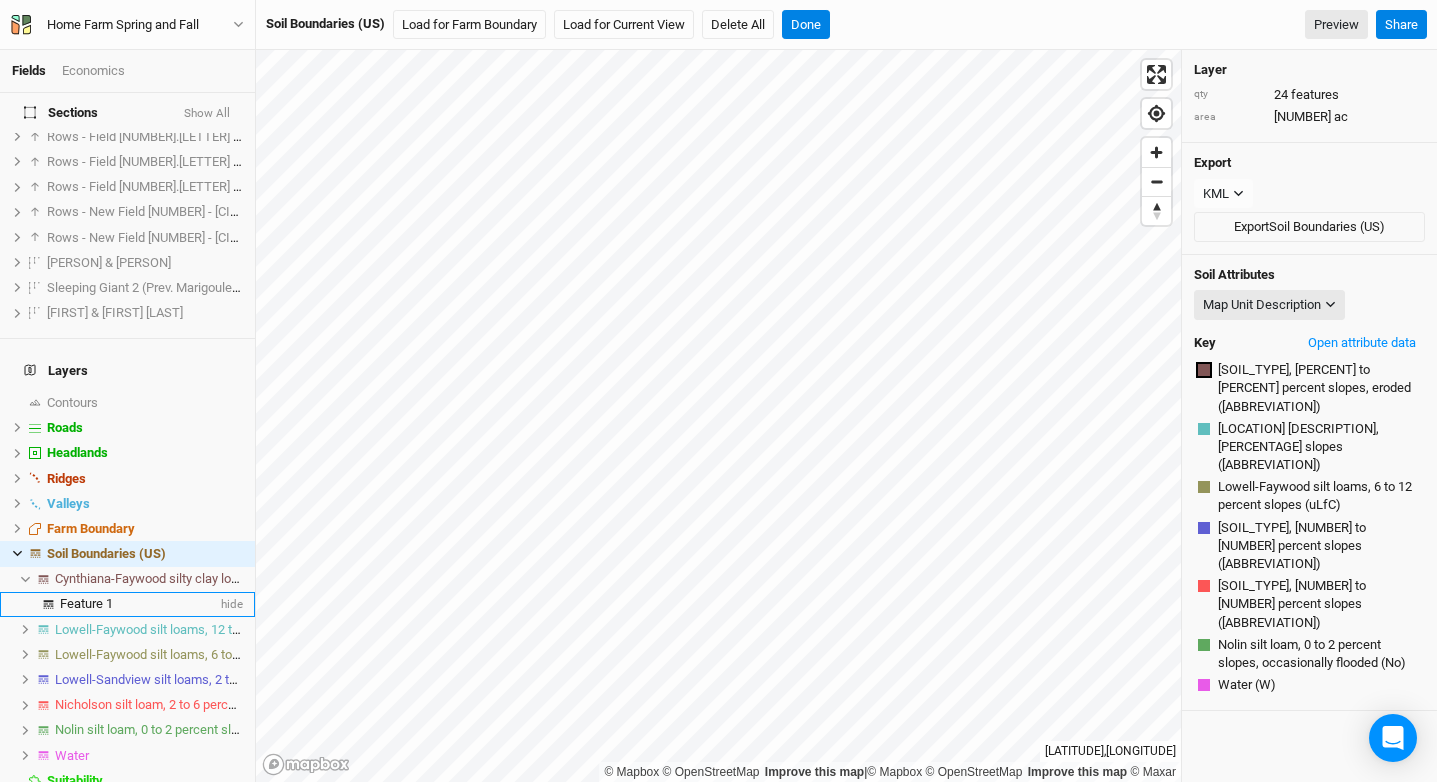 click on "Feature 1" at bounding box center [86, 603] 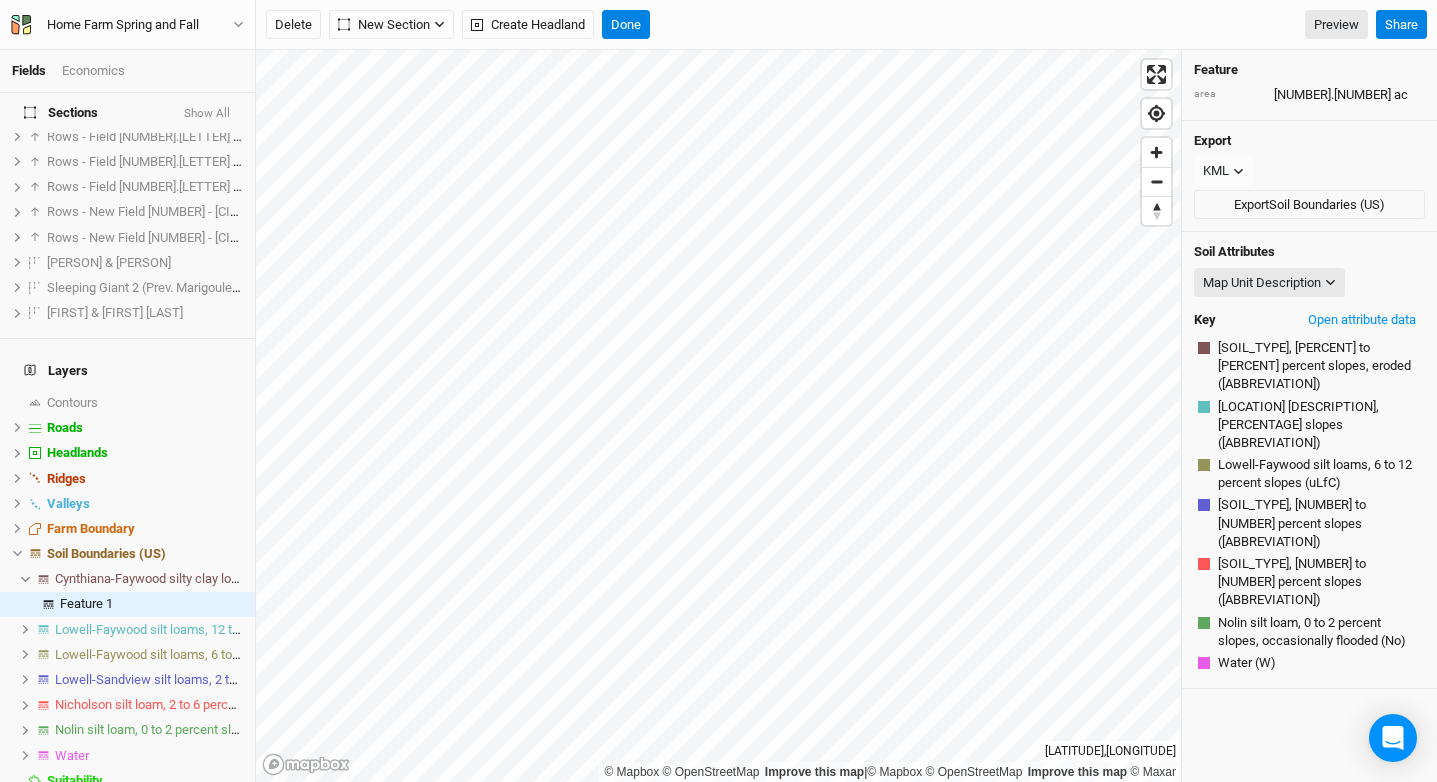 click at bounding box center (25, 629) 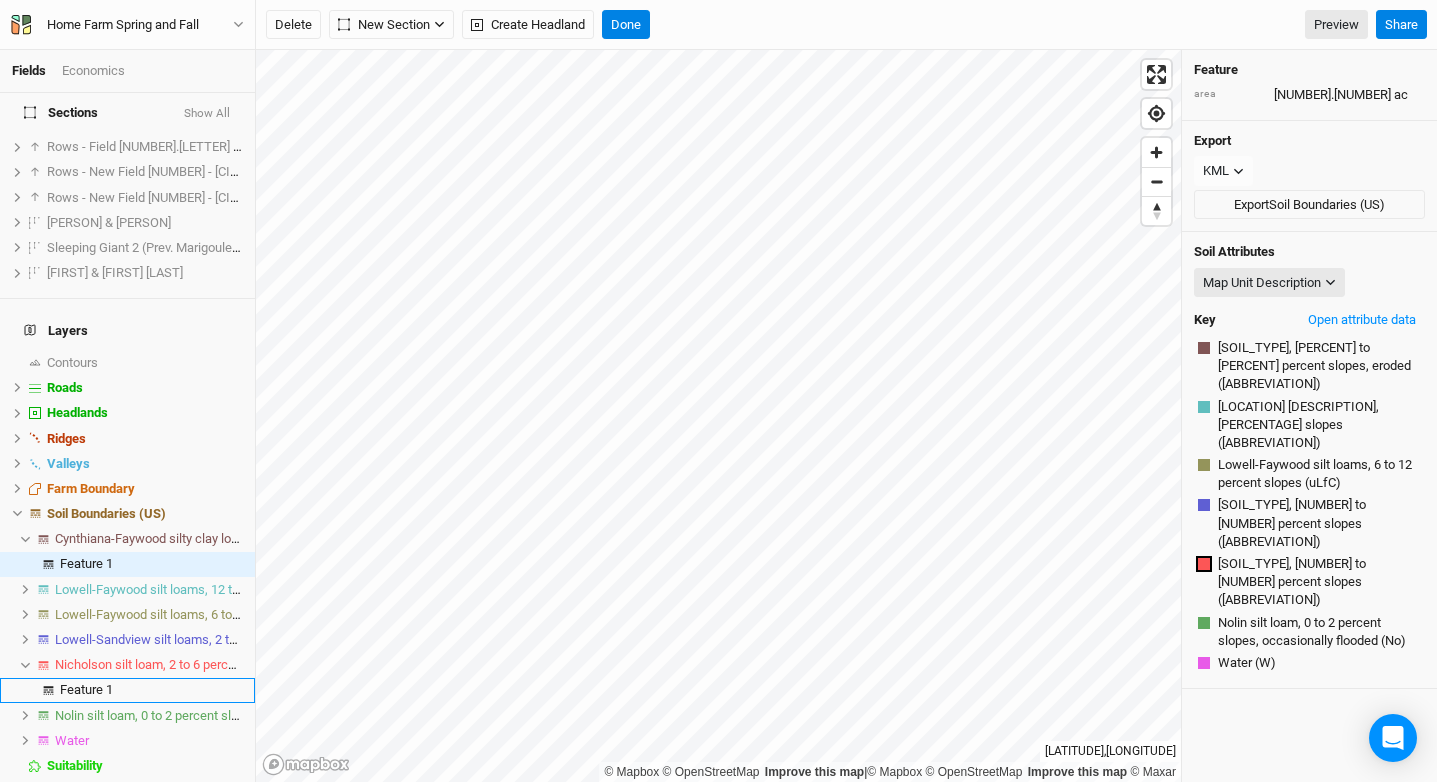 scroll, scrollTop: 650, scrollLeft: 0, axis: vertical 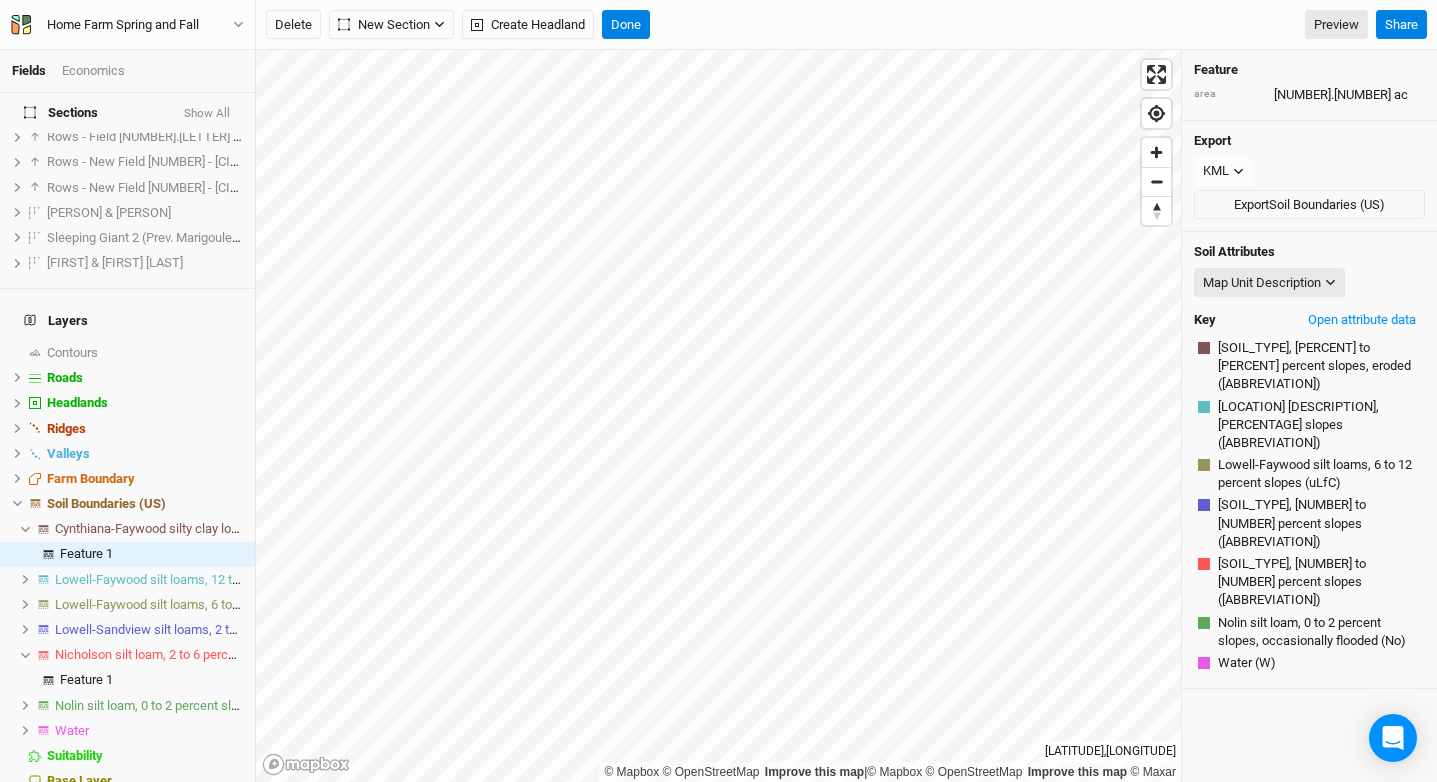 click at bounding box center (26, 579) 